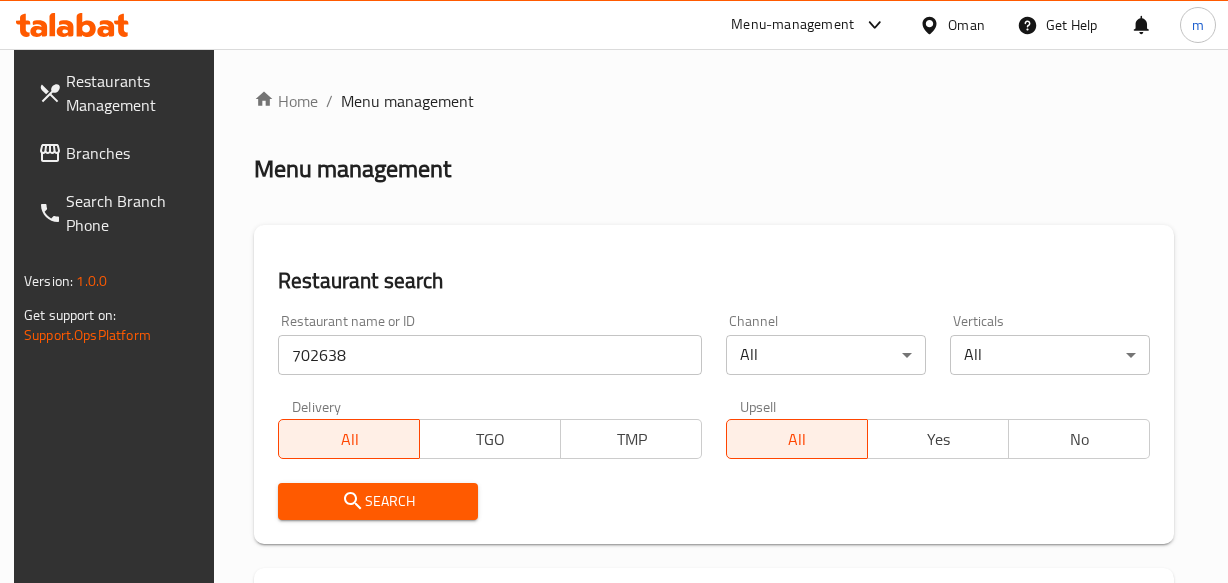 scroll, scrollTop: 323, scrollLeft: 0, axis: vertical 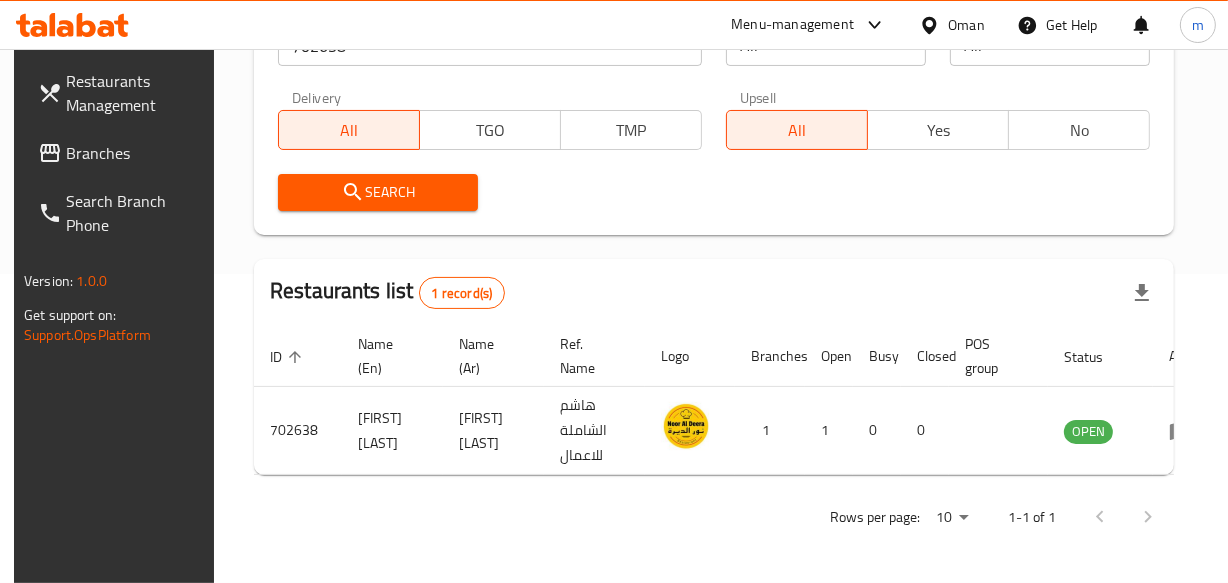 click at bounding box center [72, 25] 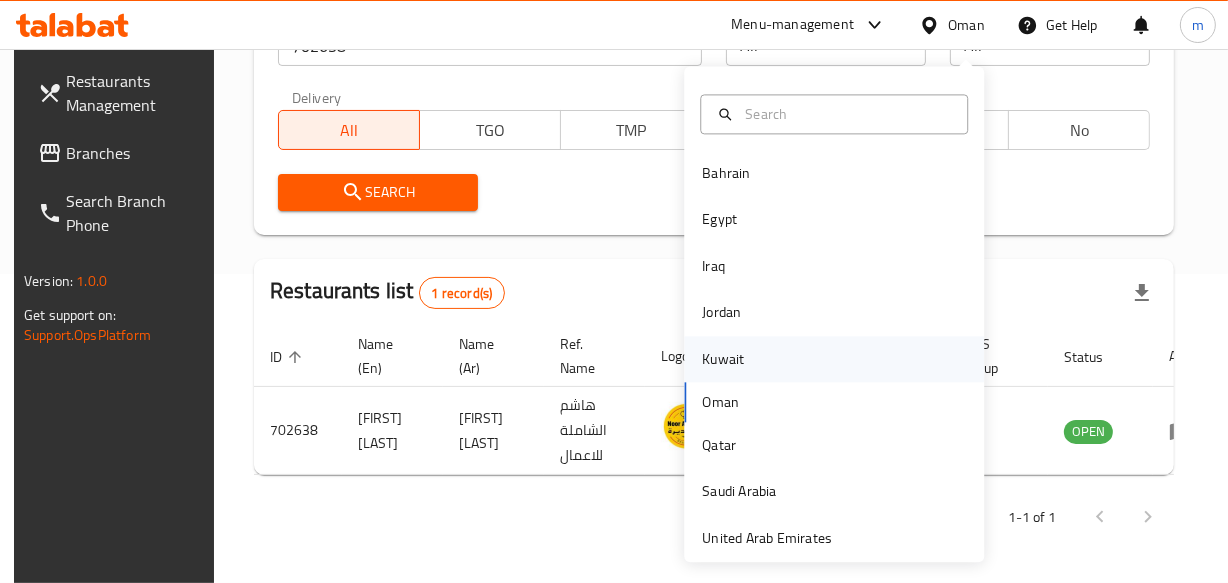 click on "Kuwait" at bounding box center (723, 359) 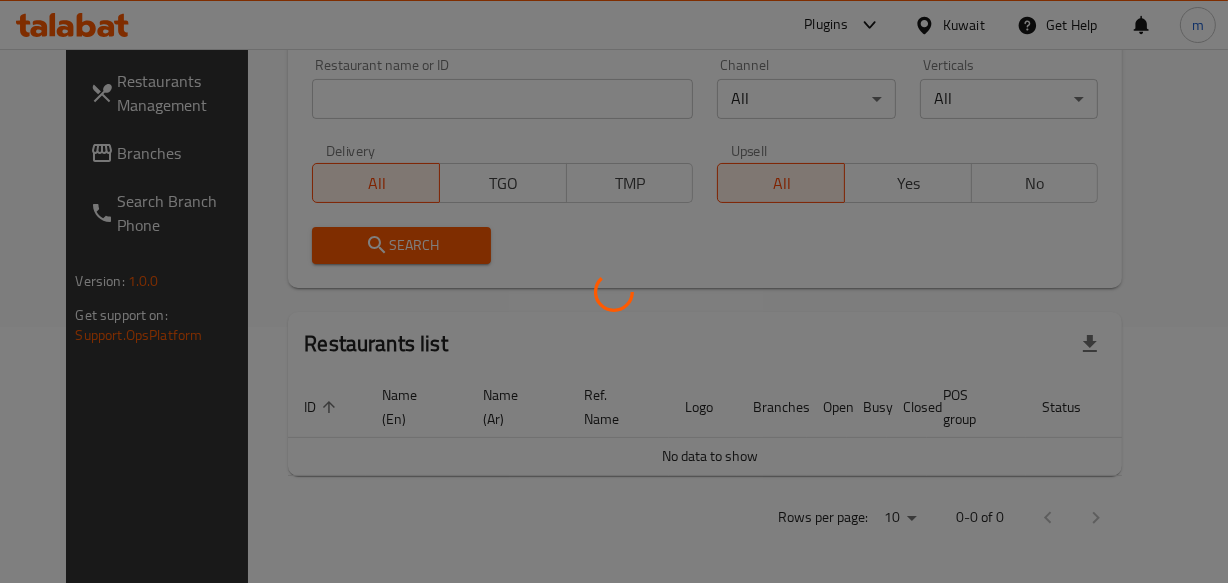 scroll, scrollTop: 323, scrollLeft: 0, axis: vertical 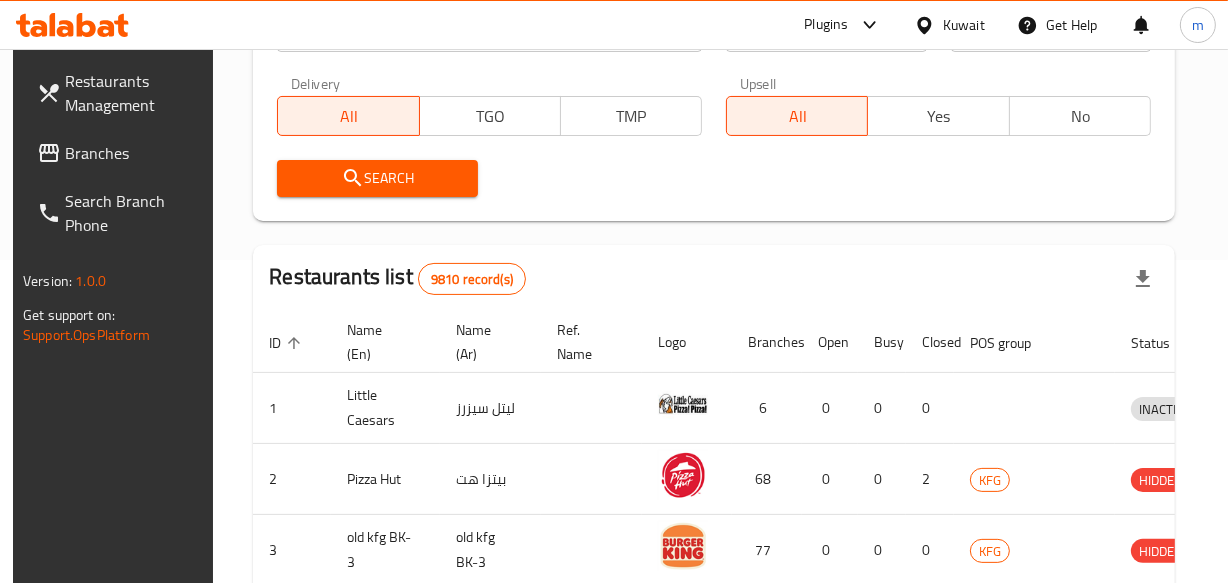 click on "Branches" at bounding box center (133, 153) 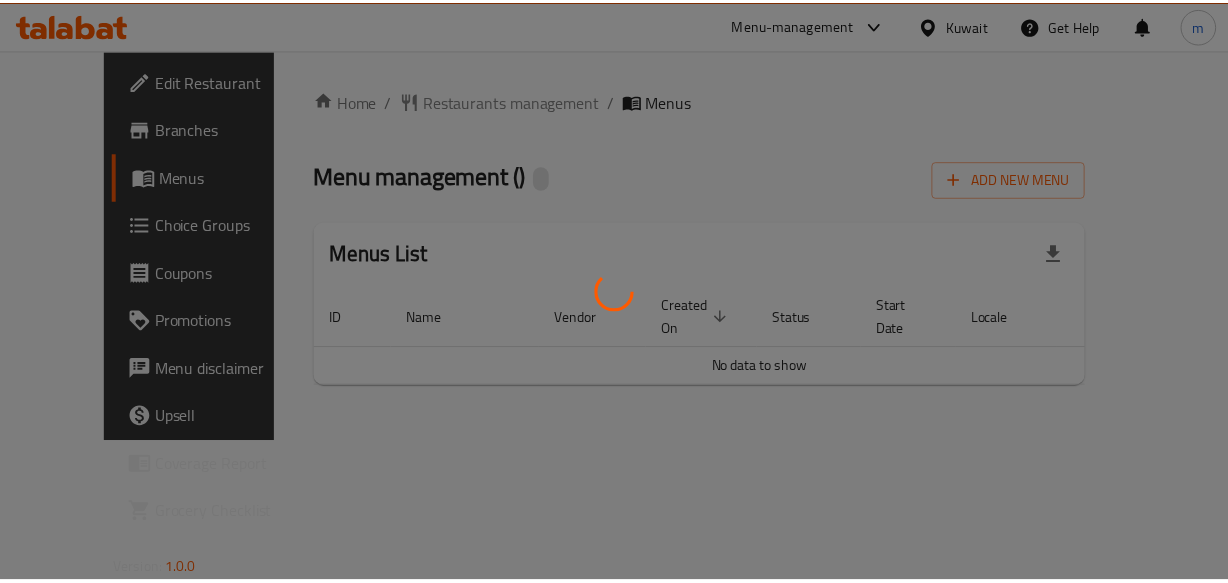 scroll, scrollTop: 0, scrollLeft: 0, axis: both 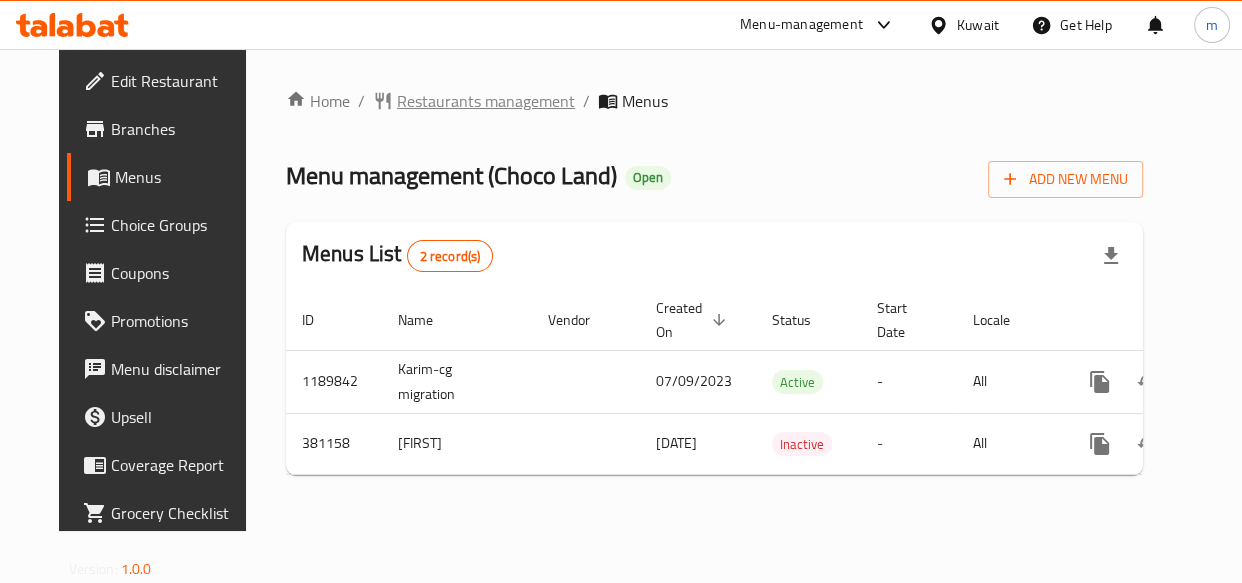 click on "Restaurants management" at bounding box center (486, 101) 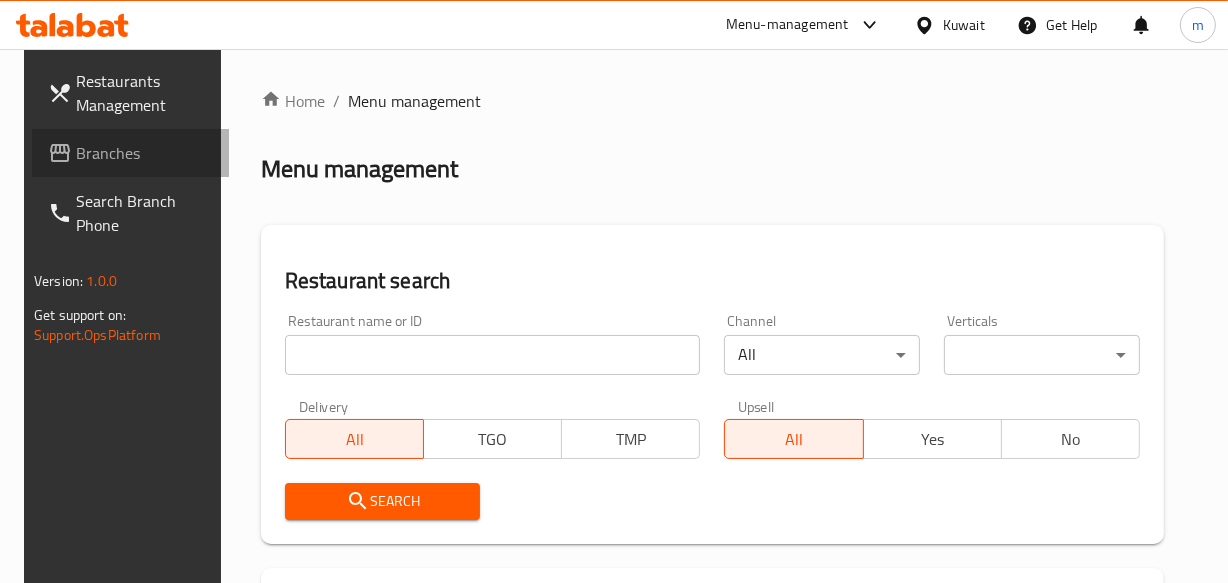 click on "Branches" at bounding box center (144, 153) 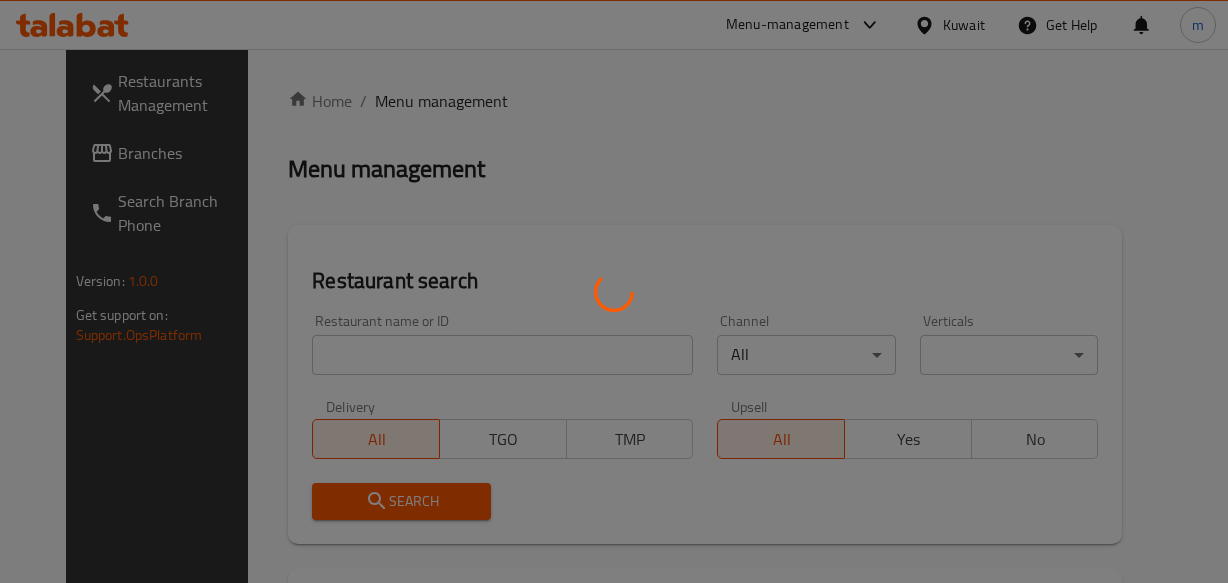 scroll, scrollTop: 0, scrollLeft: 0, axis: both 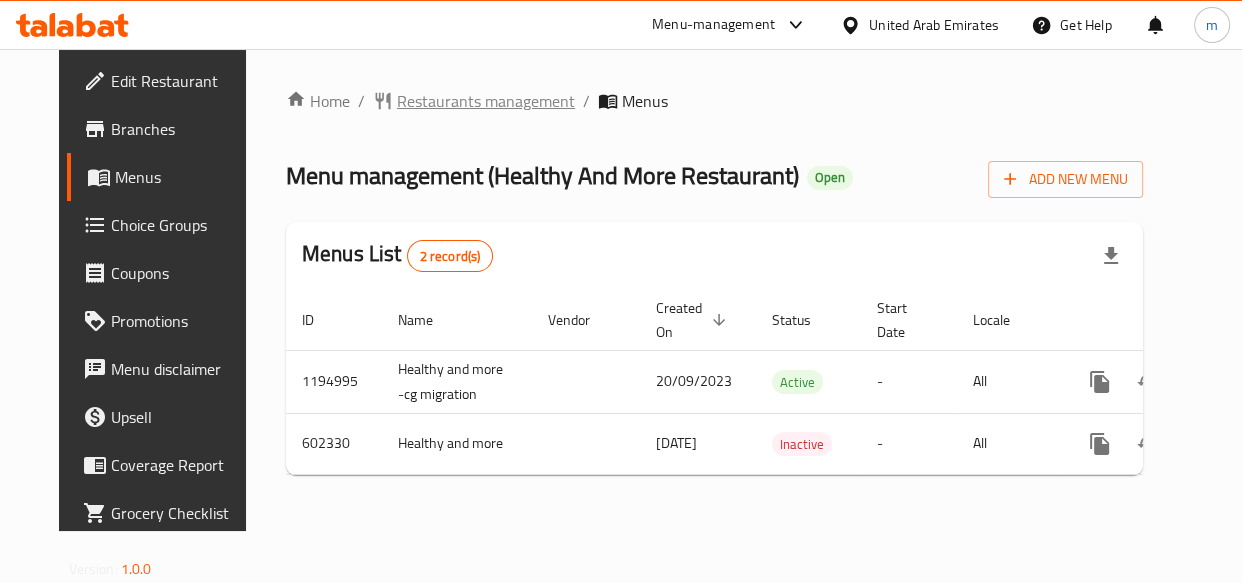 click on "Restaurants management" at bounding box center [486, 101] 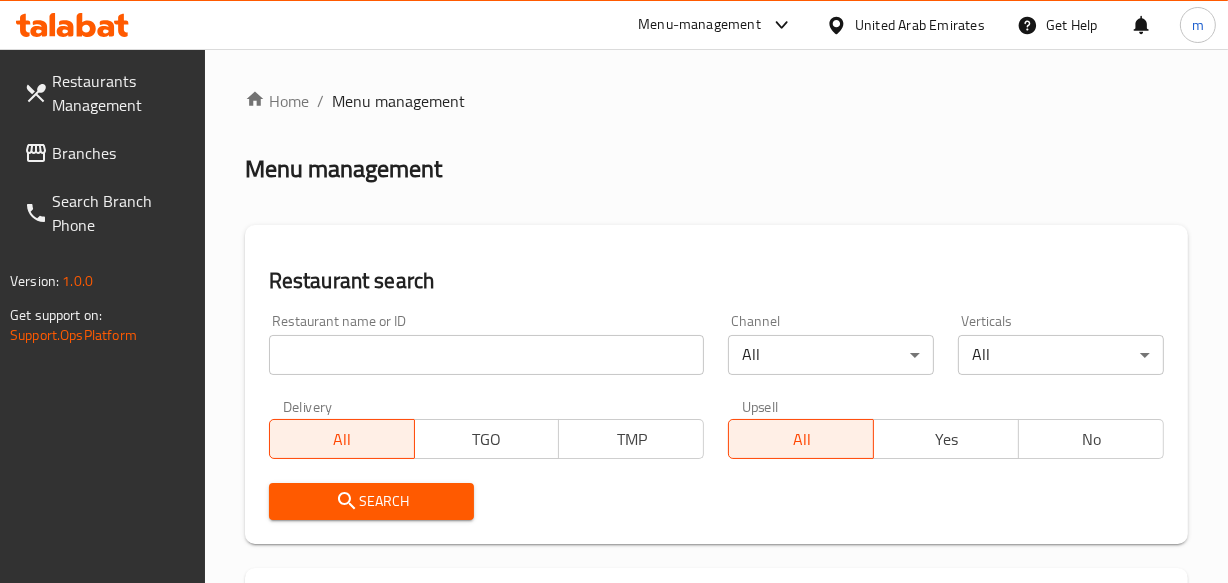 click at bounding box center [487, 355] 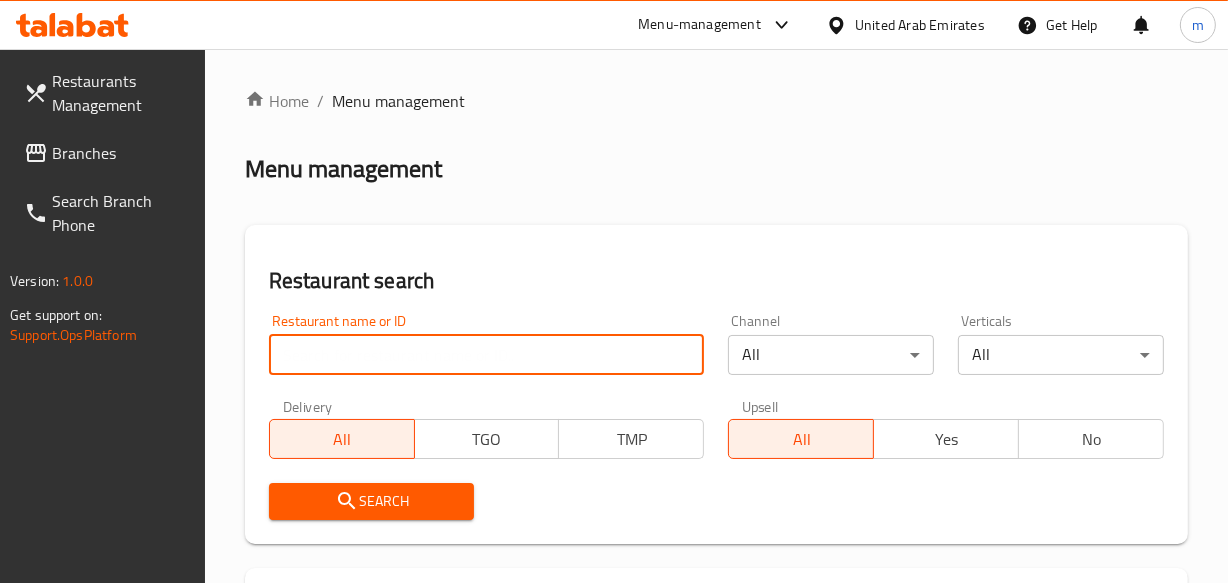 paste on "637783" 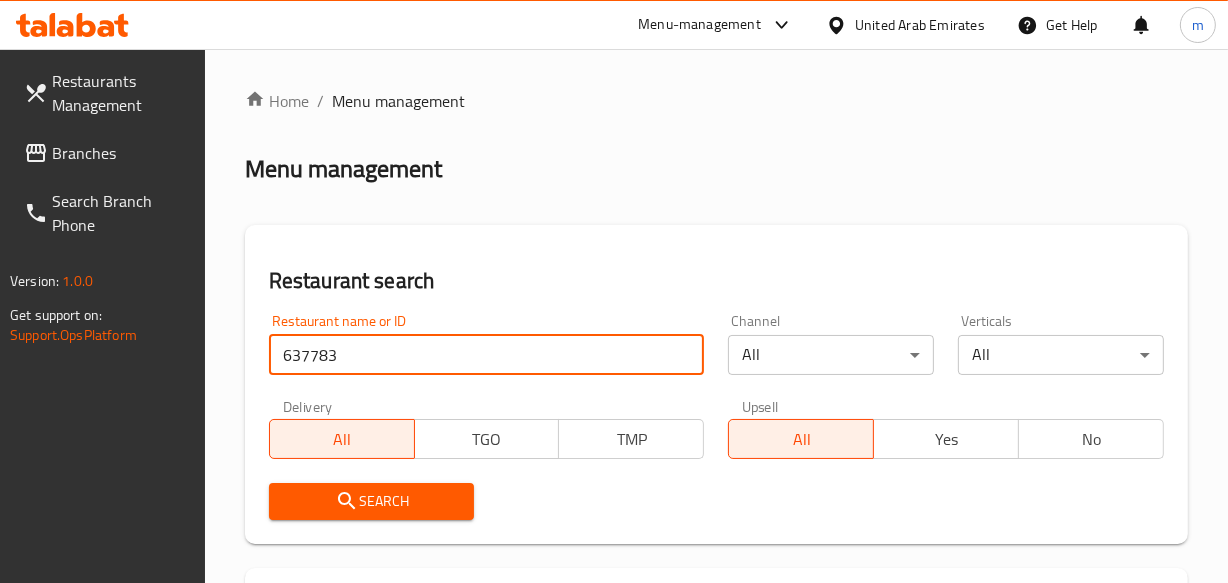 type on "637783" 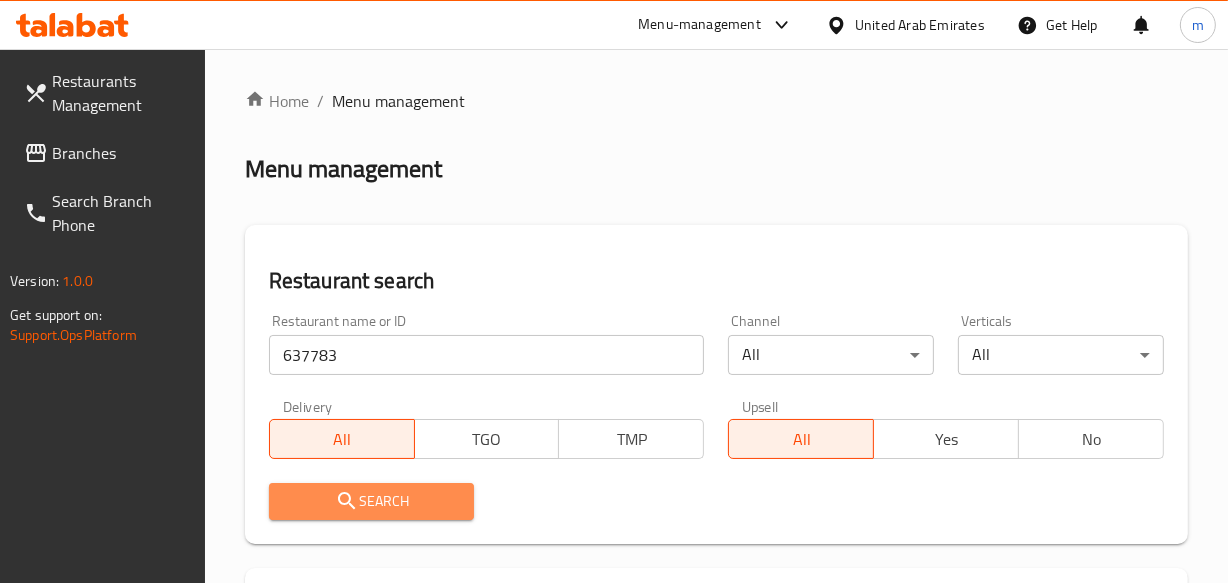 click on "Search" at bounding box center [372, 501] 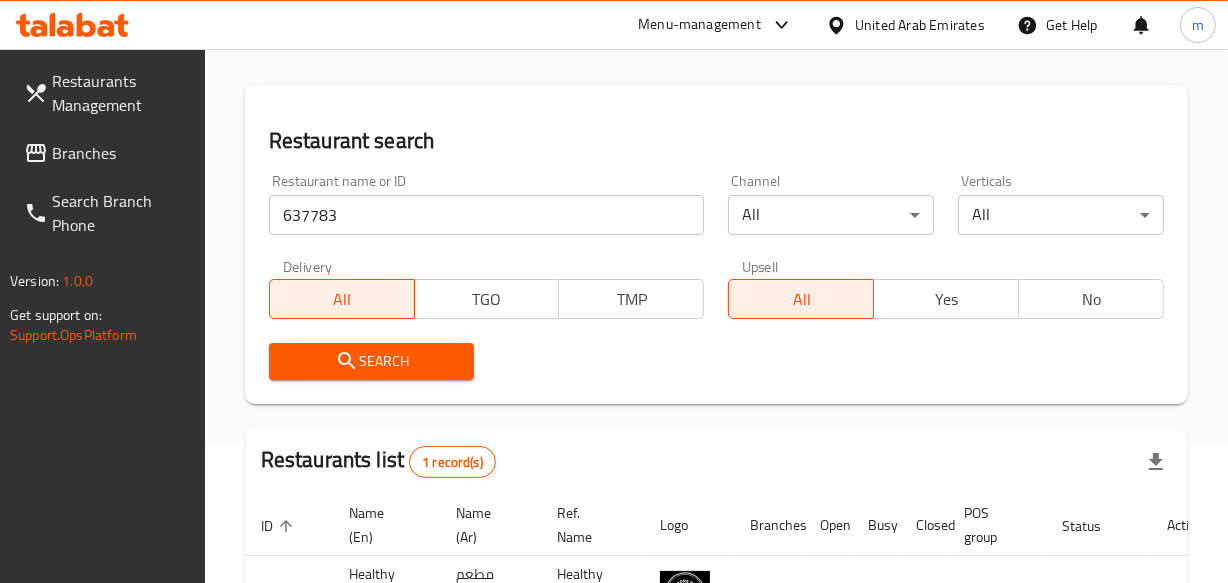 scroll, scrollTop: 272, scrollLeft: 0, axis: vertical 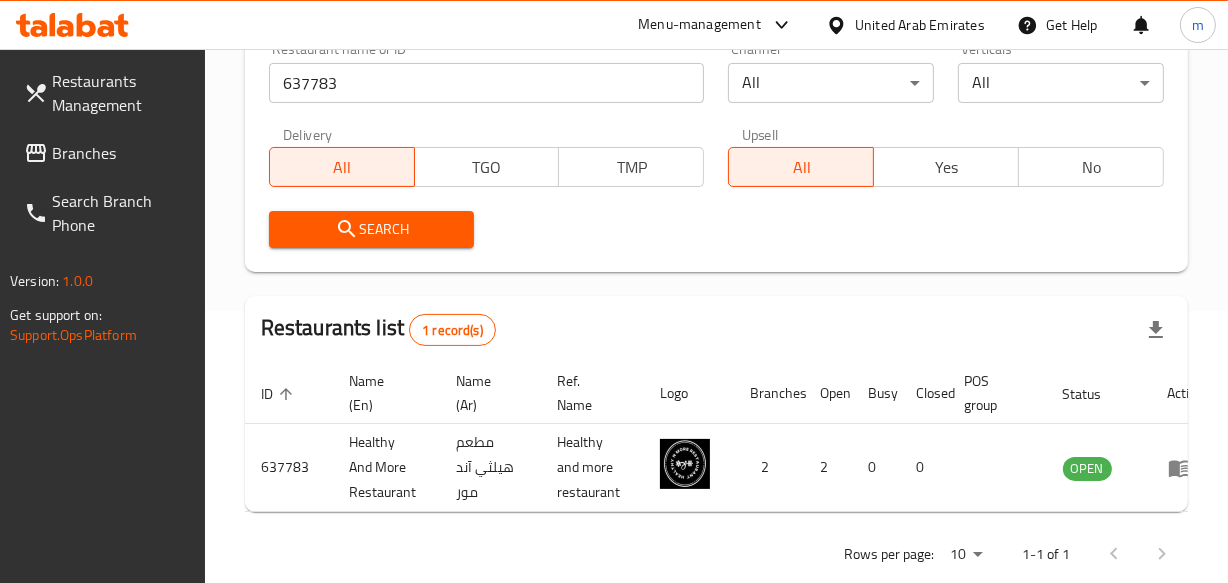 click 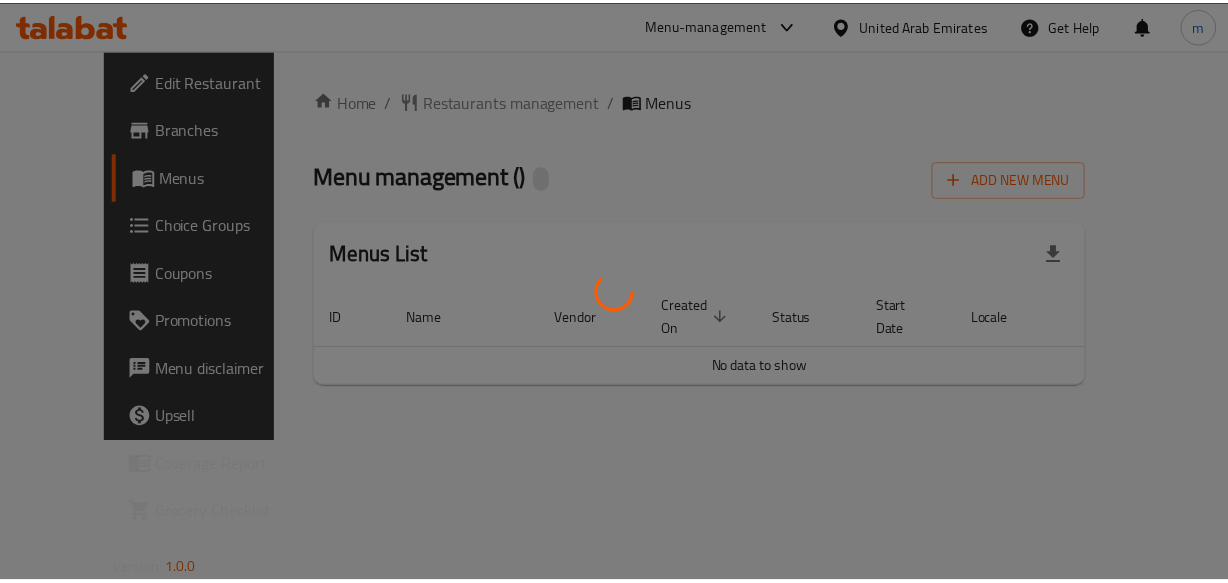 scroll, scrollTop: 0, scrollLeft: 0, axis: both 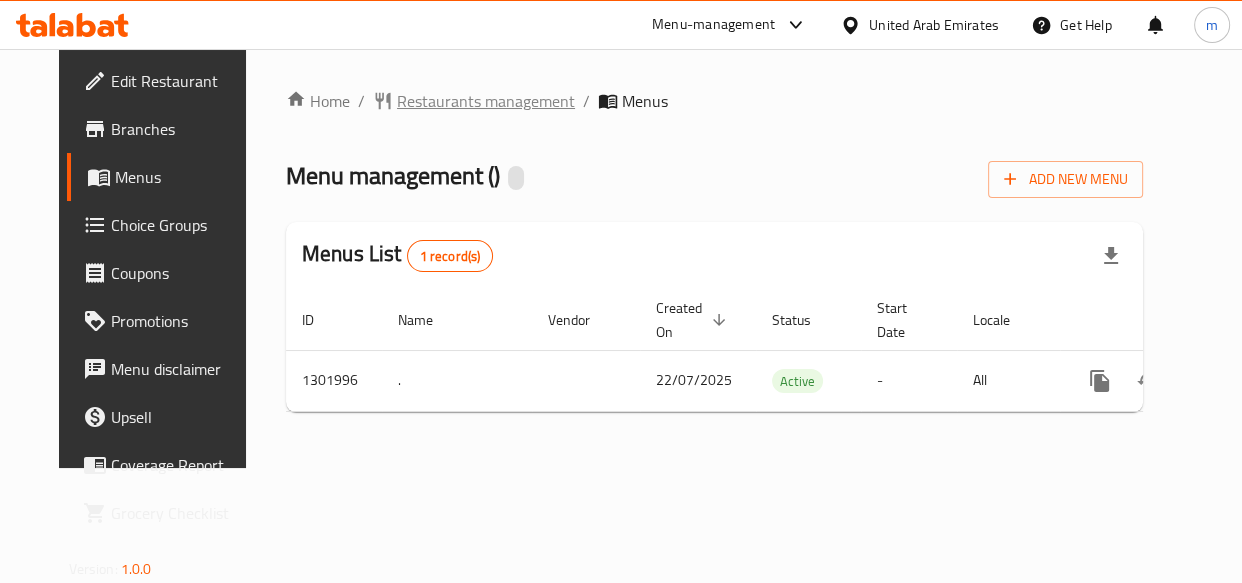click on "Restaurants management" at bounding box center (486, 101) 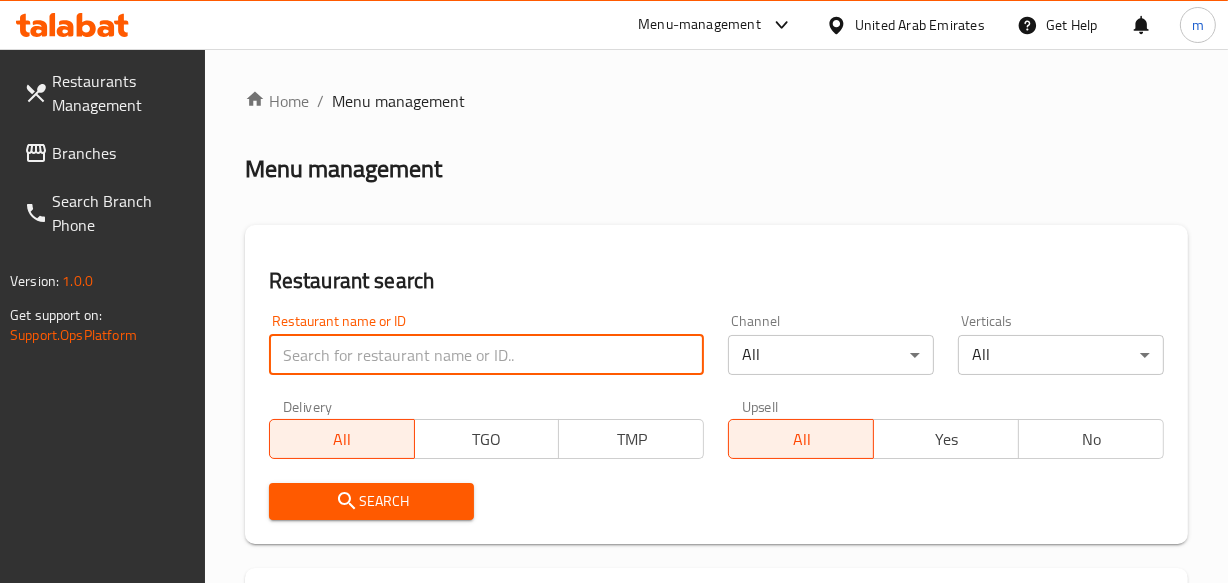 click at bounding box center [487, 355] 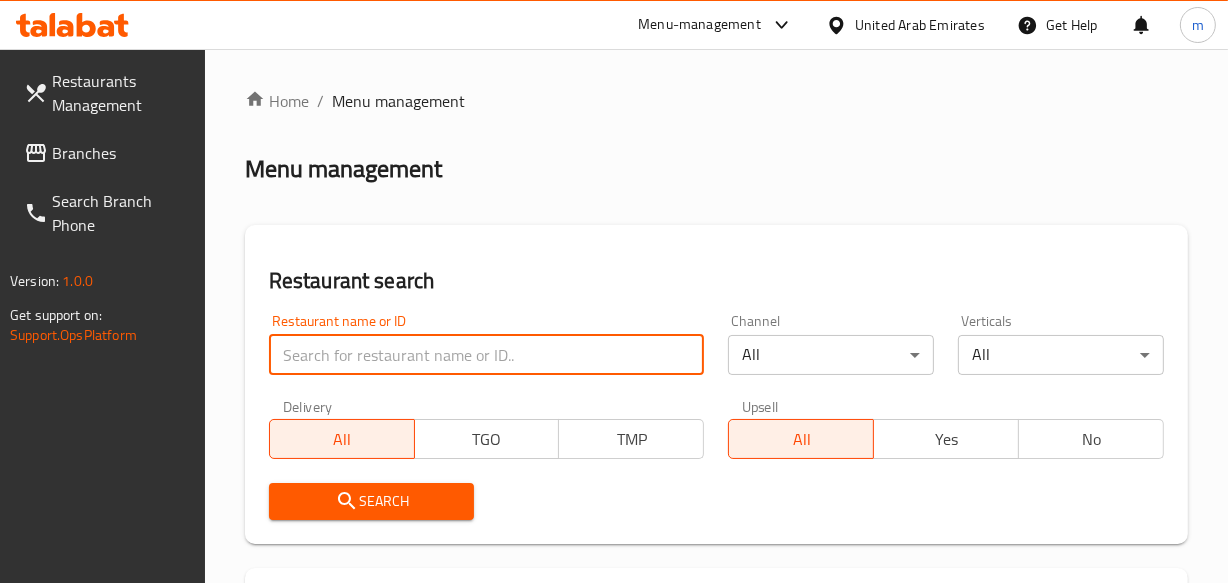paste on "702253" 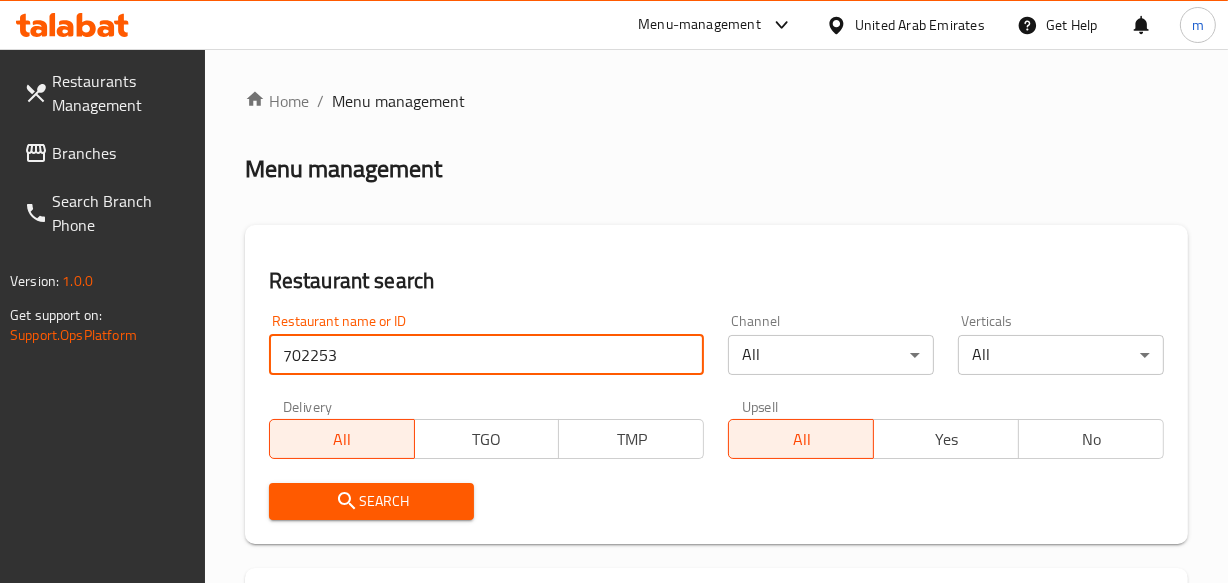 type on "702253" 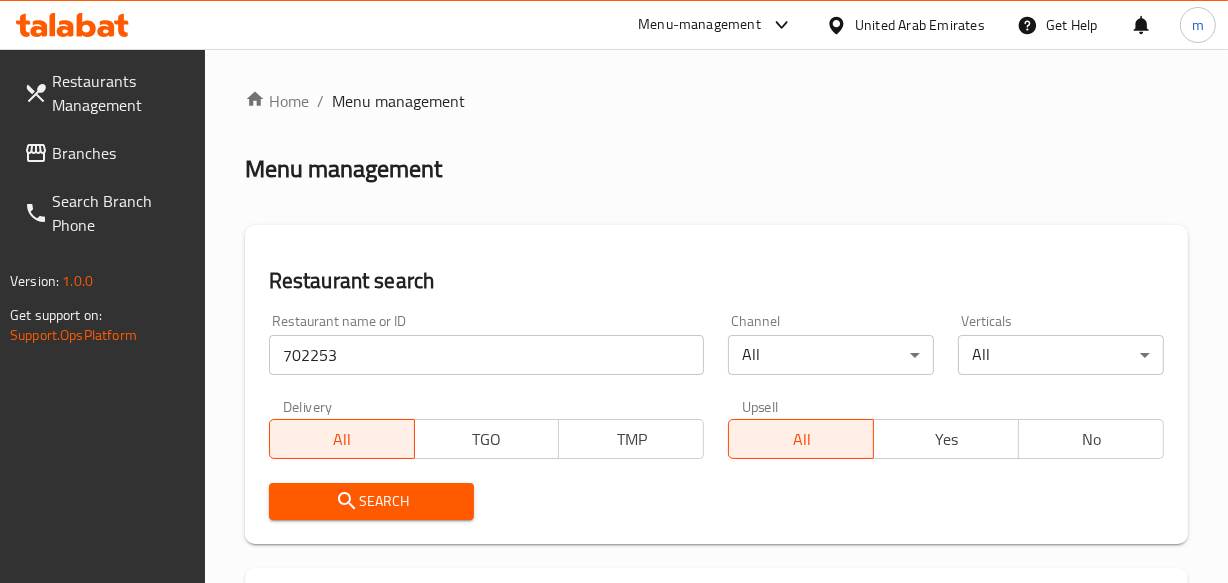 click 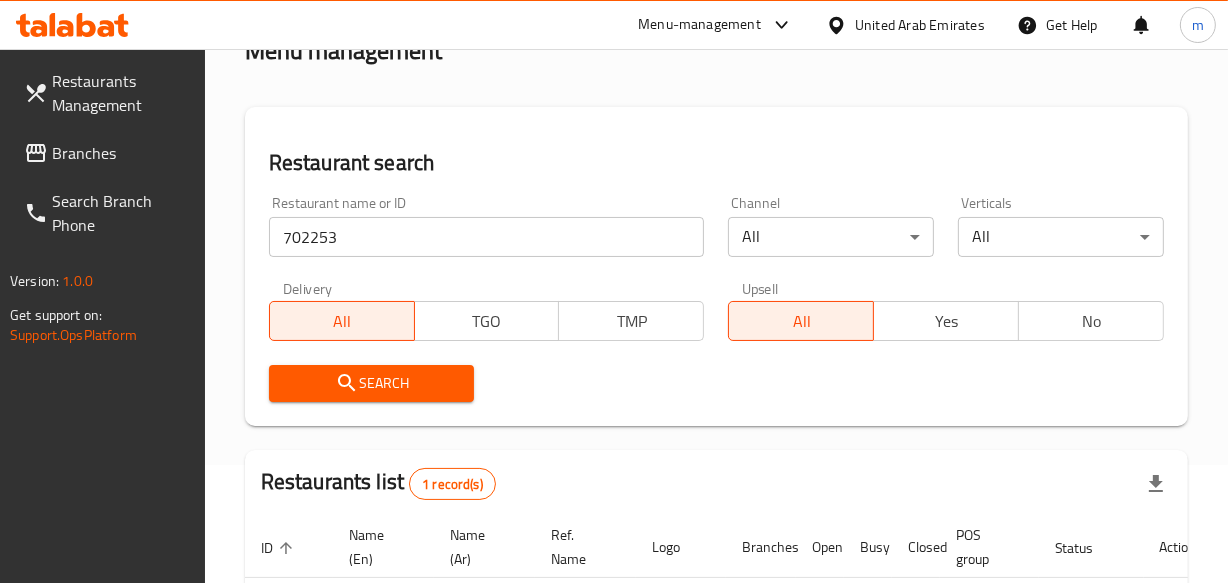 scroll, scrollTop: 272, scrollLeft: 0, axis: vertical 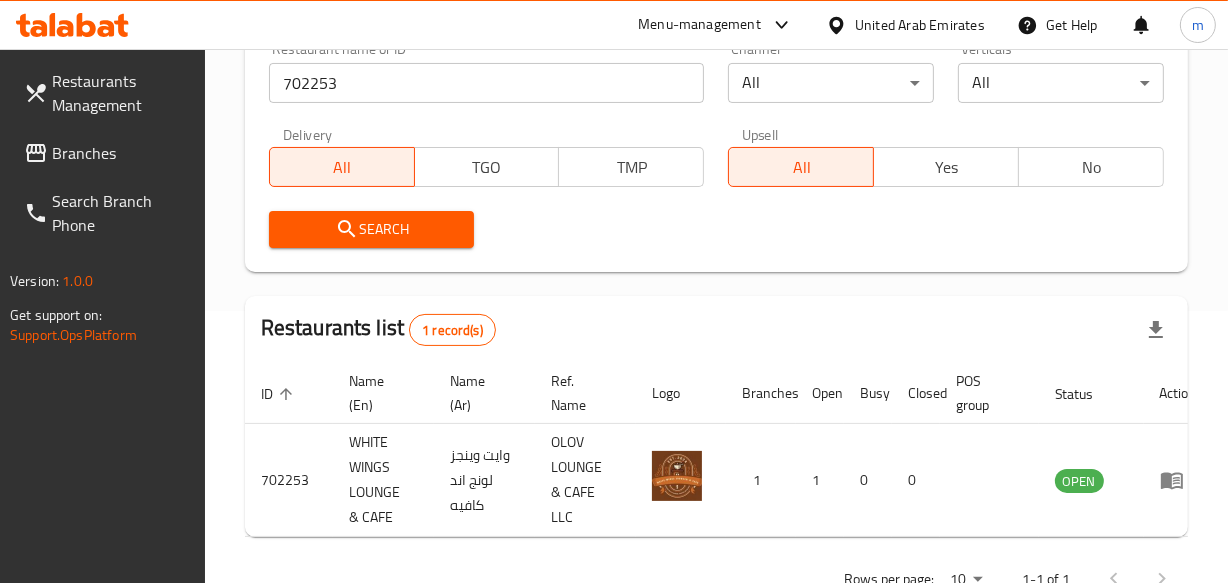click 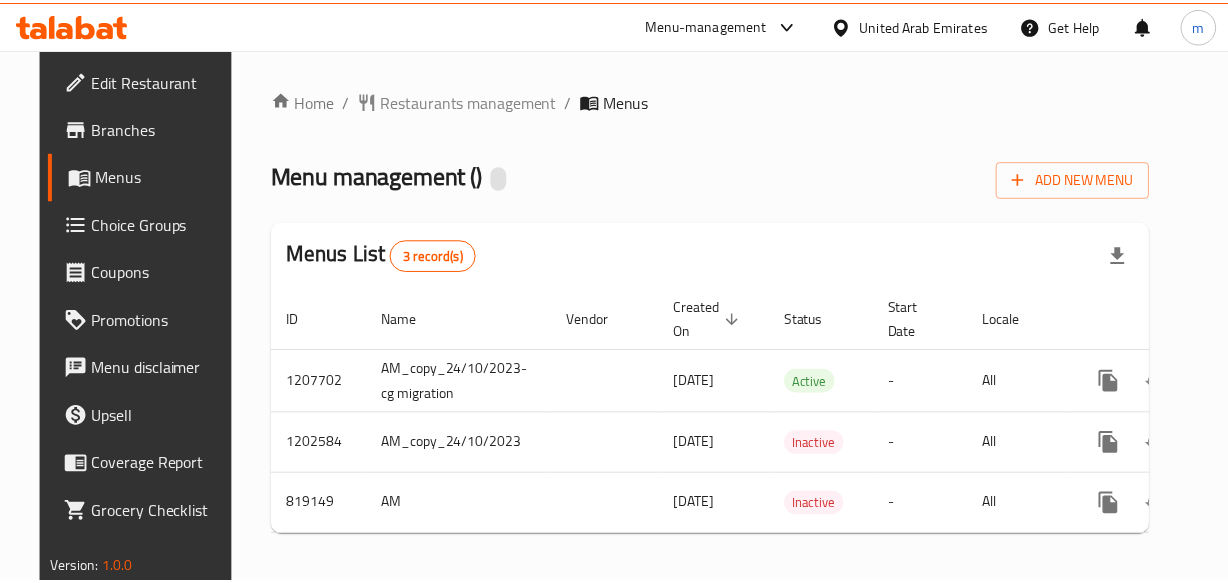 scroll, scrollTop: 0, scrollLeft: 0, axis: both 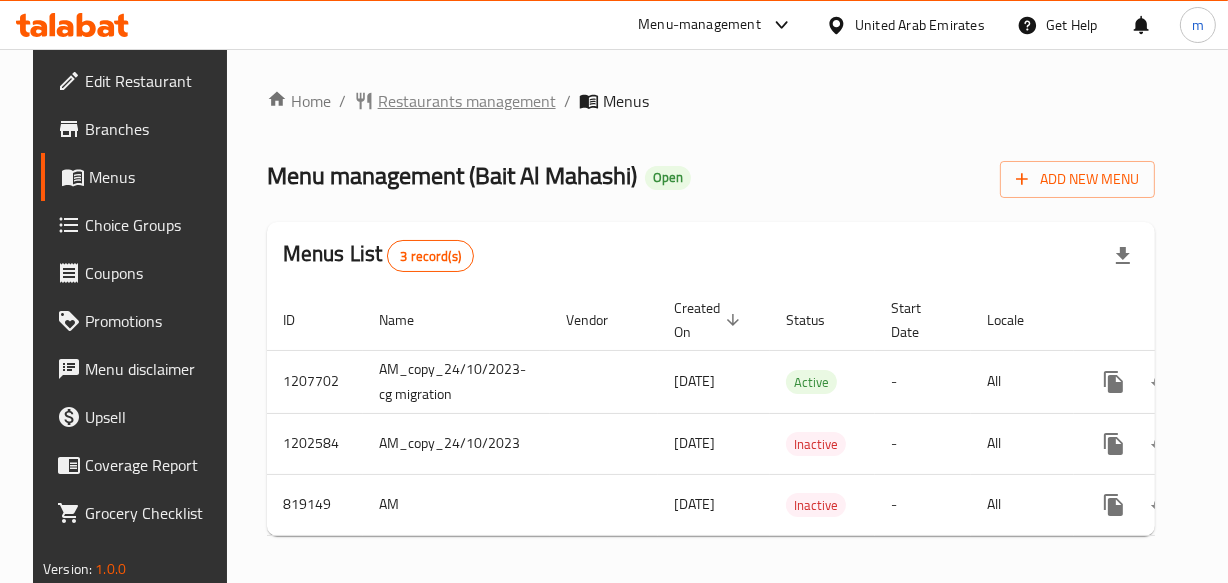 click on "Restaurants management" at bounding box center [467, 101] 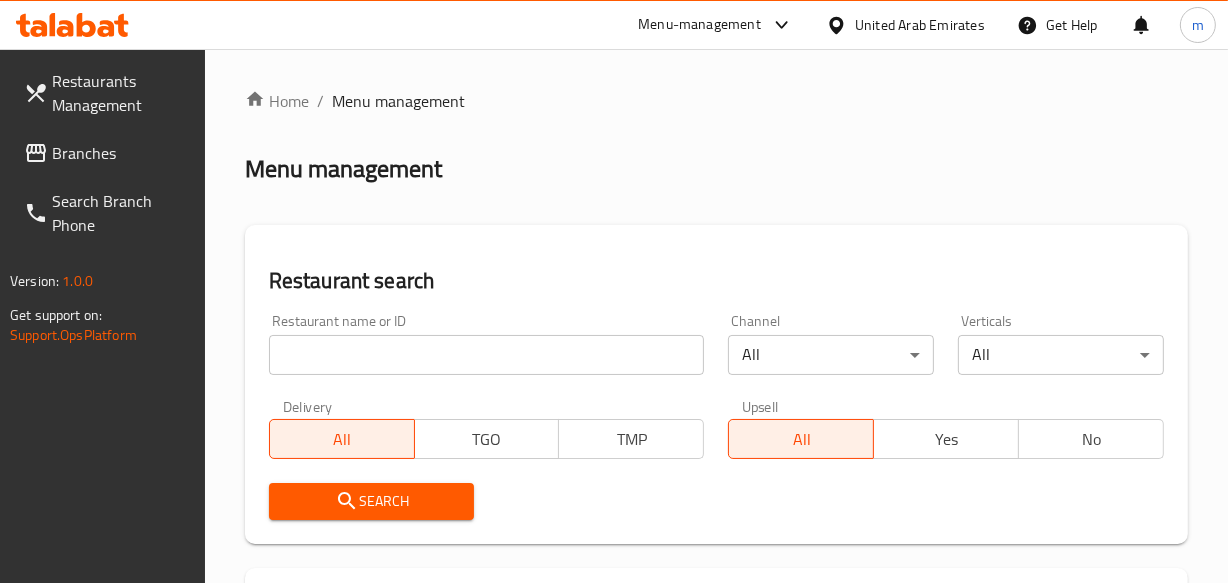 click at bounding box center (487, 355) 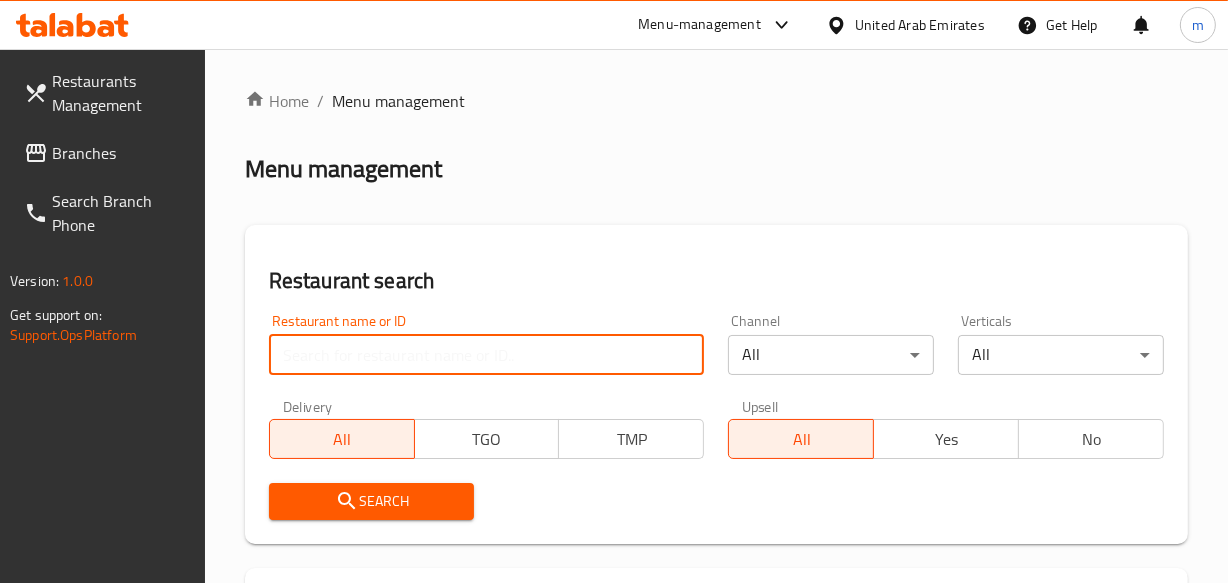 paste on "/655047" 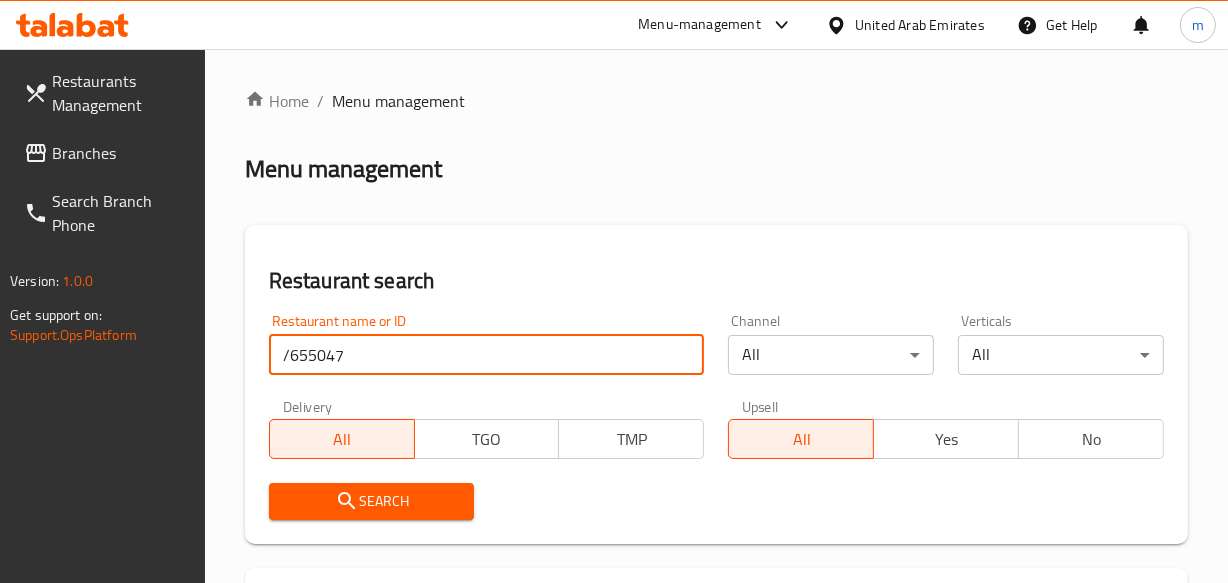 click on "/655047" at bounding box center (487, 355) 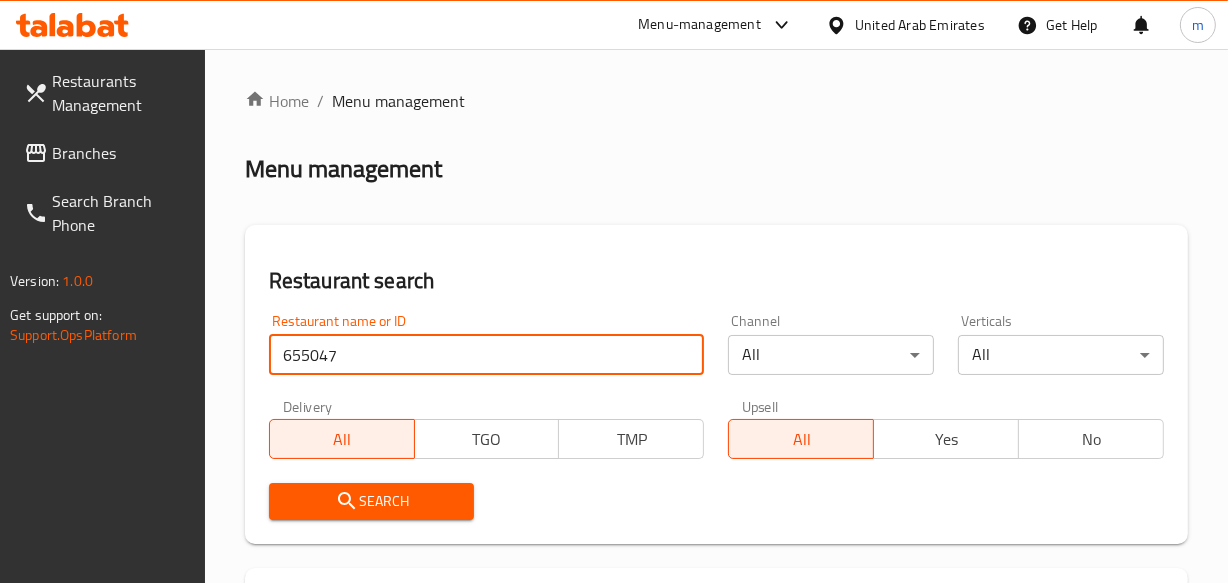 type on "655047" 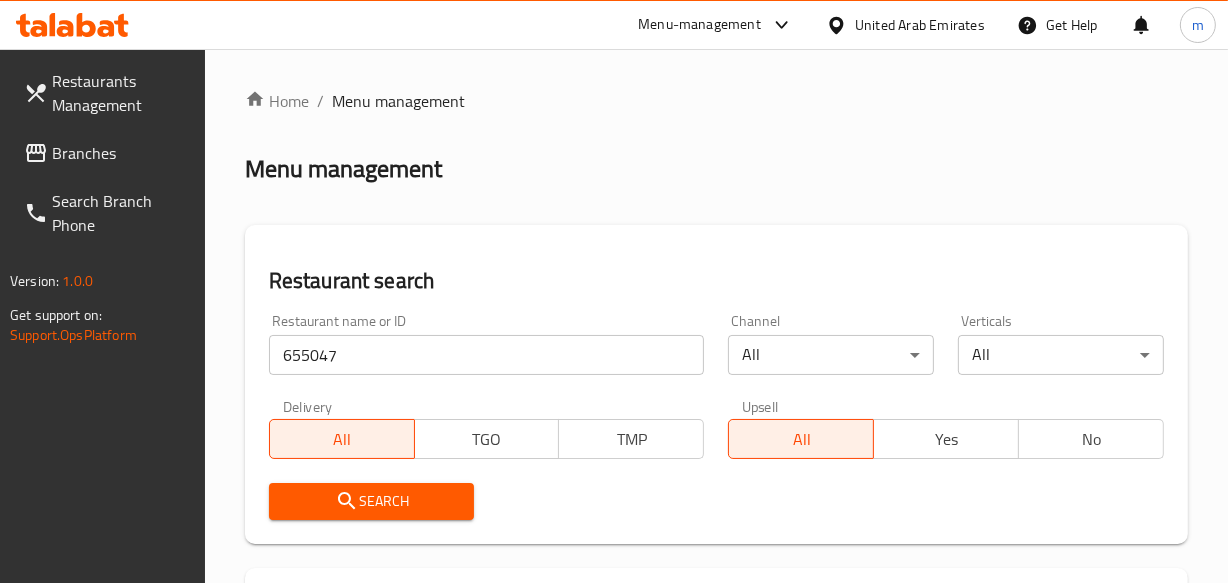 click on "Search" at bounding box center [372, 501] 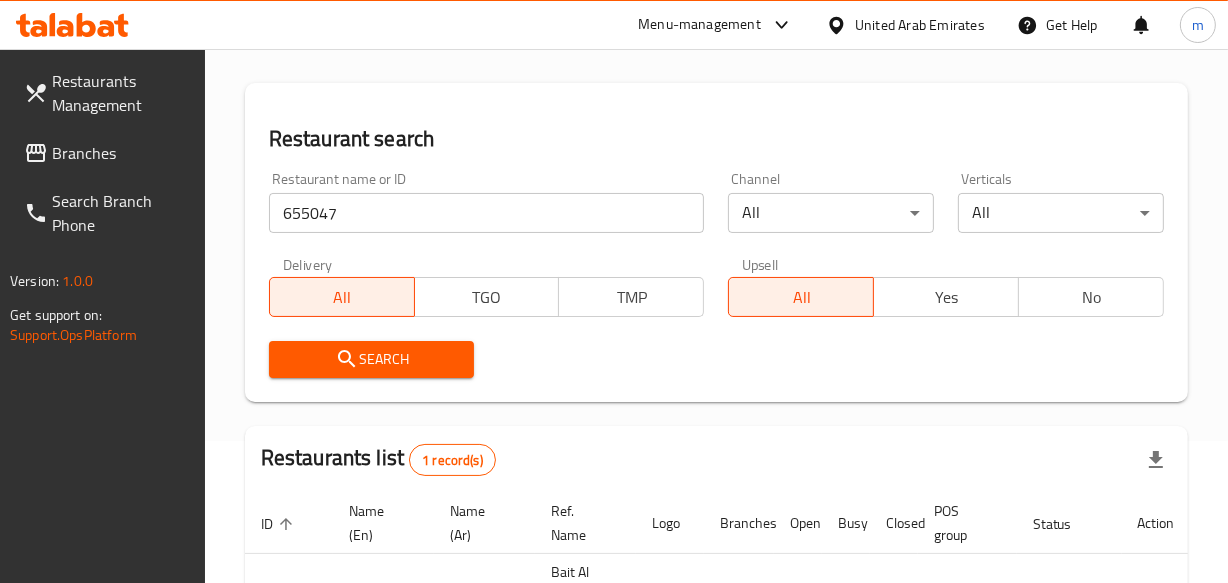 scroll, scrollTop: 349, scrollLeft: 0, axis: vertical 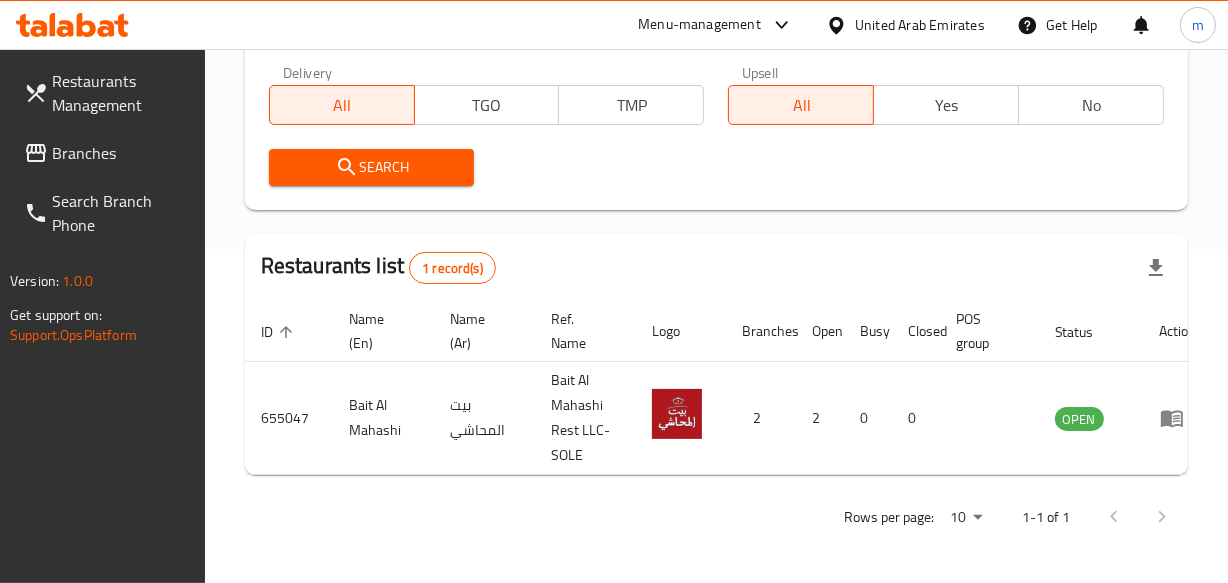 click 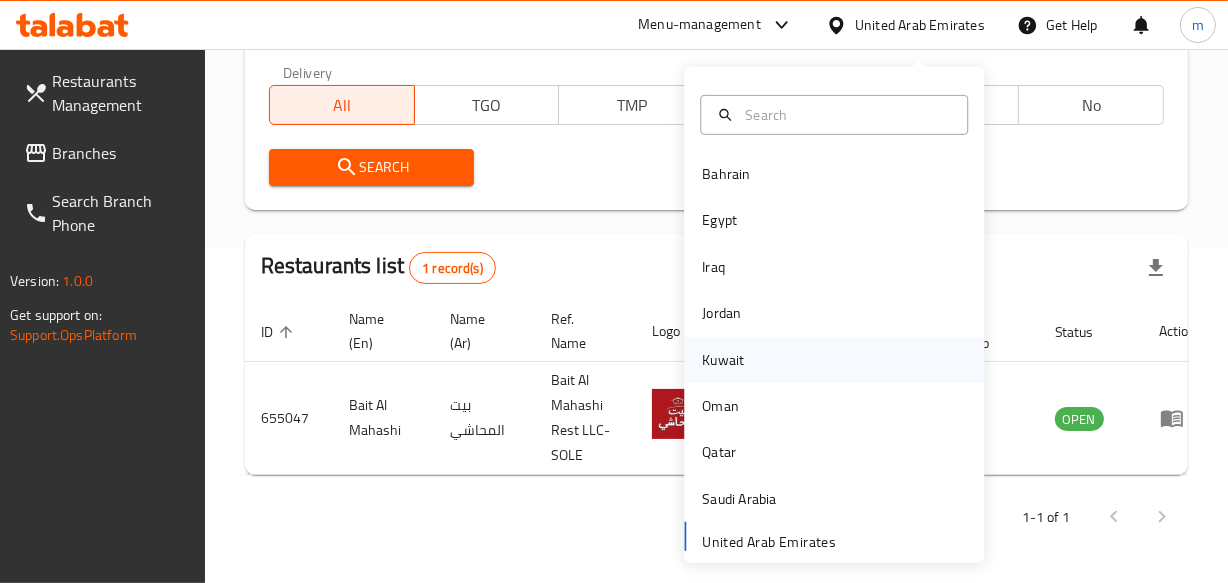 click on "Kuwait" at bounding box center [723, 360] 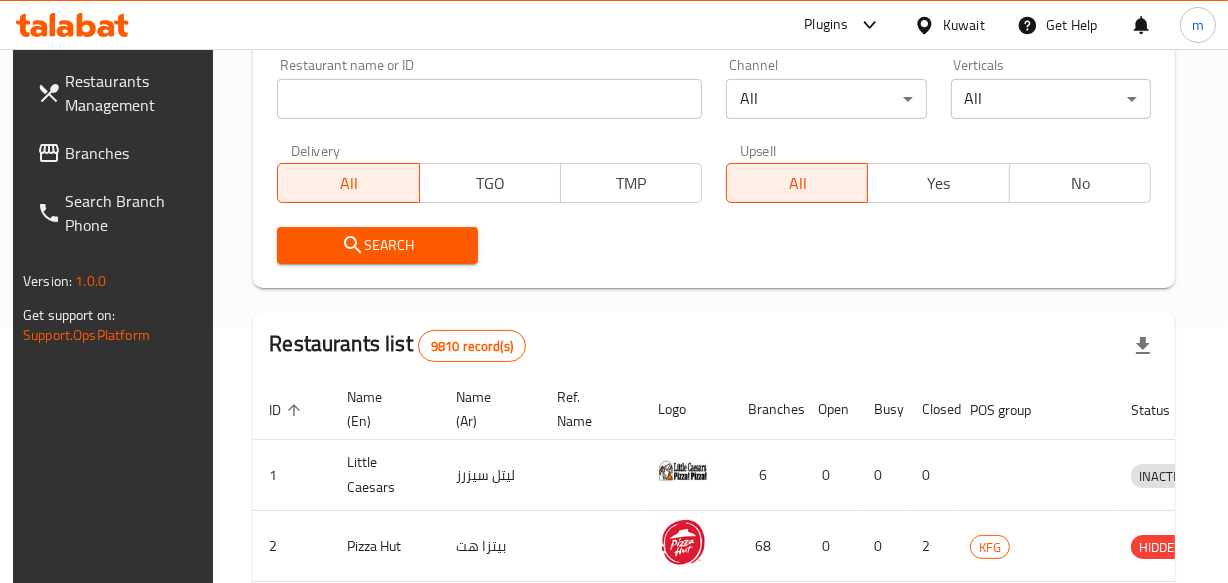 scroll, scrollTop: 349, scrollLeft: 0, axis: vertical 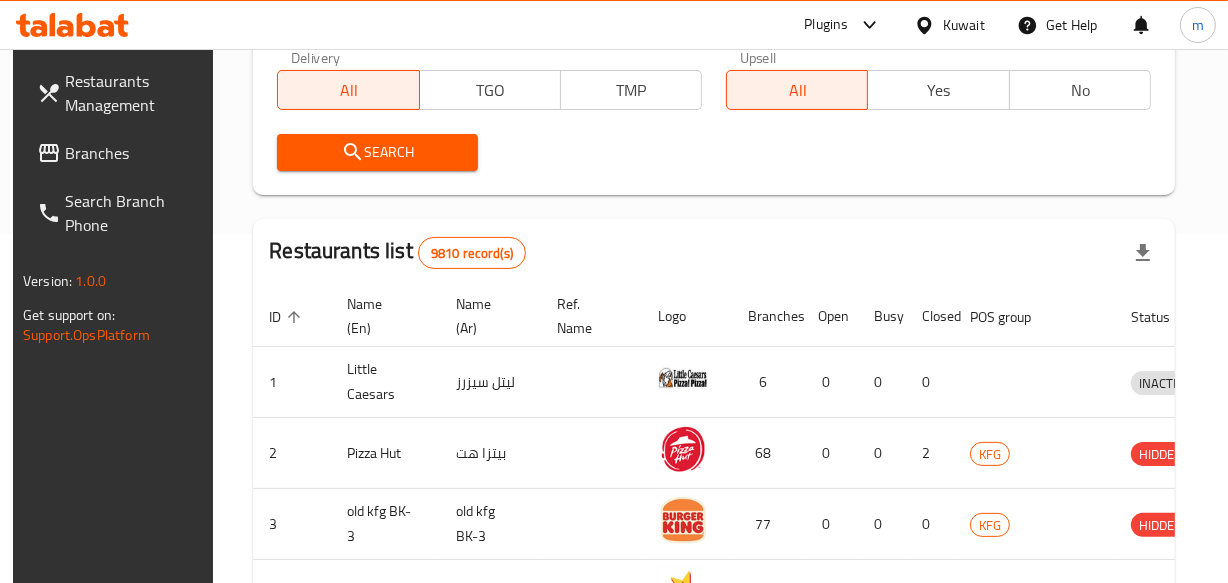 click on "Branches" at bounding box center (133, 153) 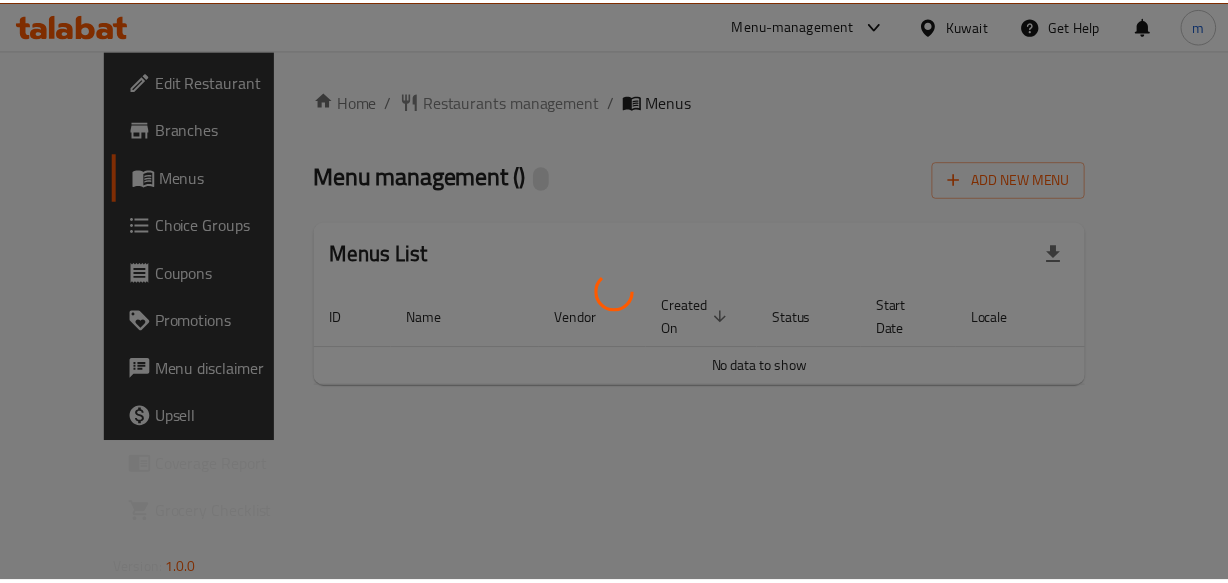 scroll, scrollTop: 0, scrollLeft: 0, axis: both 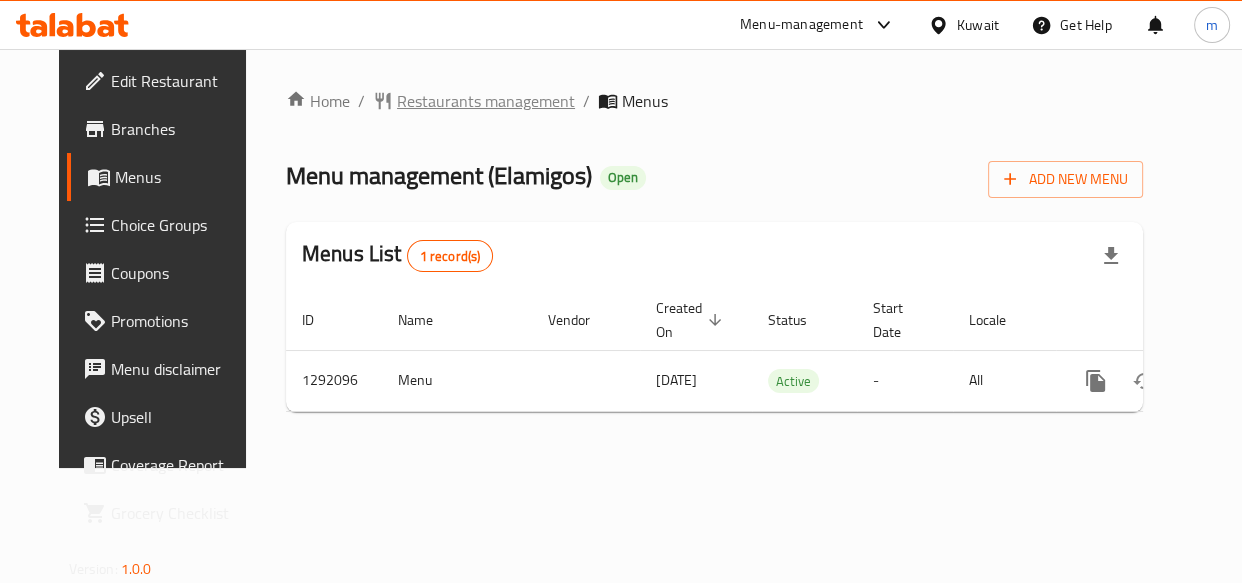 click on "Restaurants management" at bounding box center [486, 101] 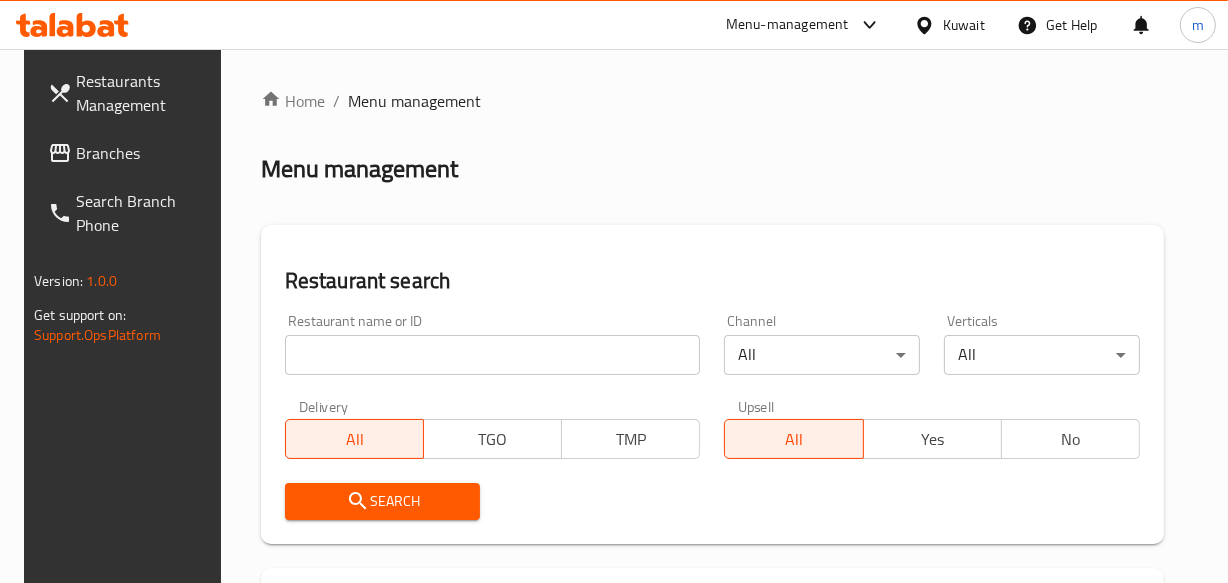click at bounding box center [493, 355] 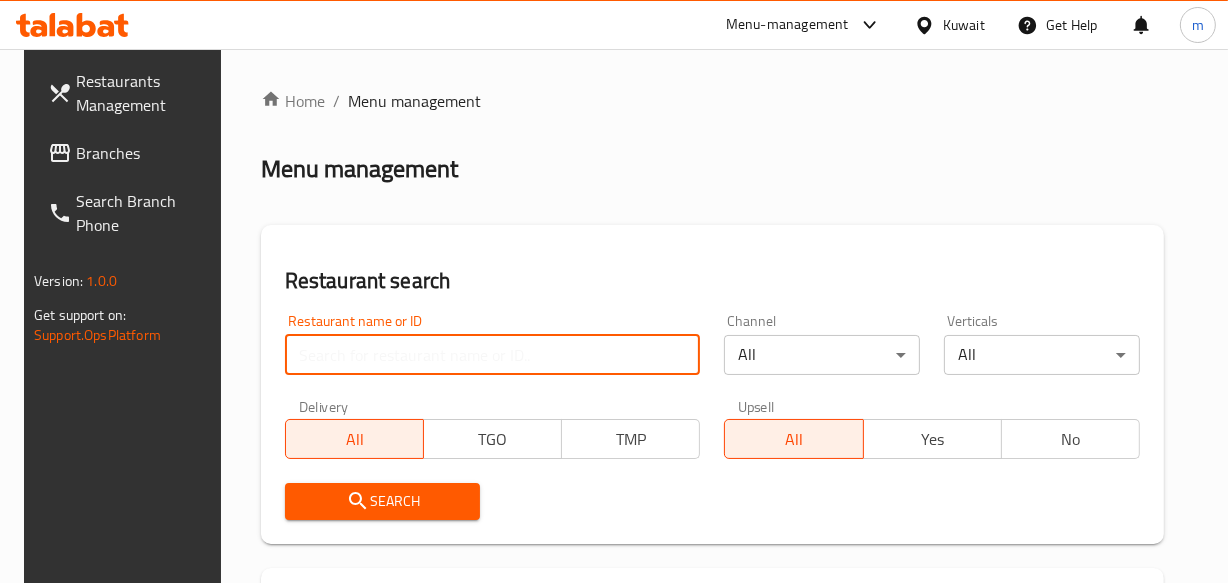 paste on "698971" 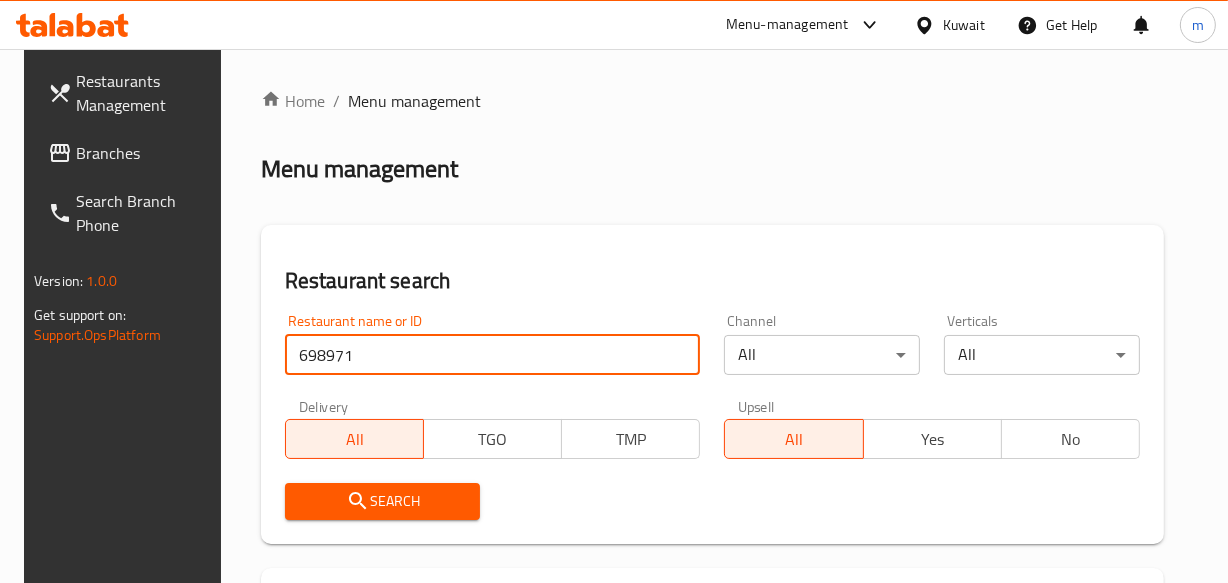 type on "698971" 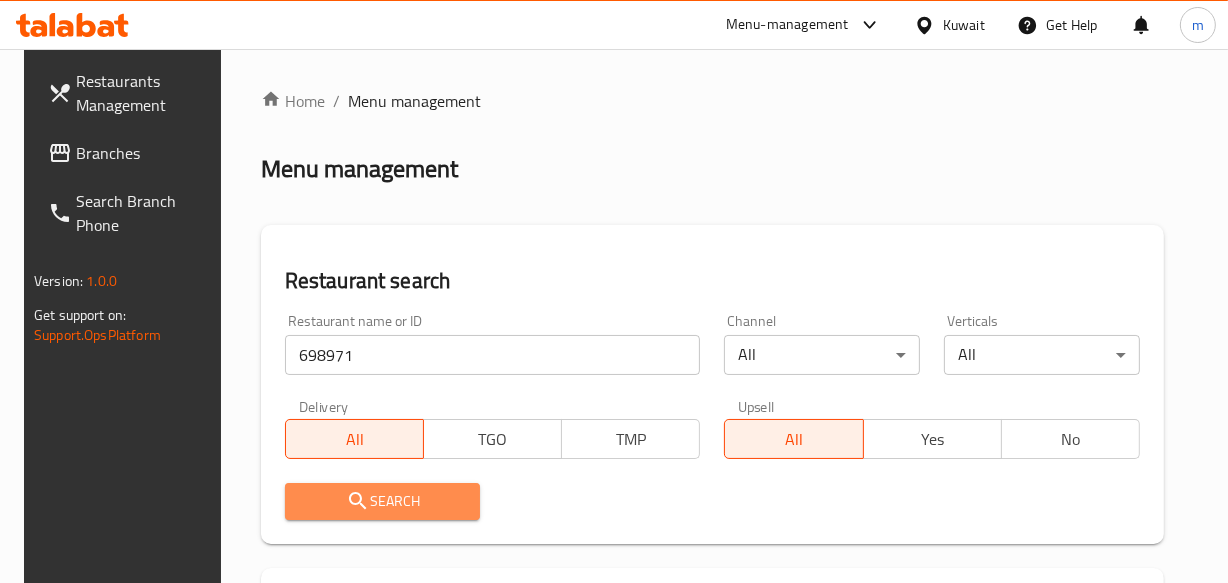 click on "Search" at bounding box center (383, 501) 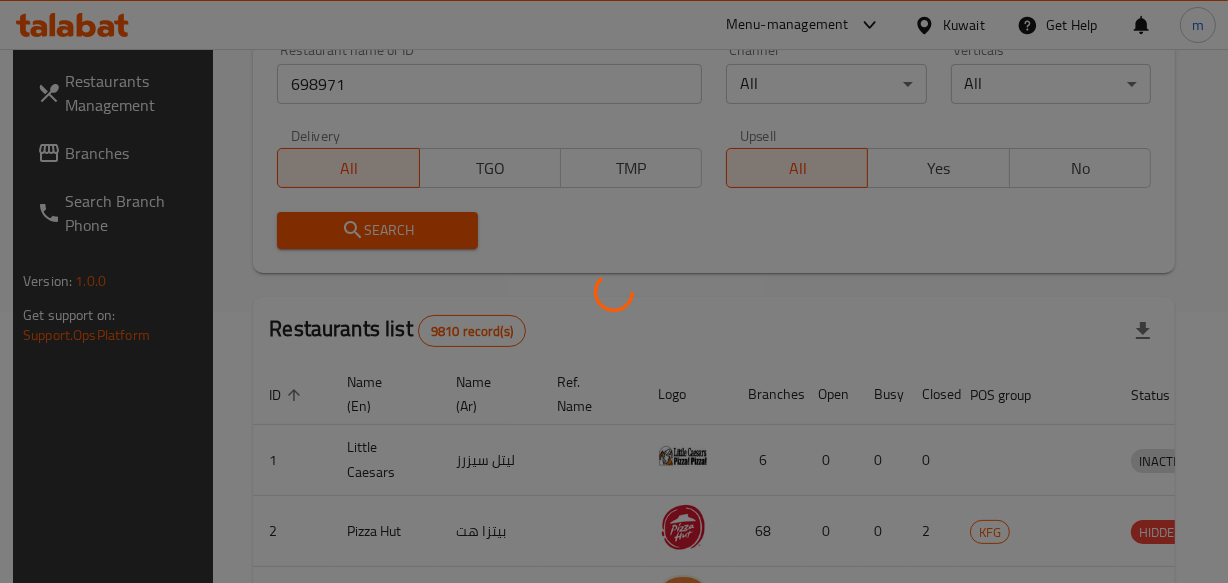 scroll, scrollTop: 272, scrollLeft: 0, axis: vertical 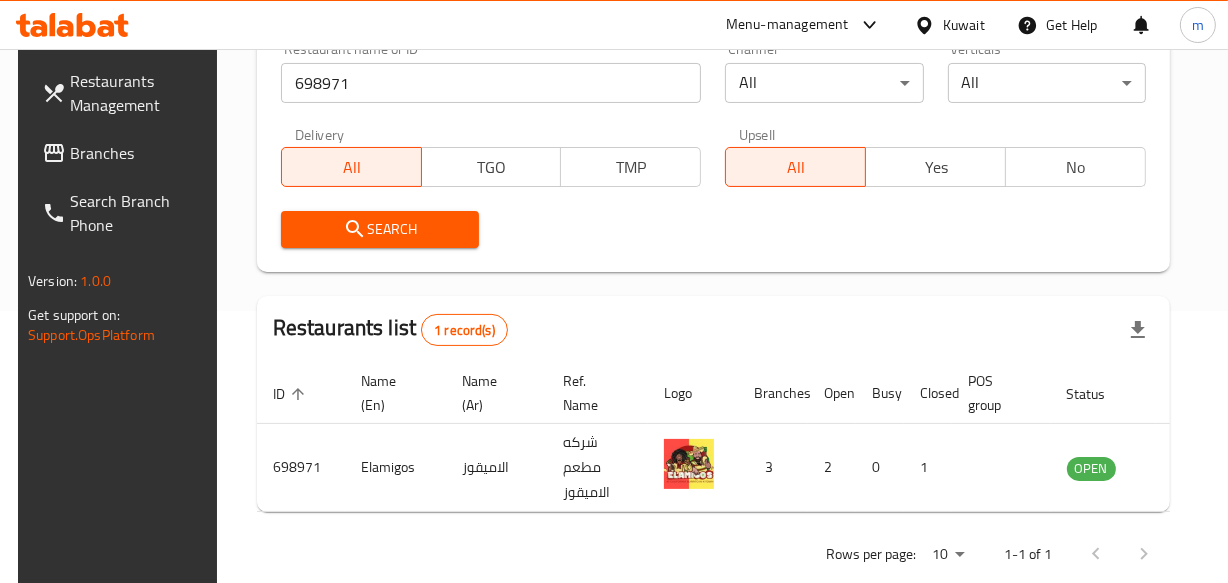 click 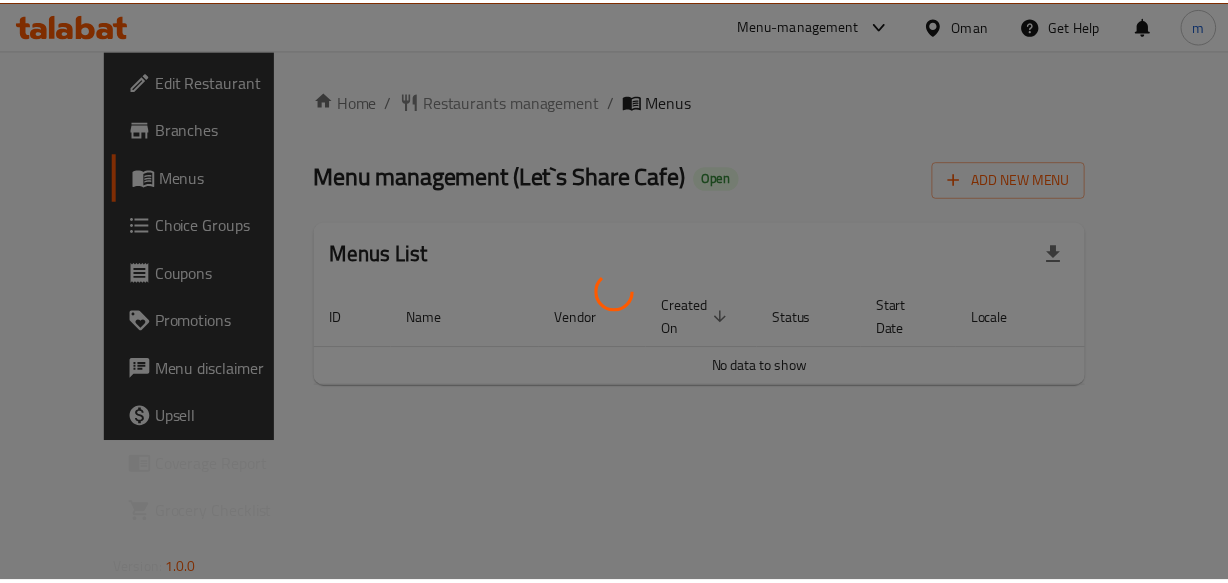 scroll, scrollTop: 0, scrollLeft: 0, axis: both 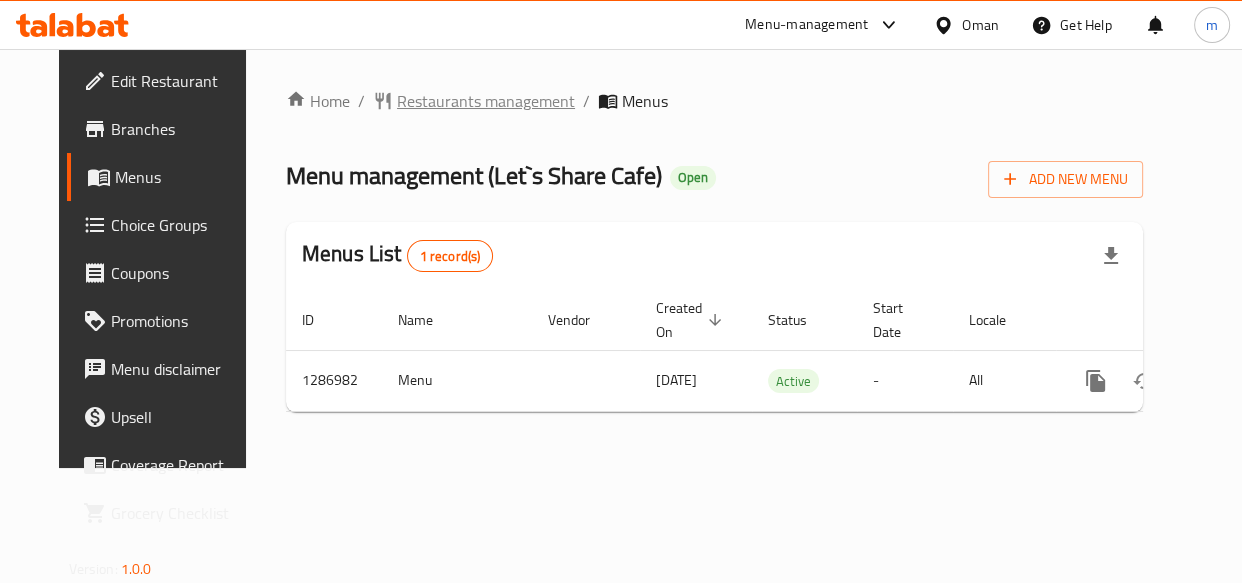click on "Restaurants management" at bounding box center (486, 101) 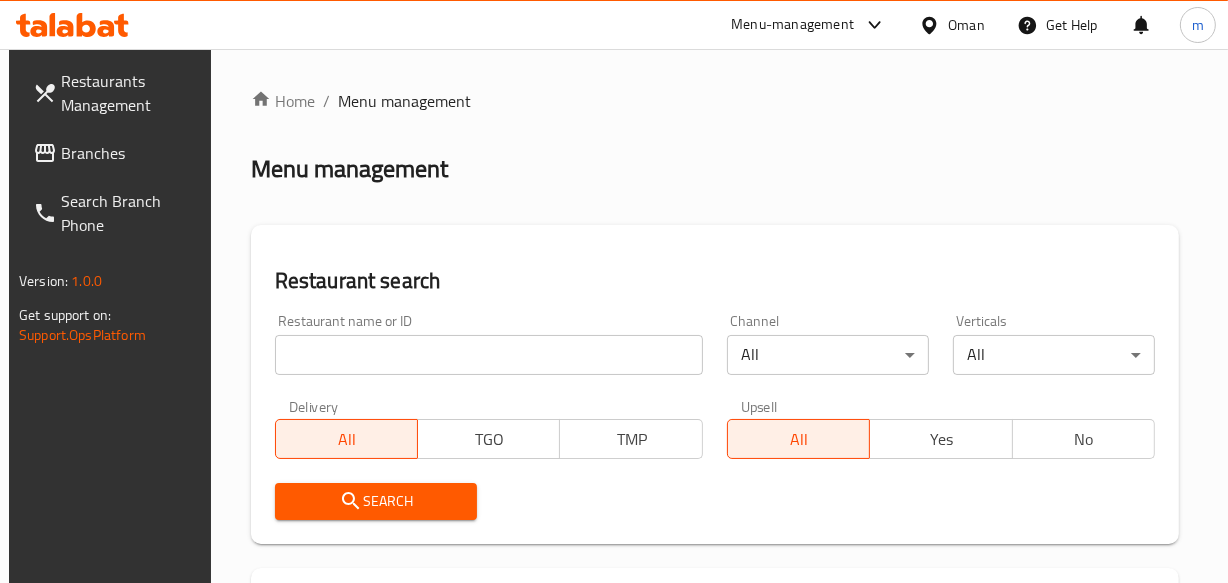 click at bounding box center (489, 355) 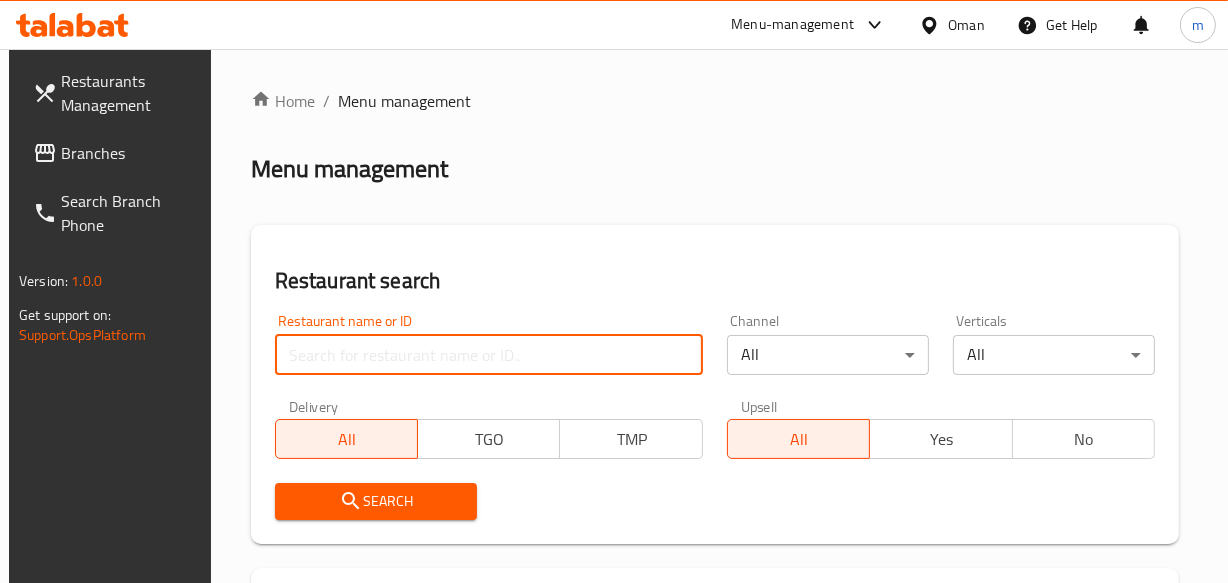 paste on "696264" 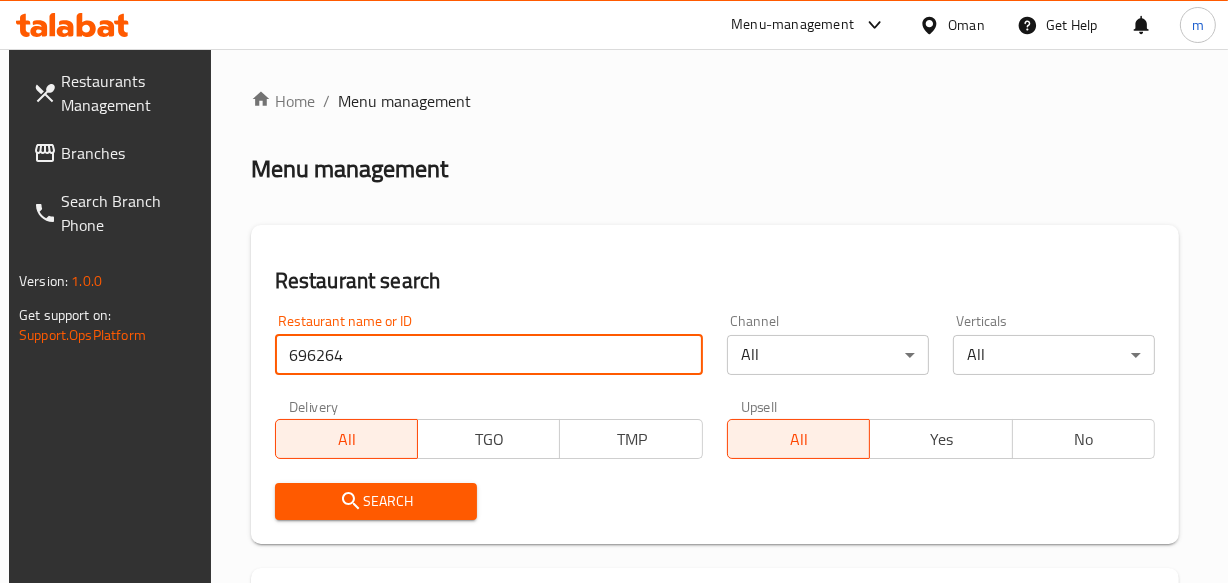 type on "696264" 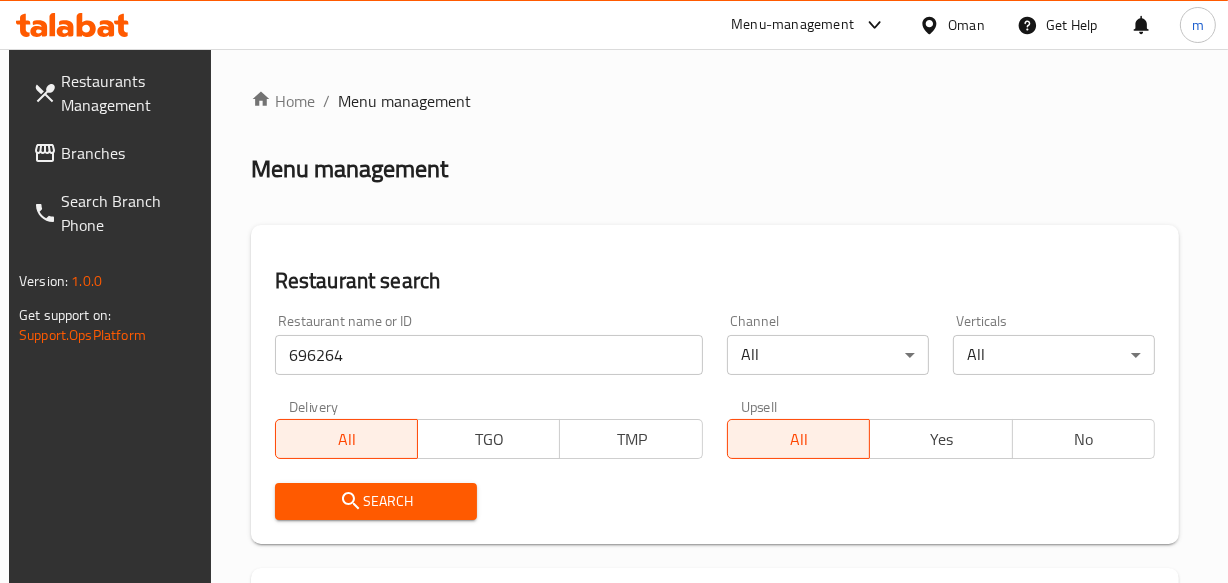 click on "Search" at bounding box center [376, 501] 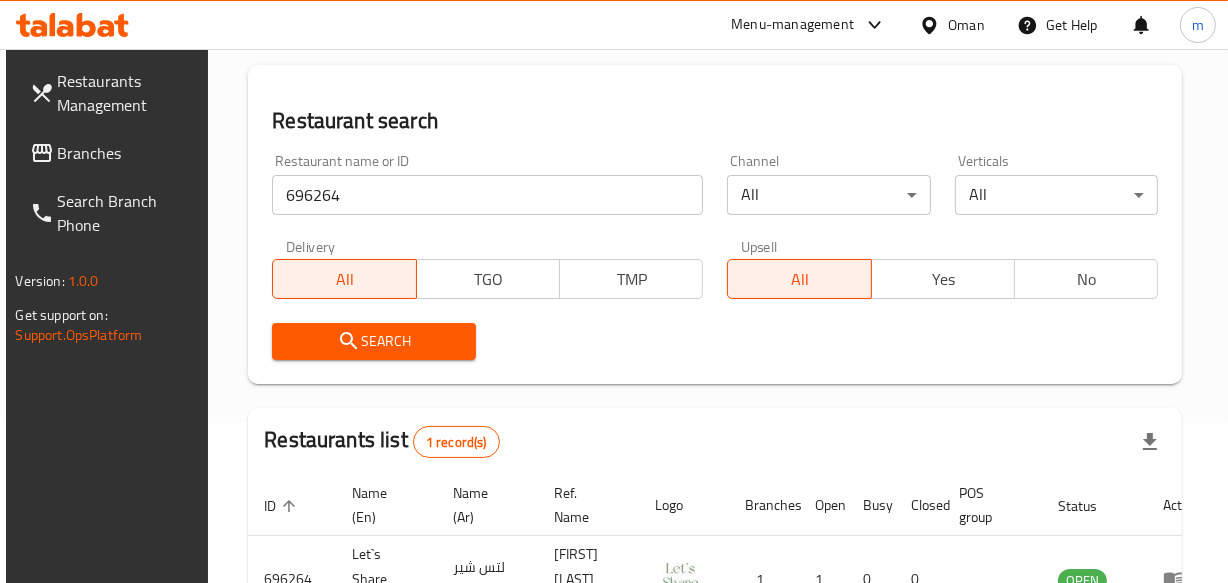 scroll, scrollTop: 323, scrollLeft: 0, axis: vertical 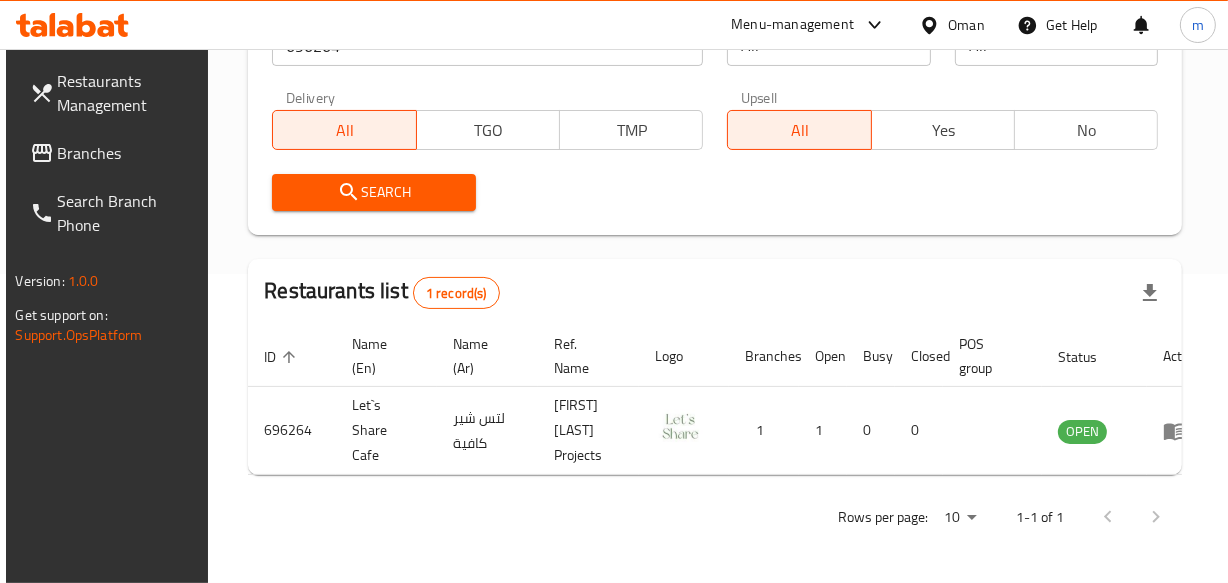 click 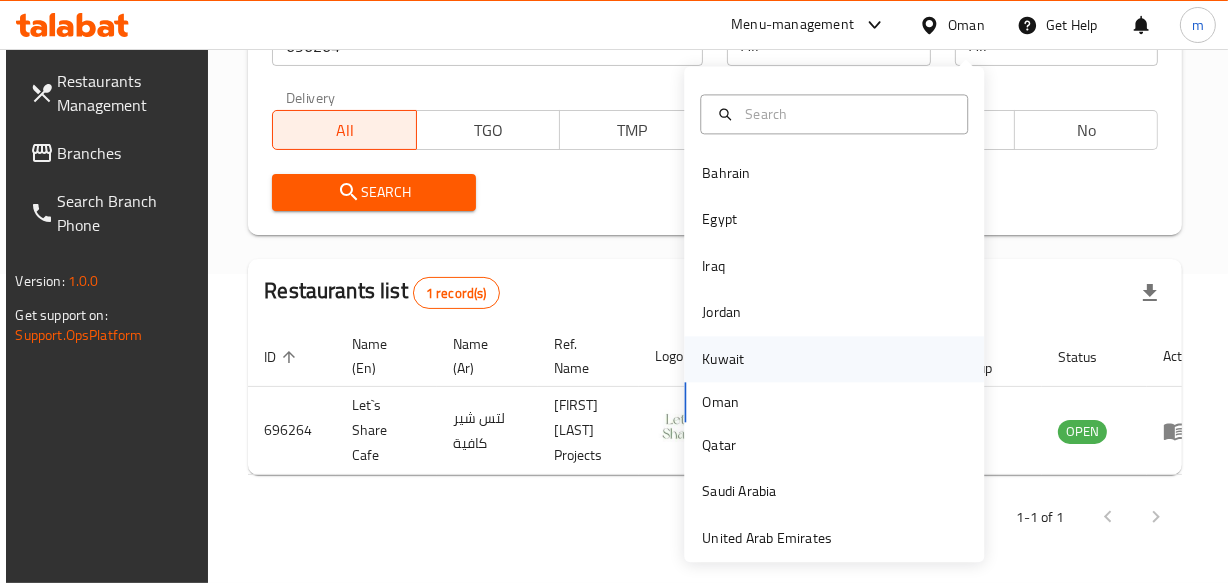 click on "Kuwait" at bounding box center (723, 359) 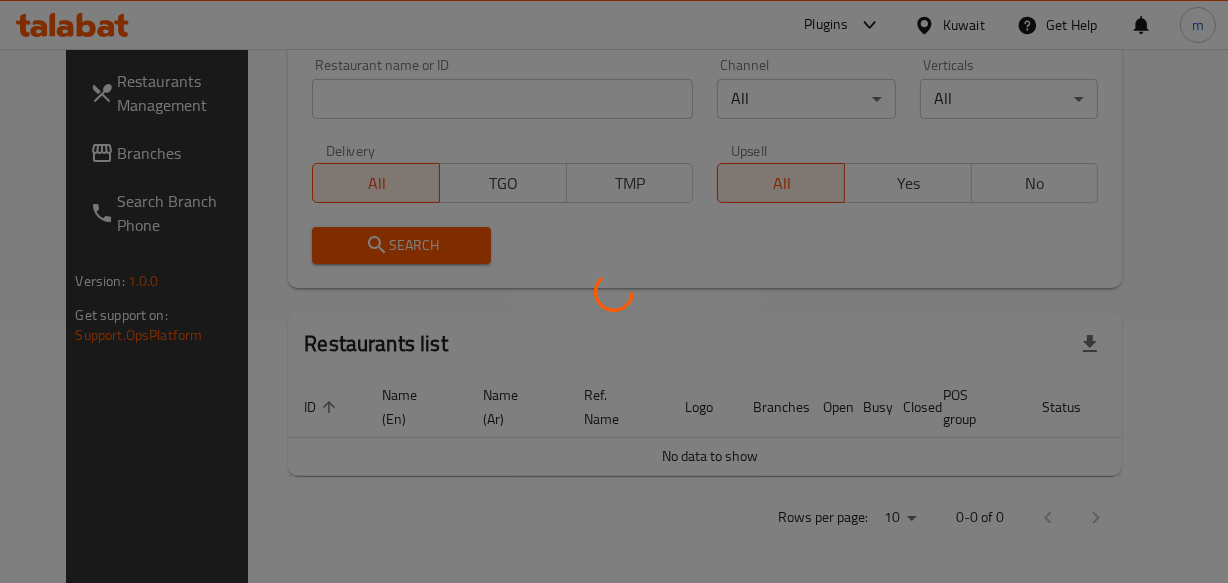 scroll, scrollTop: 323, scrollLeft: 0, axis: vertical 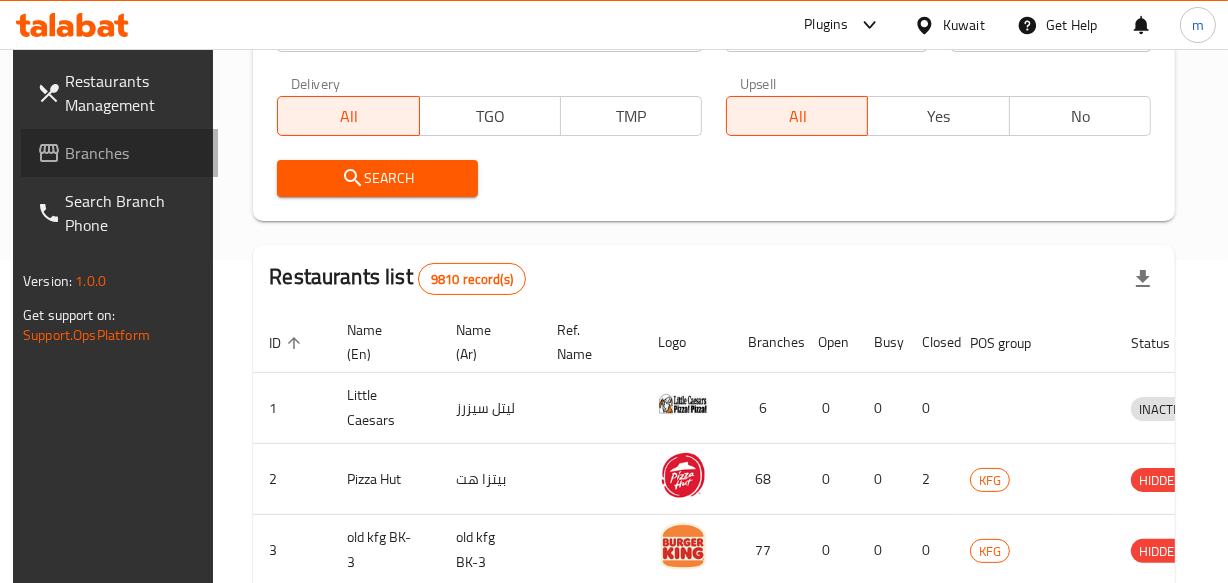 click on "Branches" at bounding box center [133, 153] 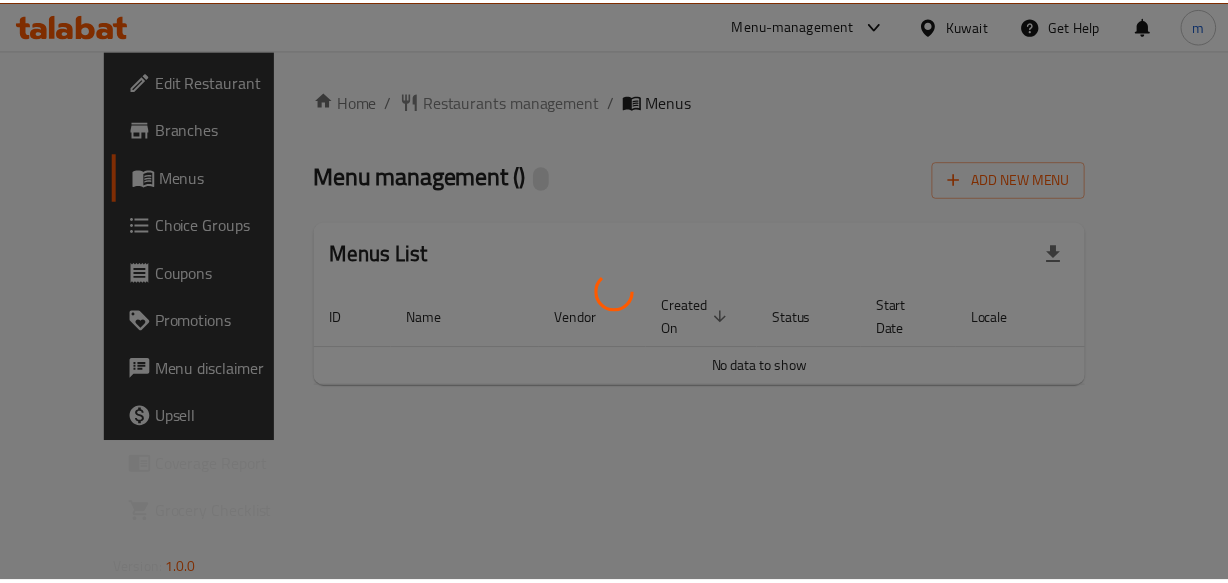 scroll, scrollTop: 0, scrollLeft: 0, axis: both 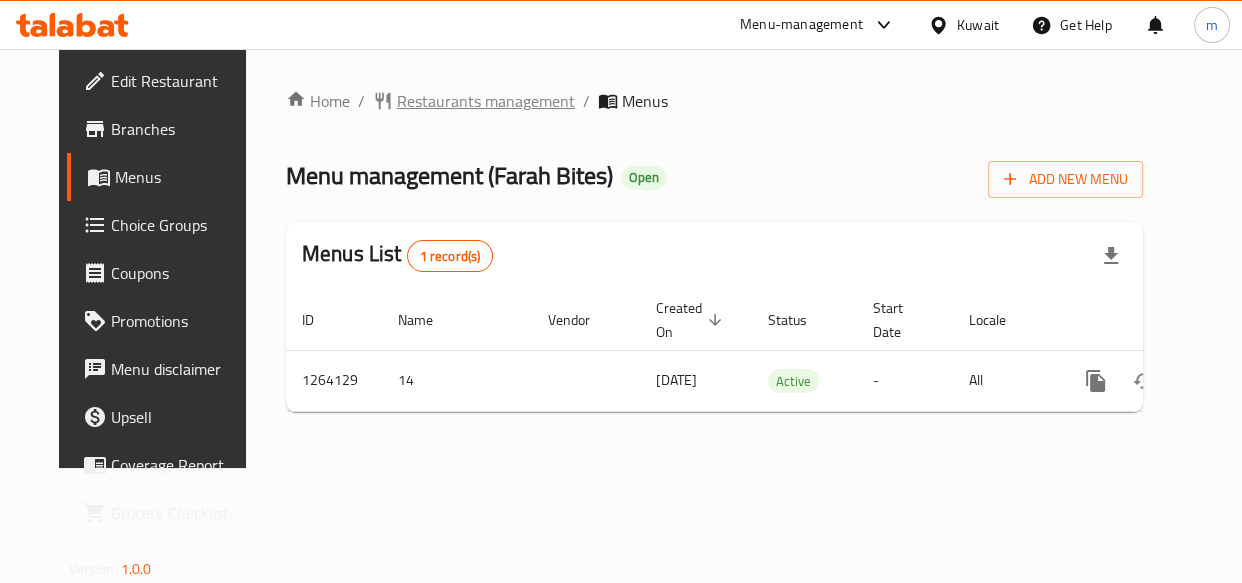 click on "Restaurants management" at bounding box center [486, 101] 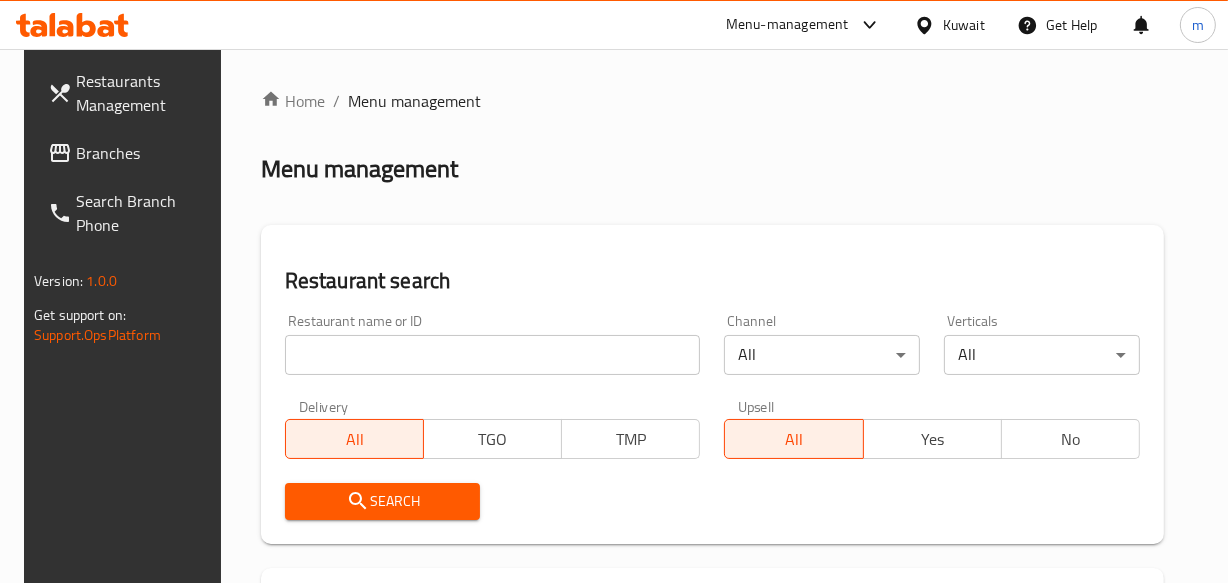 click at bounding box center [493, 355] 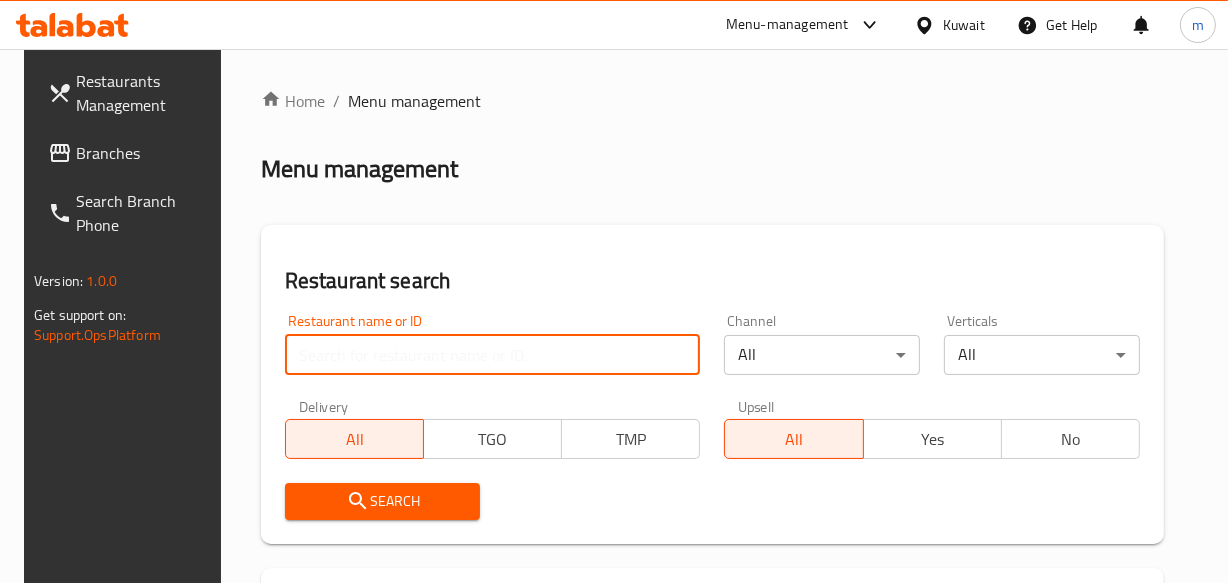 paste on "686211" 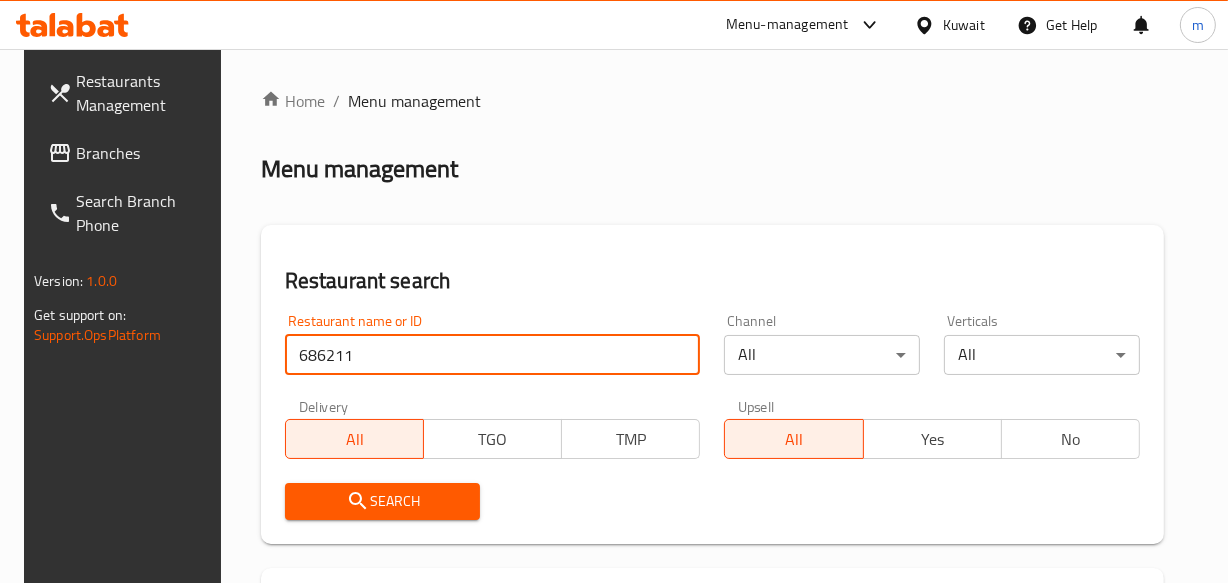 type on "686211" 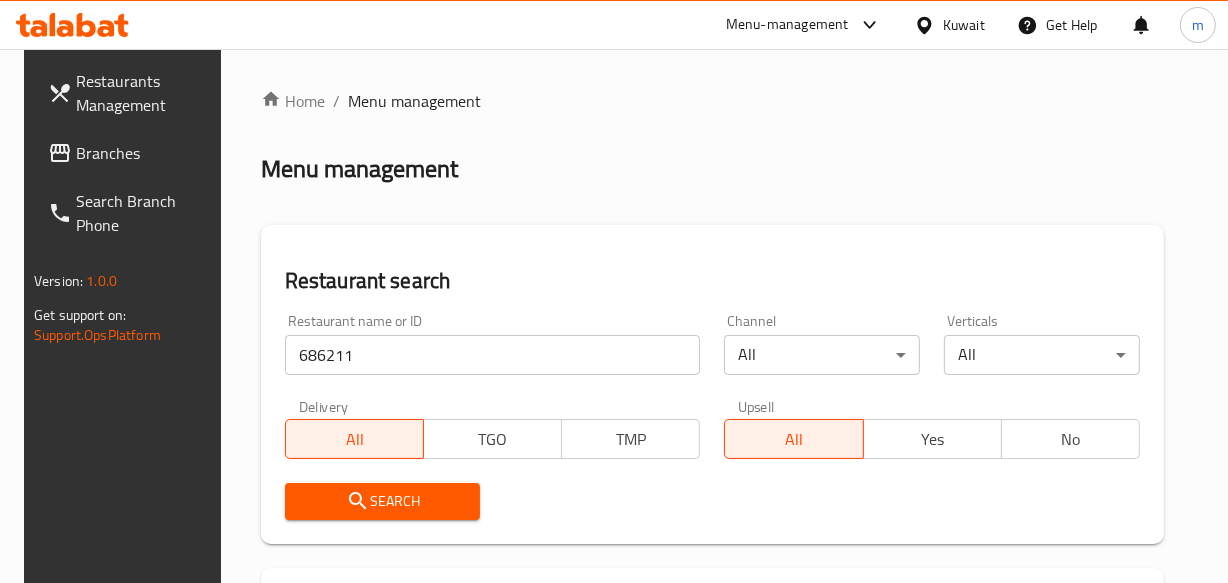 click on "Search" at bounding box center [383, 501] 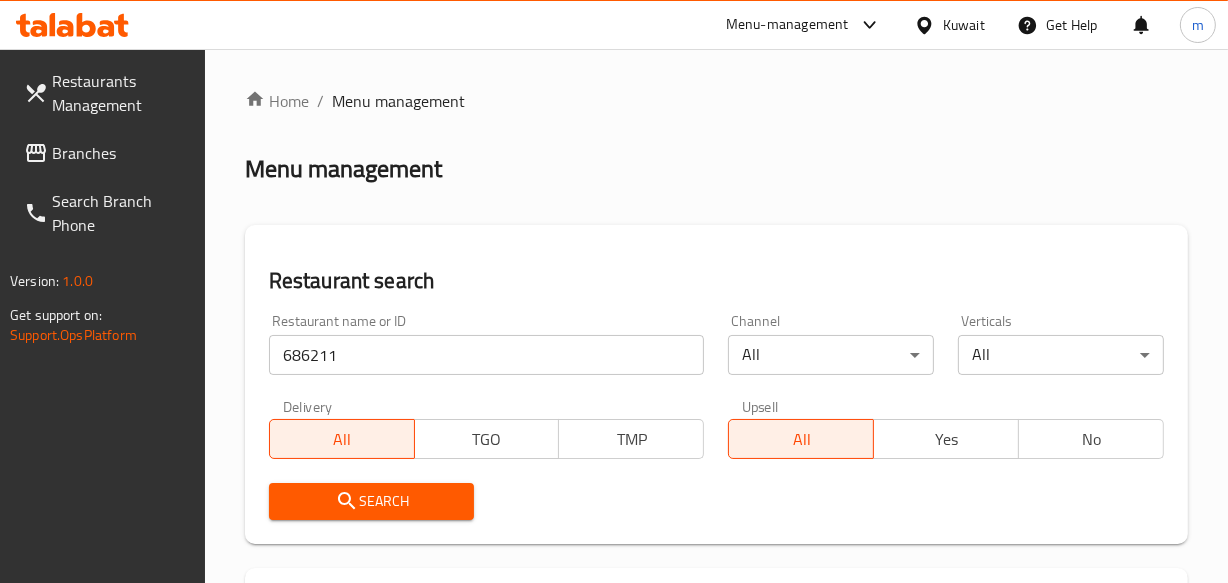 click 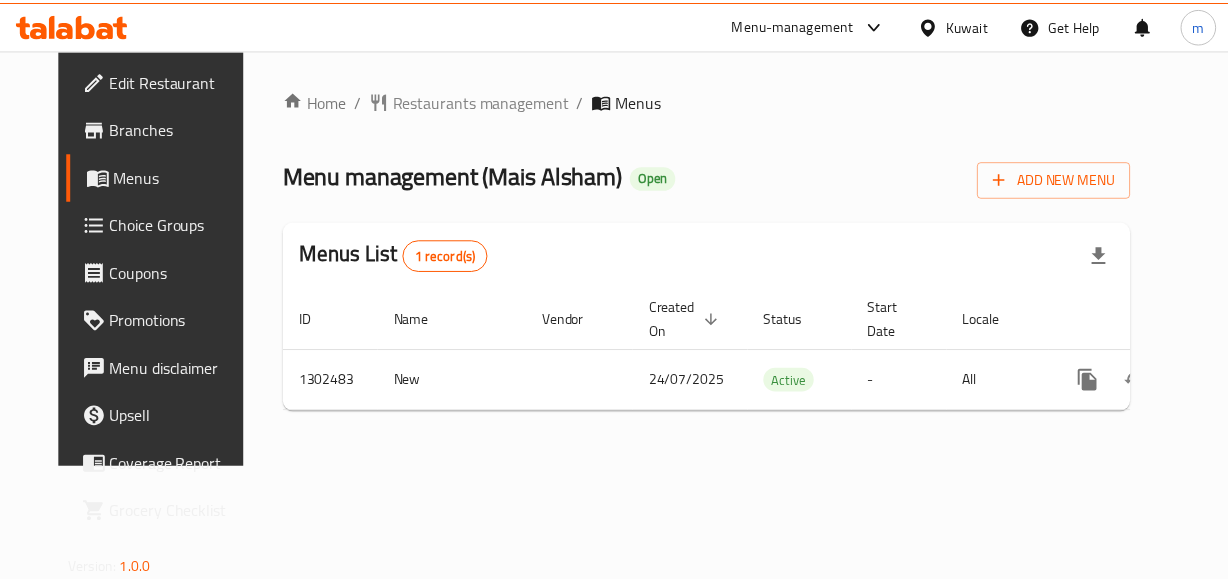 scroll, scrollTop: 0, scrollLeft: 0, axis: both 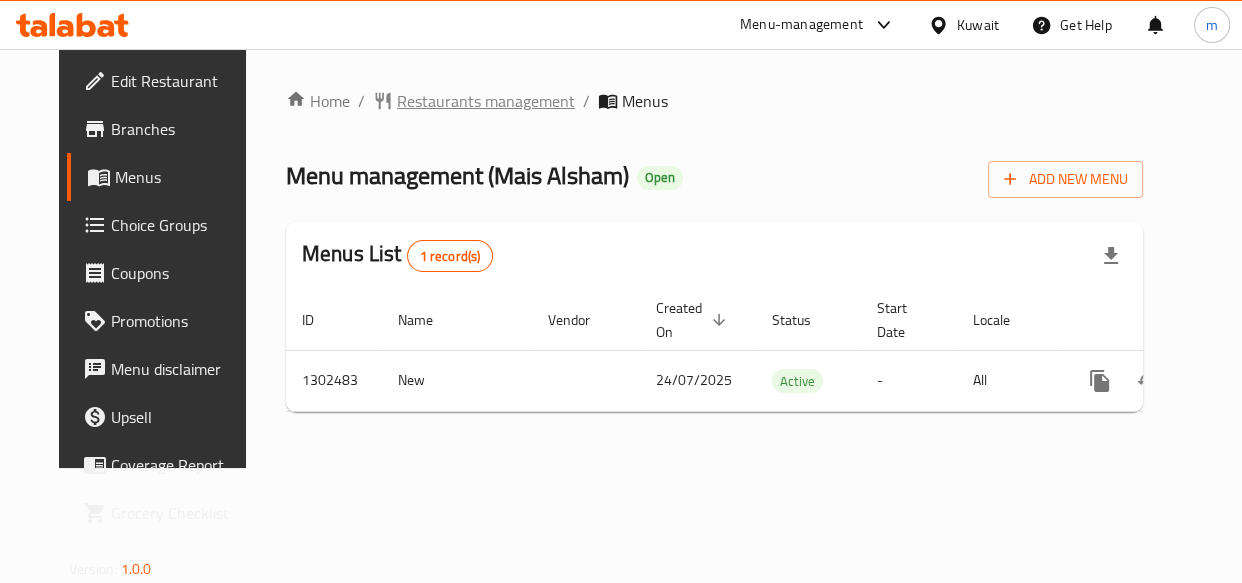 click on "Restaurants management" at bounding box center [486, 101] 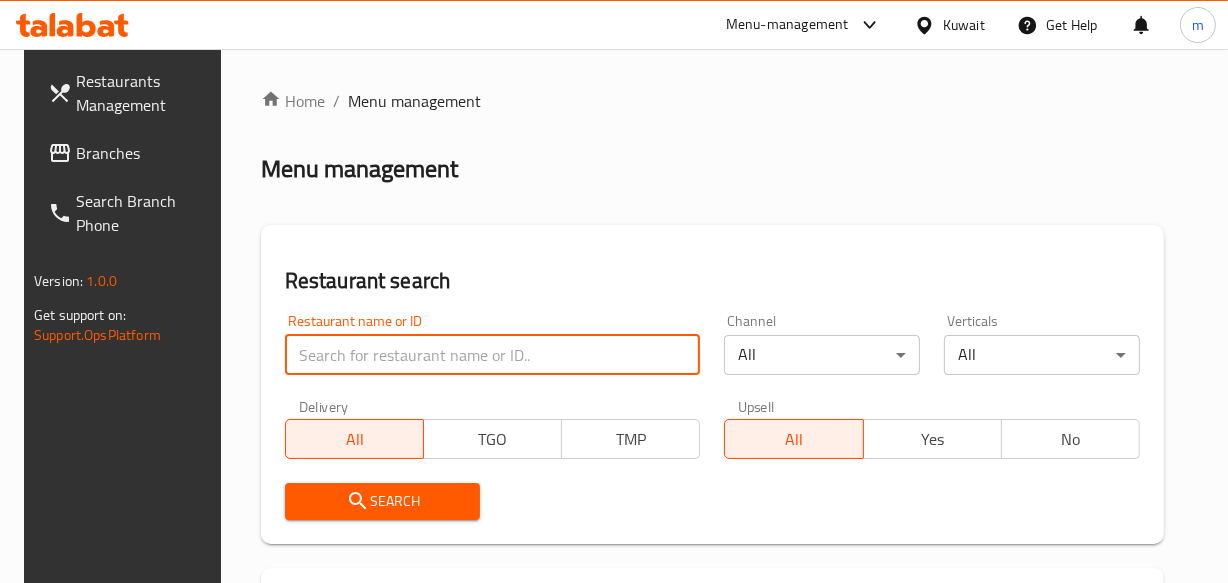 click at bounding box center [493, 355] 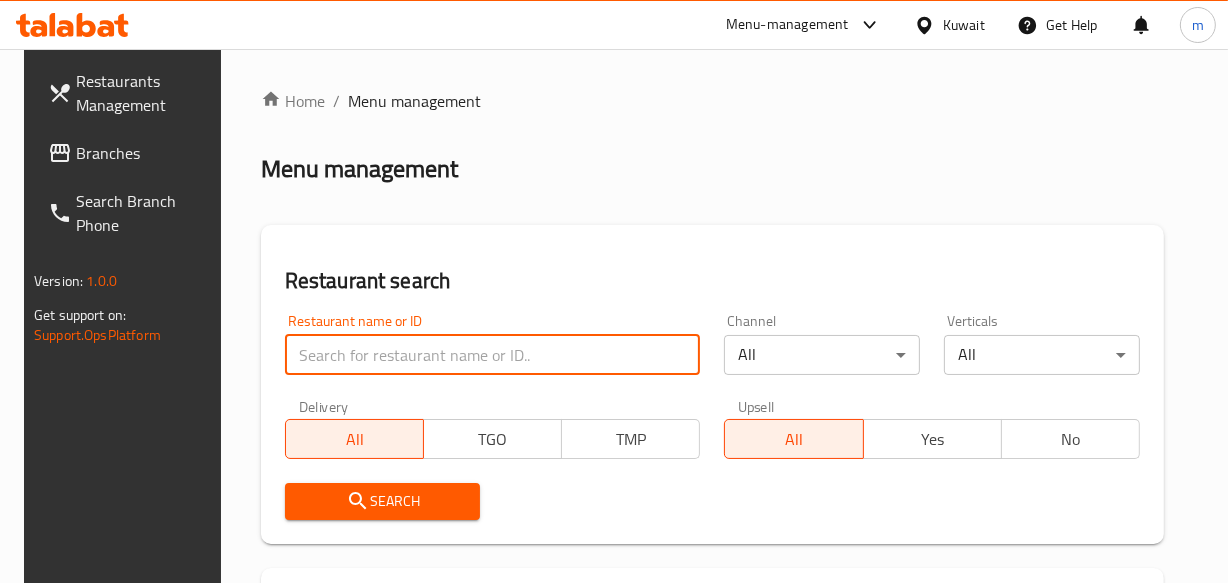 paste on "702412" 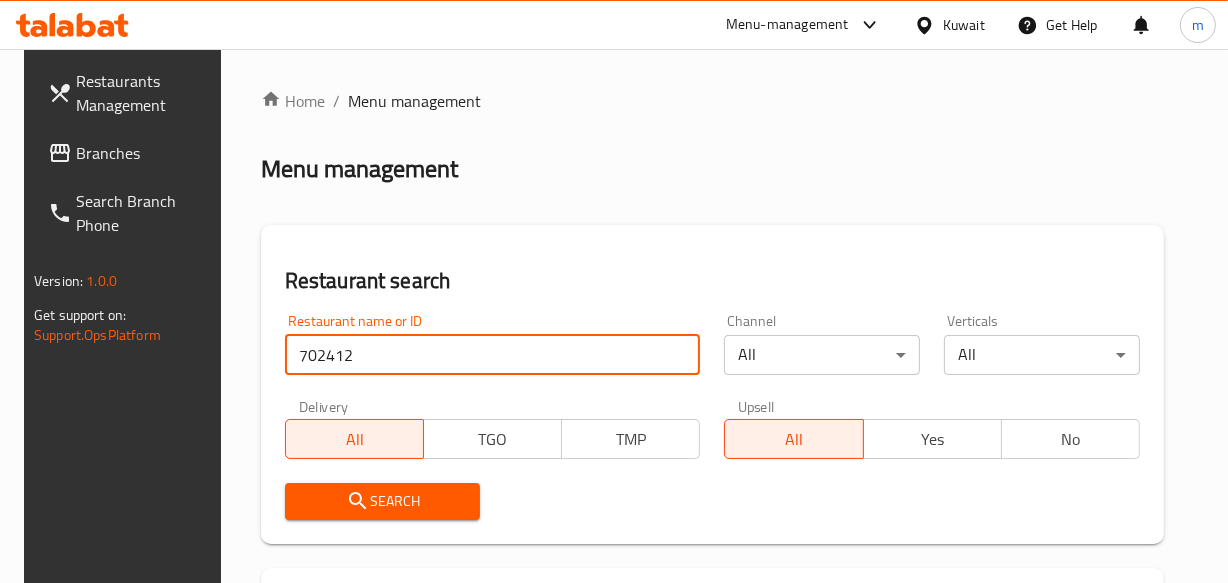 type on "702412" 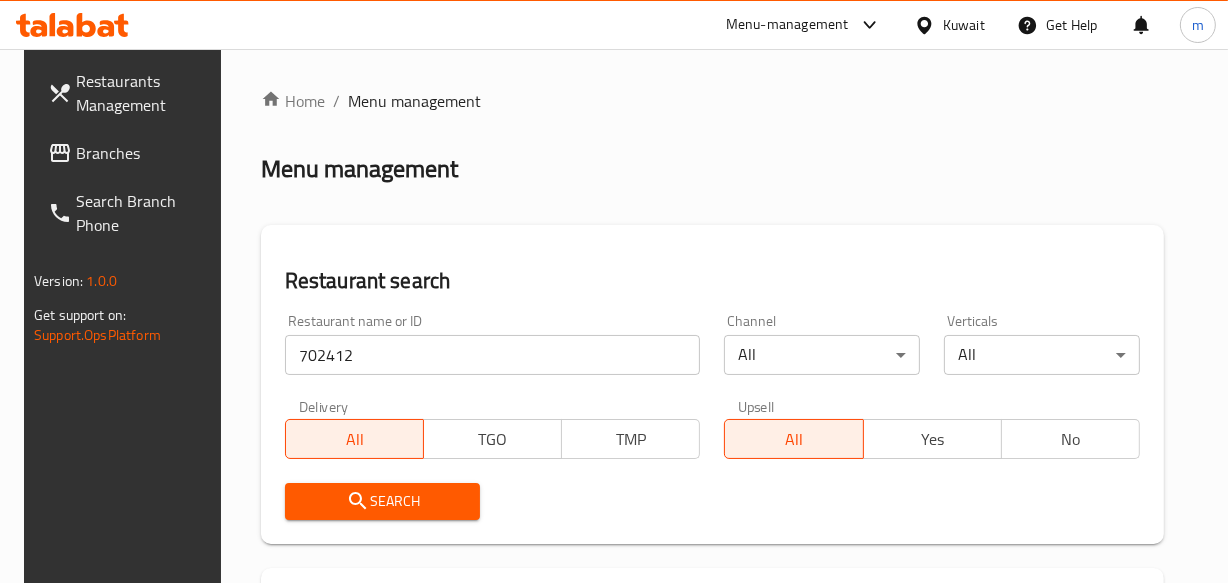 click on "Search" at bounding box center [383, 501] 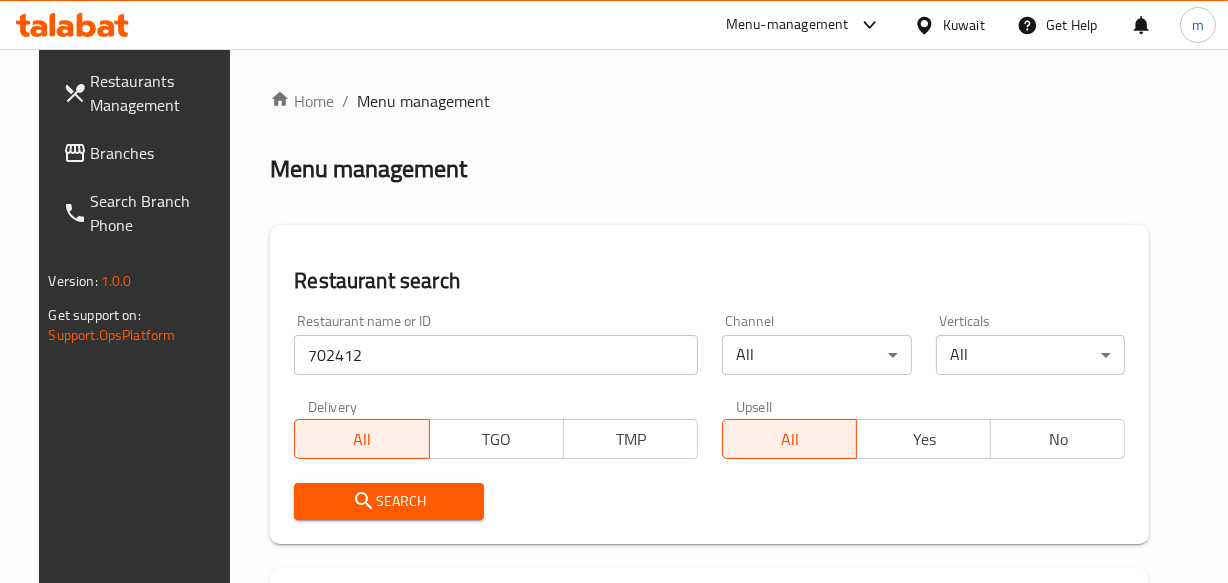 scroll, scrollTop: 323, scrollLeft: 0, axis: vertical 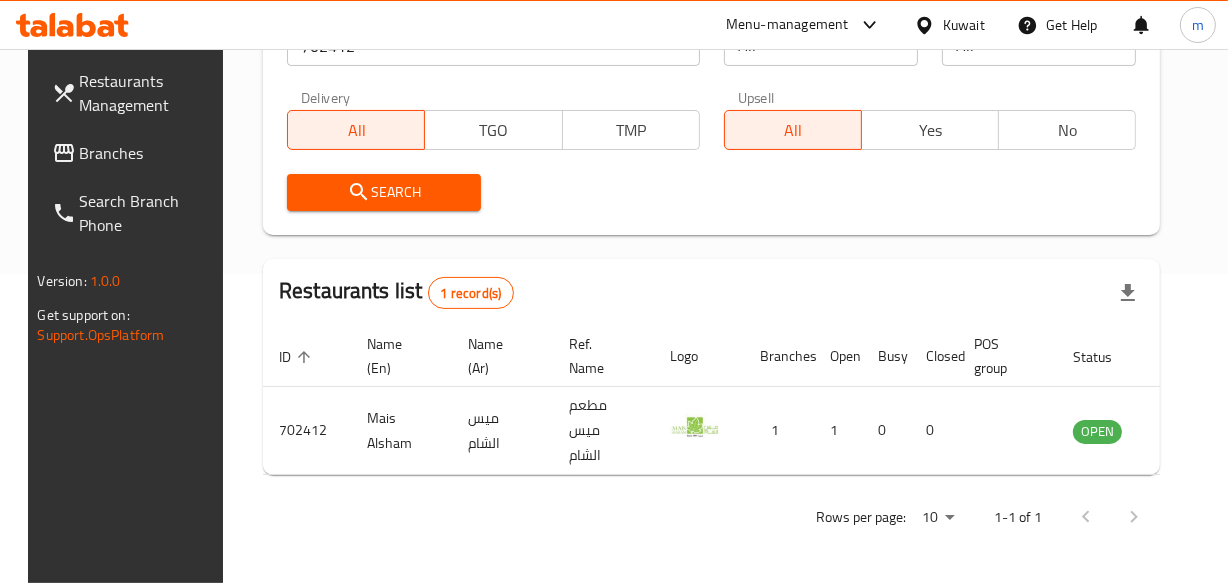 click 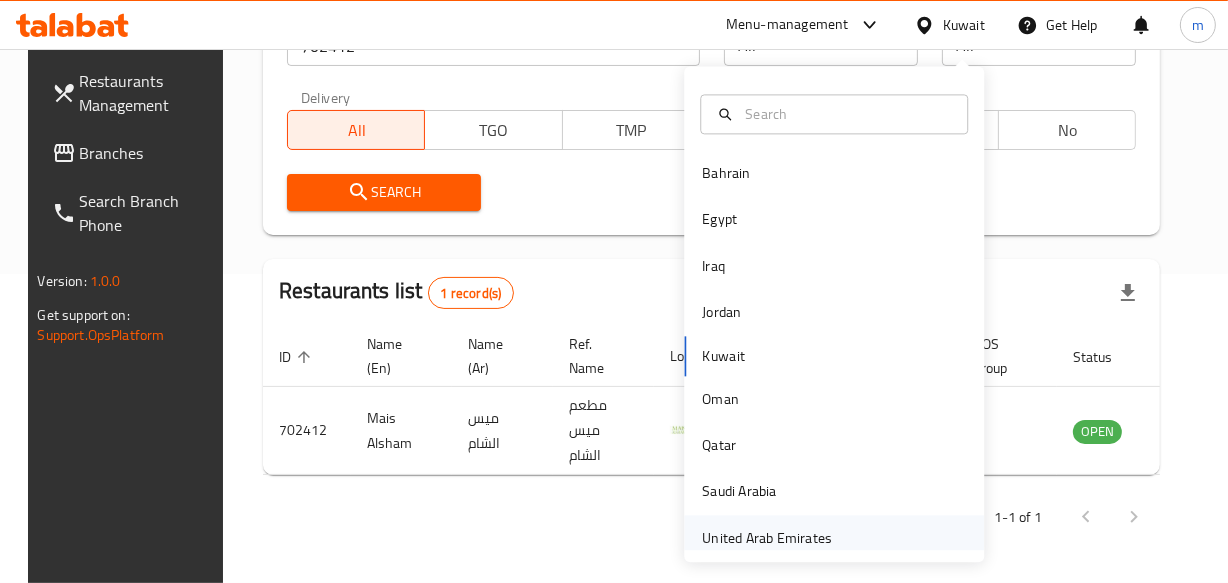 click on "United Arab Emirates" at bounding box center [767, 538] 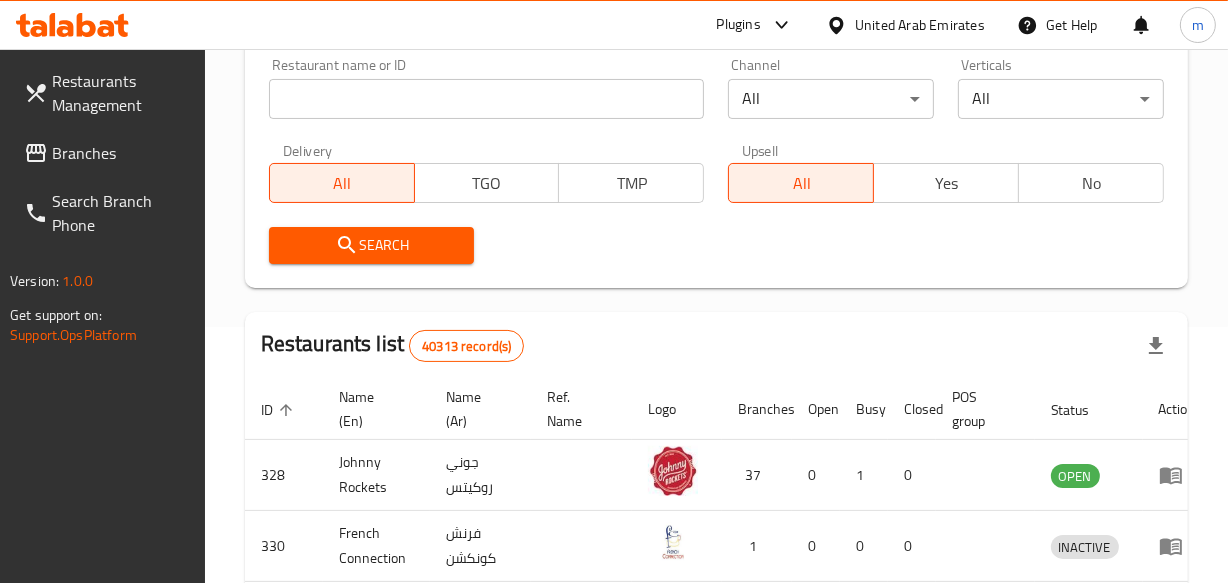 scroll, scrollTop: 323, scrollLeft: 0, axis: vertical 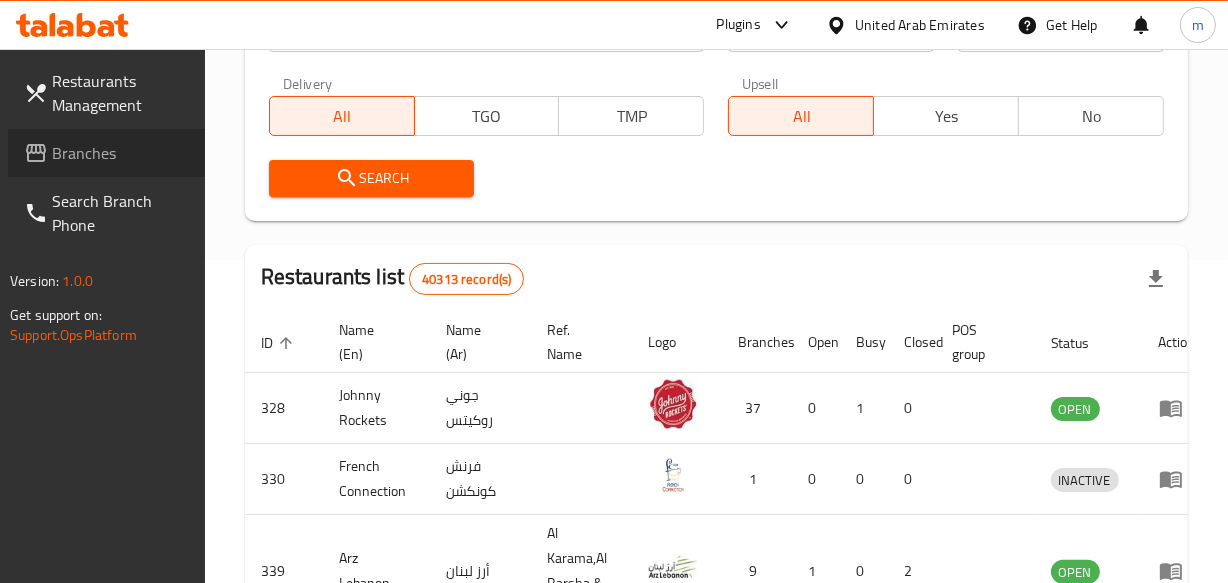 click on "Branches" at bounding box center (120, 153) 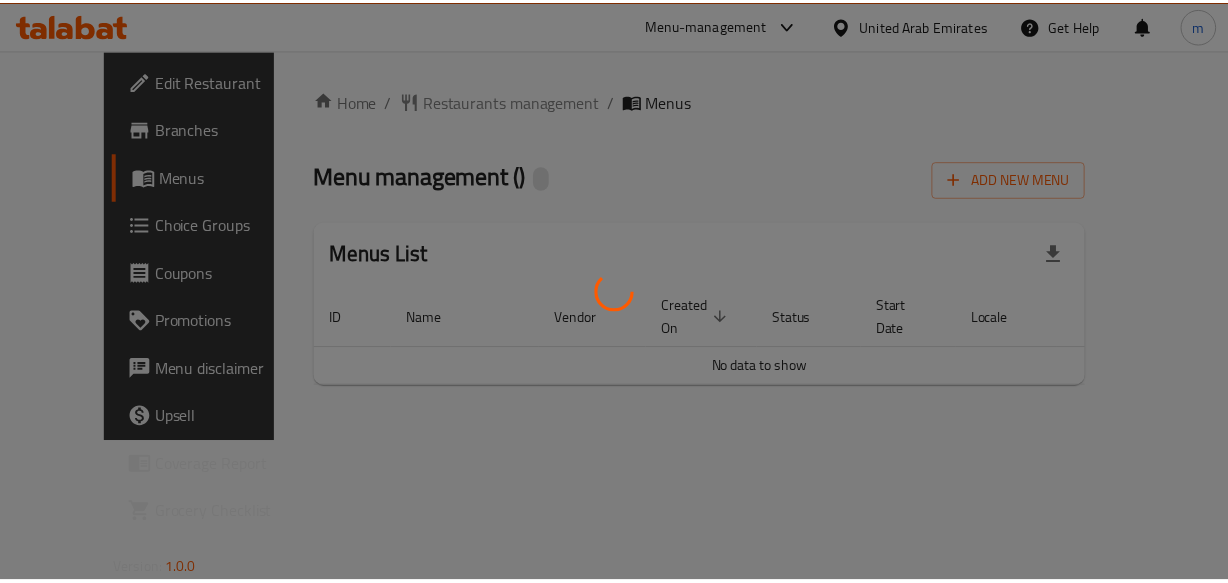 scroll, scrollTop: 0, scrollLeft: 0, axis: both 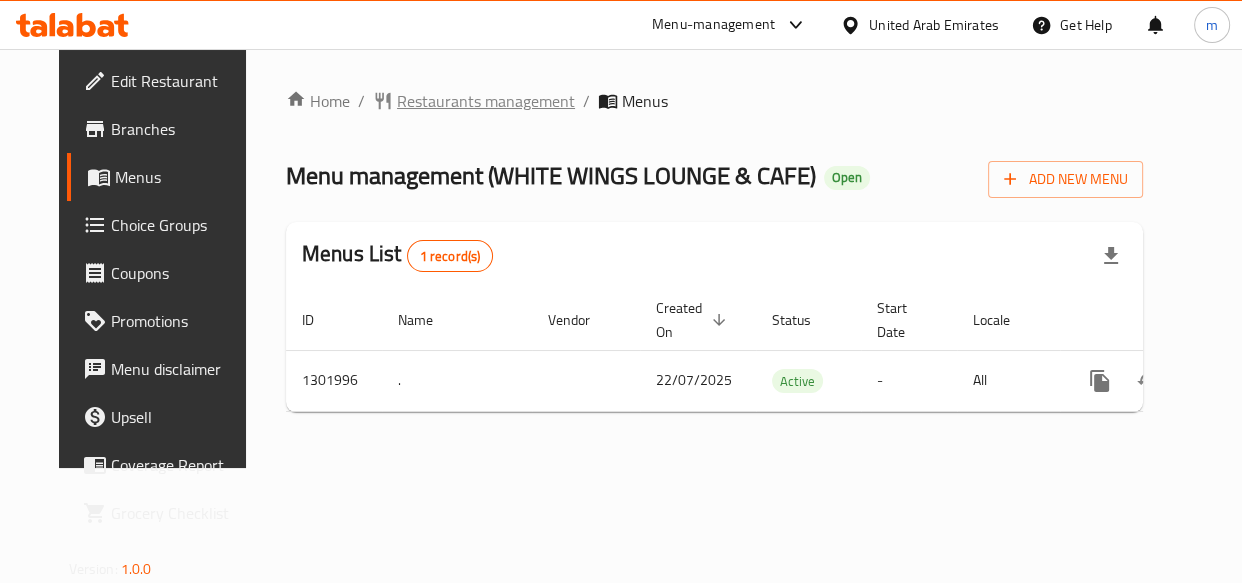 click on "Restaurants management" at bounding box center (486, 101) 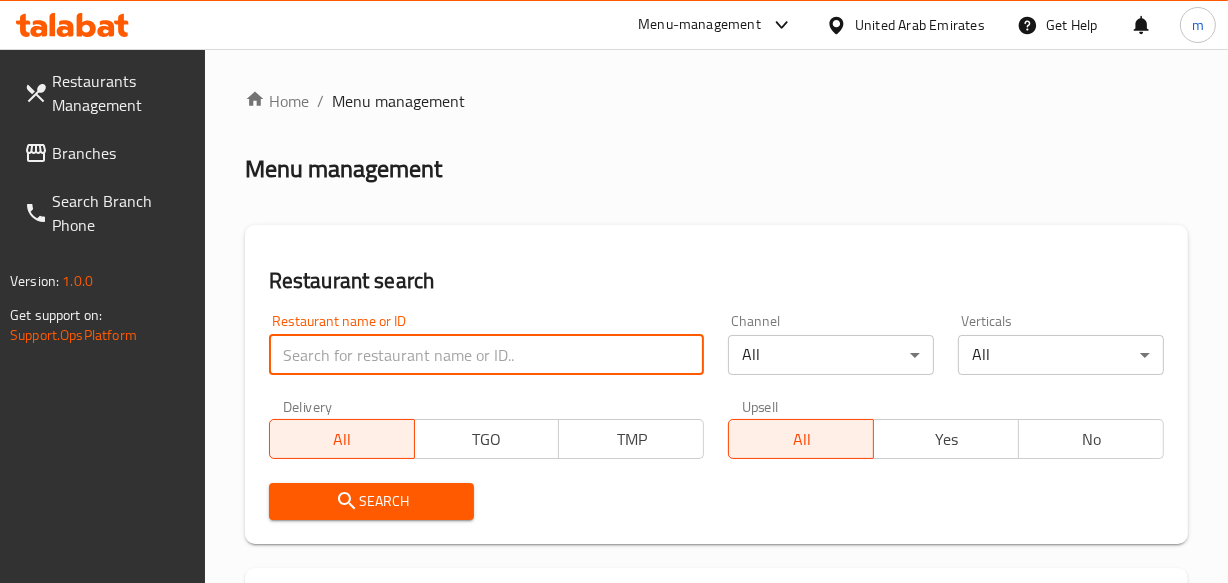 click at bounding box center [487, 355] 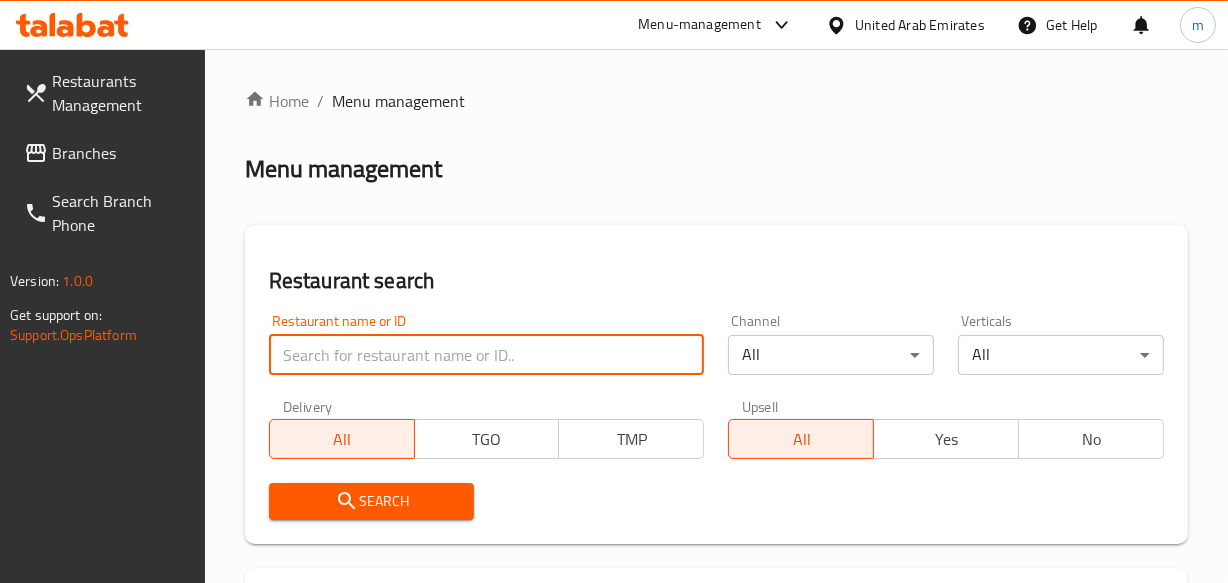 paste on "702253" 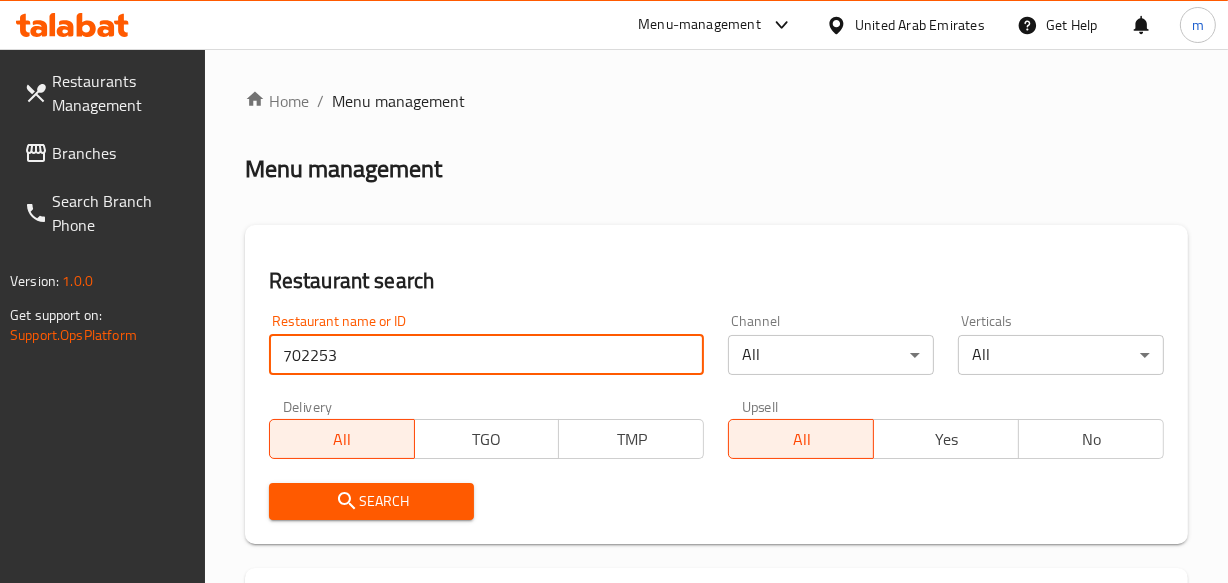 type on "702253" 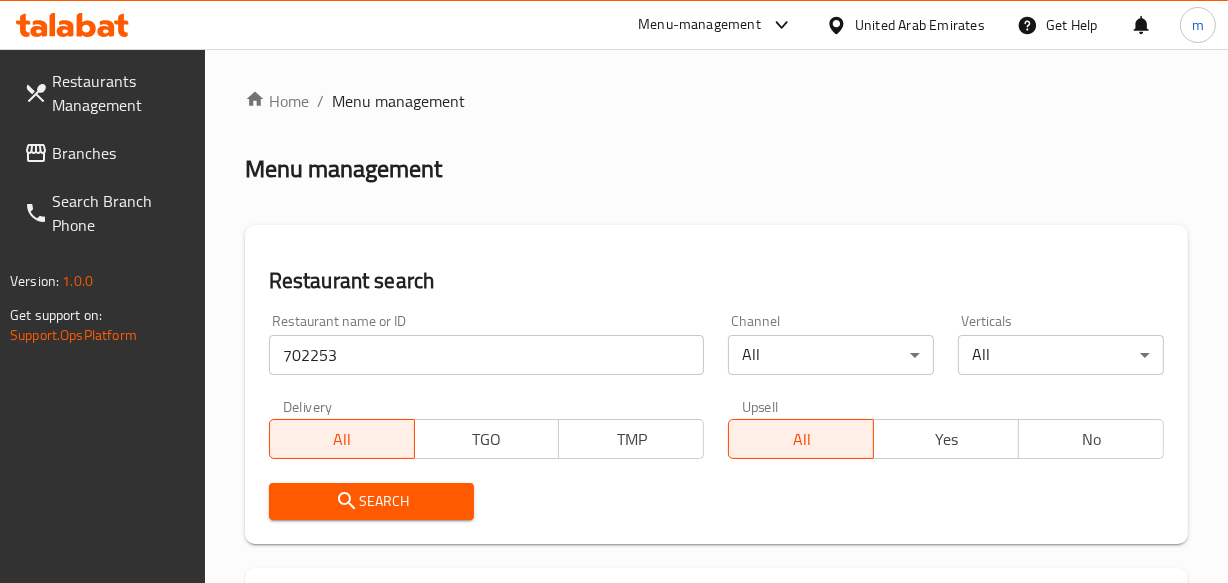 click on "Search" at bounding box center [372, 501] 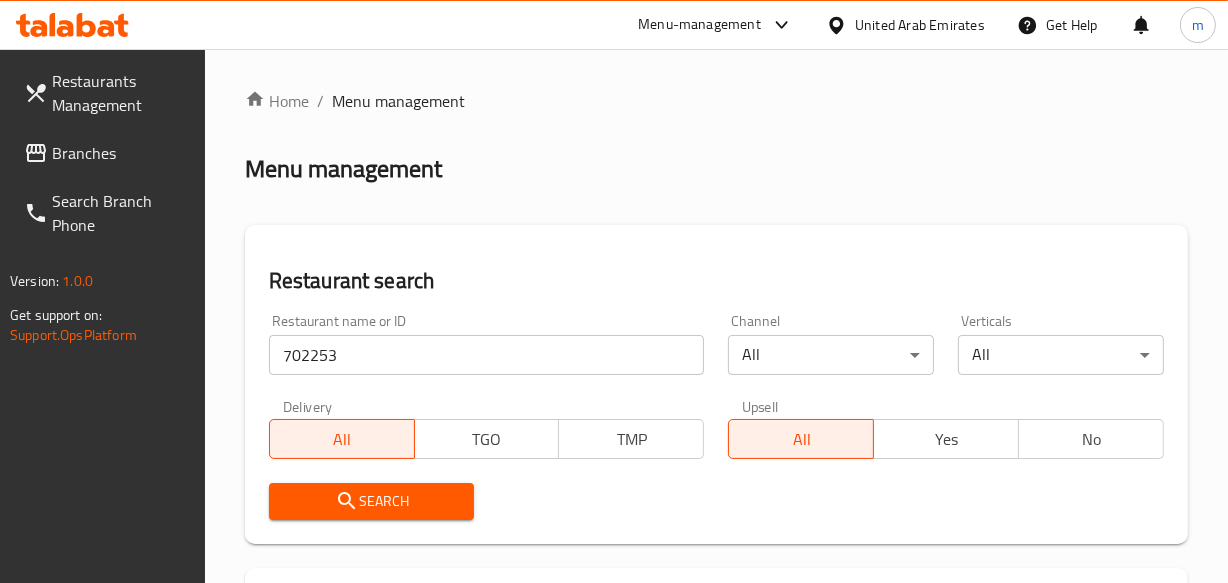 scroll, scrollTop: 349, scrollLeft: 0, axis: vertical 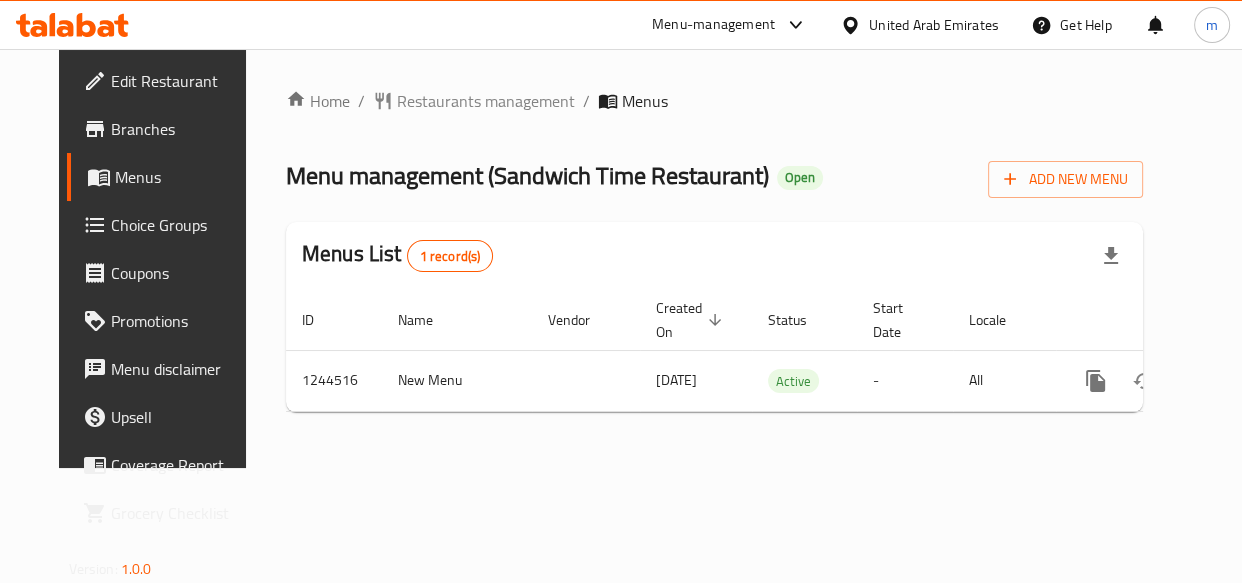 click on "Home / Restaurants management / Menus Menu management ( Sandwich Time Restaurant )  Open Add New Menu Menus List   1 record(s) ID Name Vendor Created On sorted descending Status Start Date Locale Actions 1244516 New Menu [DATE] Active - All" at bounding box center (714, 258) 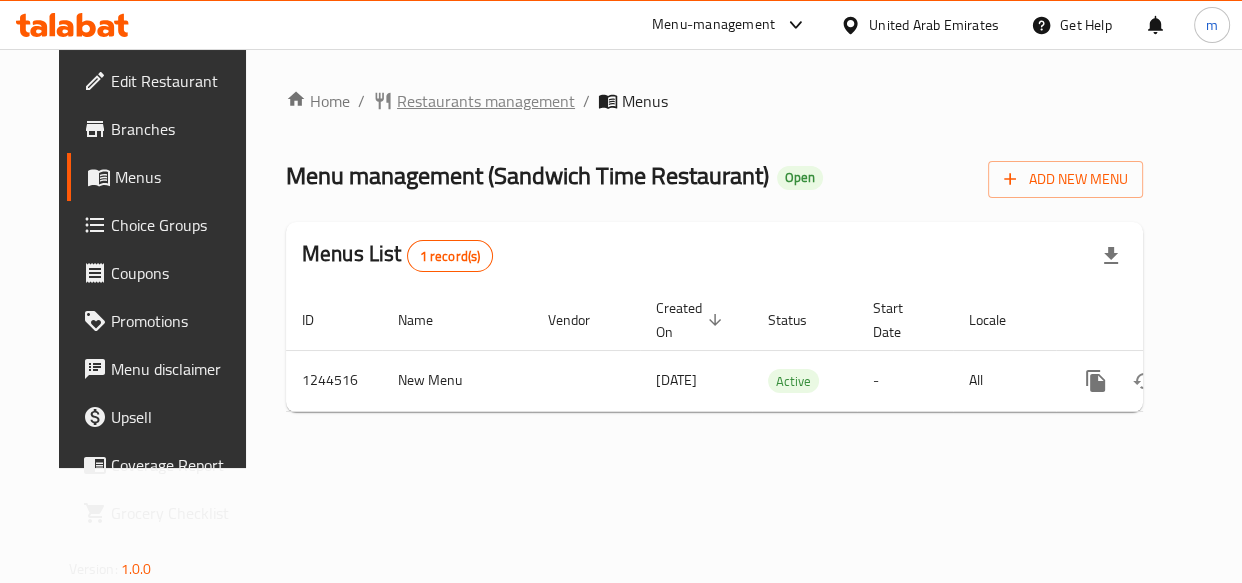 click on "Restaurants management" at bounding box center (486, 101) 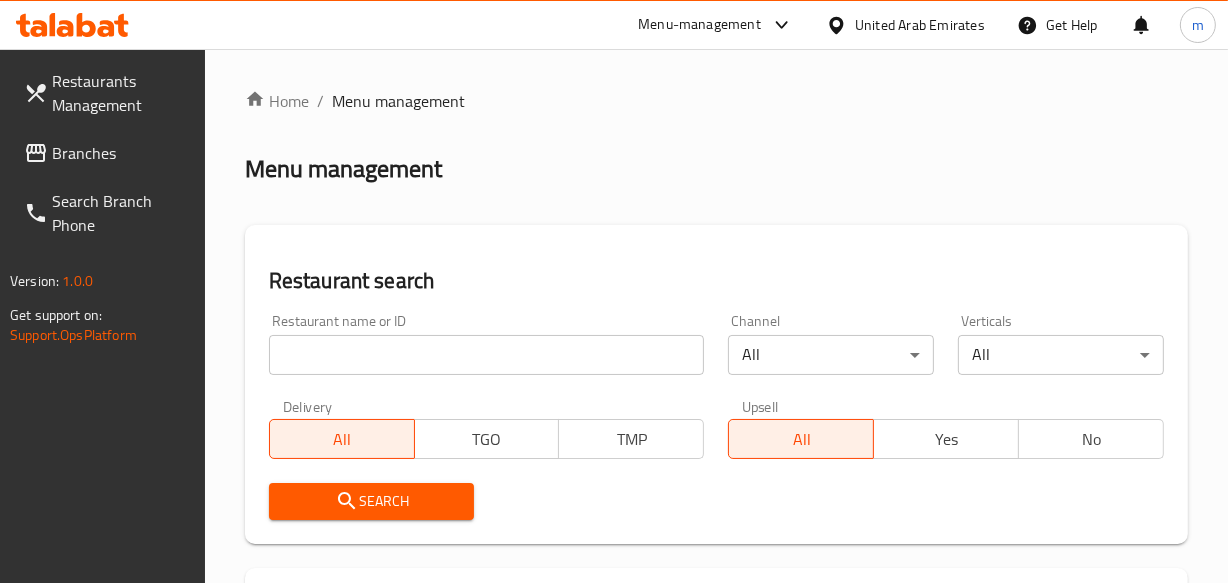 click at bounding box center (487, 355) 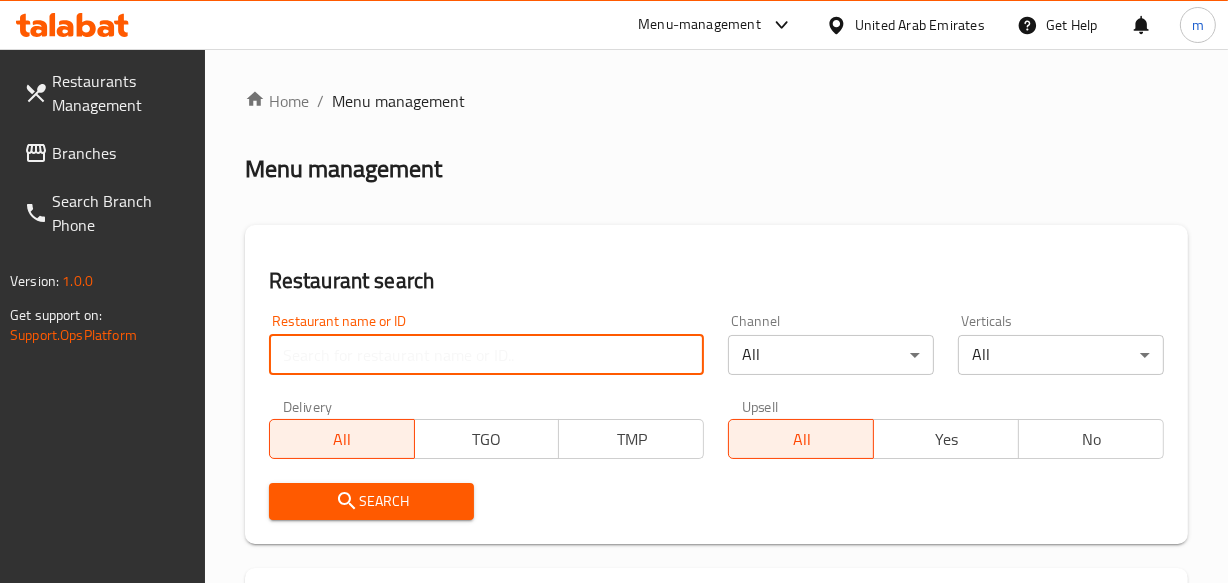 paste on "682053" 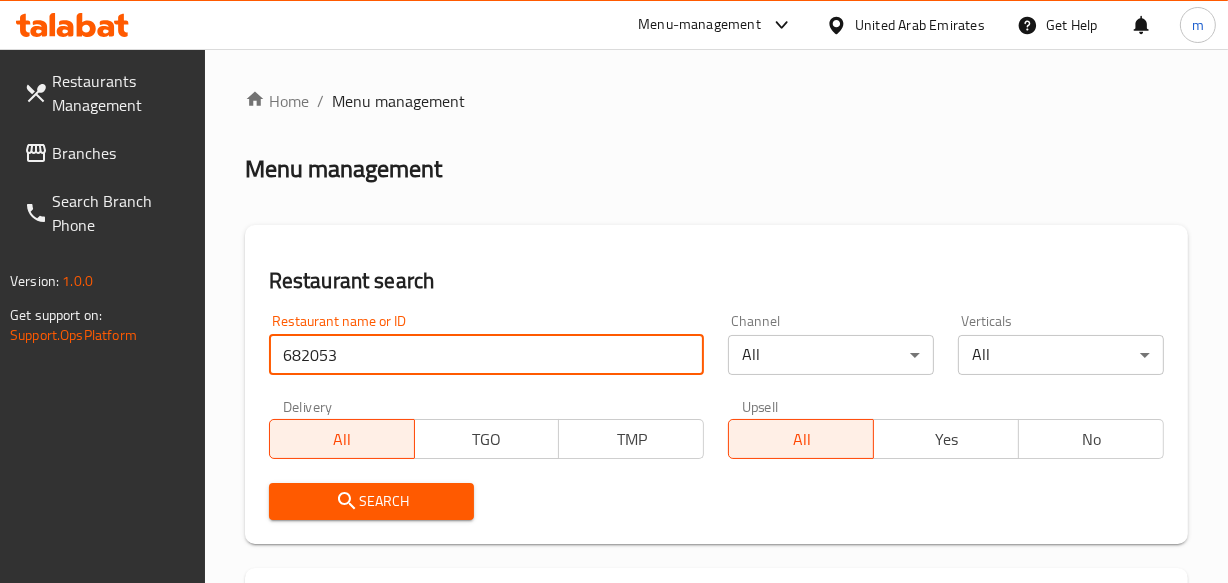 type on "682053" 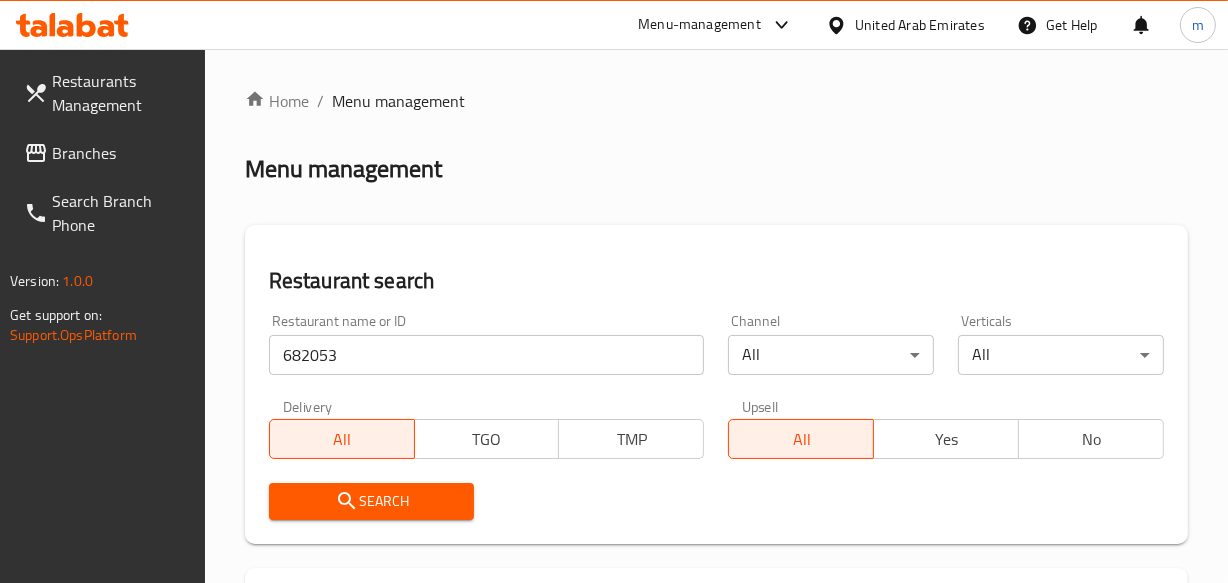 click on "Search" at bounding box center [372, 501] 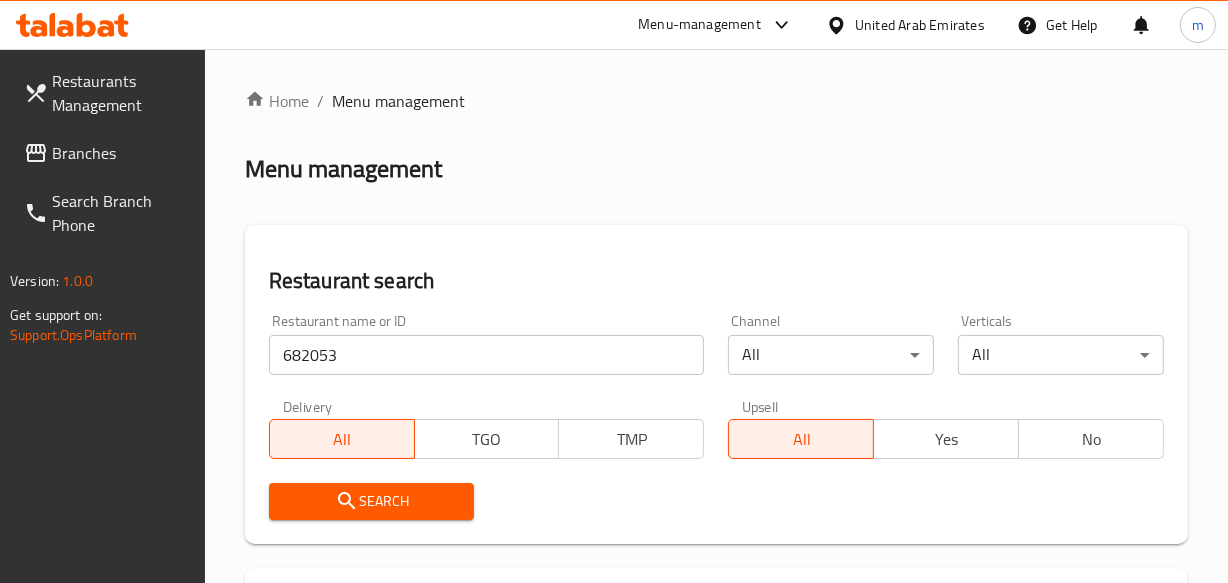 click 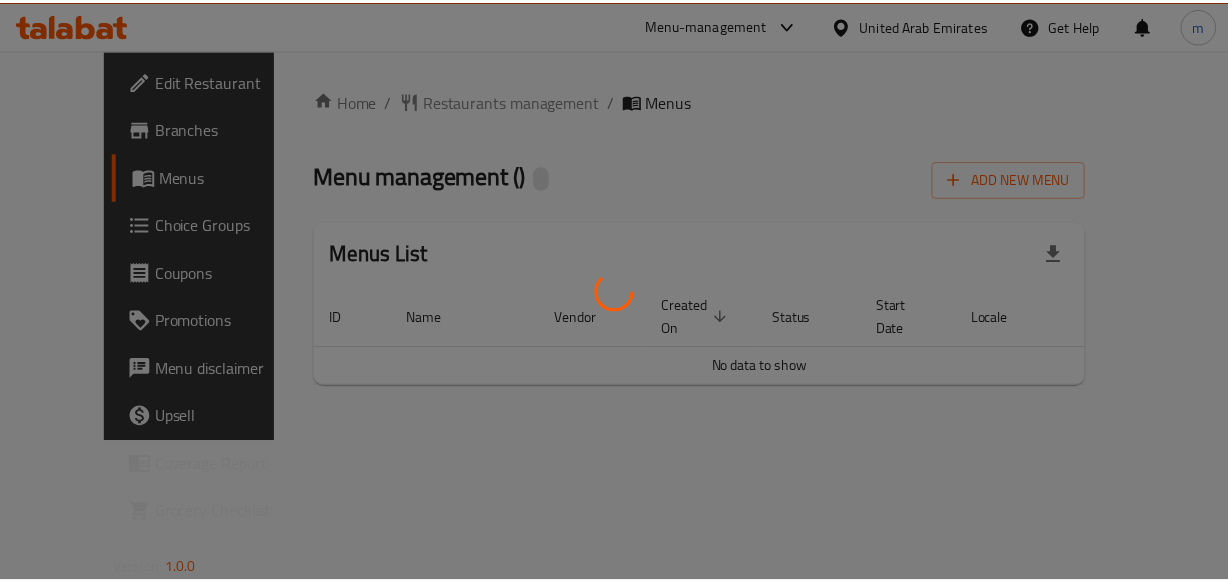 scroll, scrollTop: 0, scrollLeft: 0, axis: both 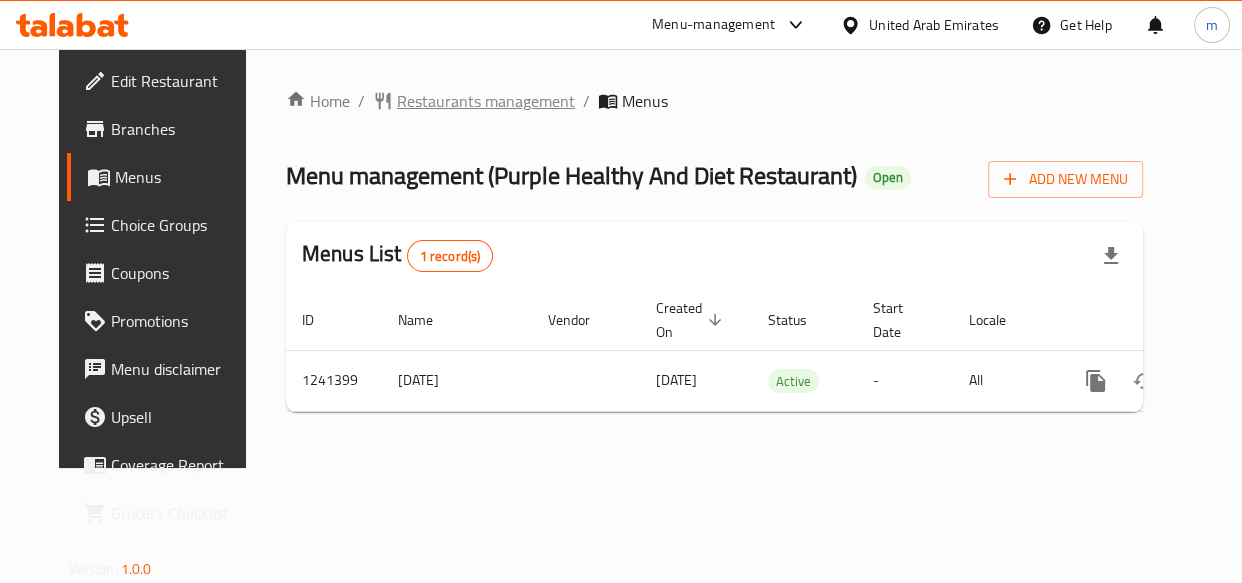 click on "Restaurants management" at bounding box center (486, 101) 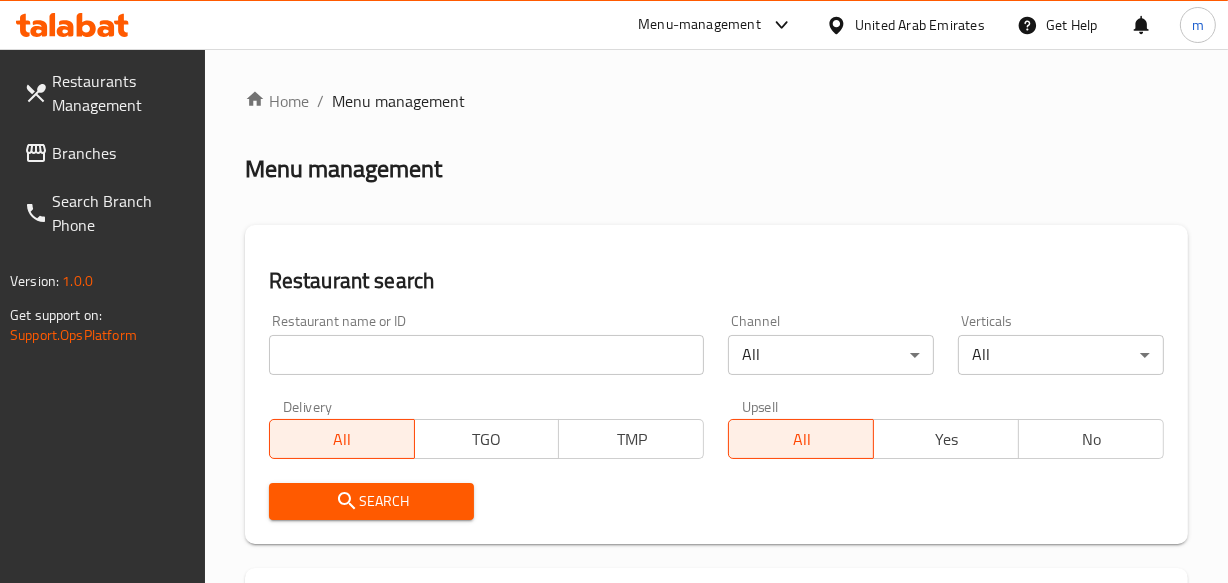 click at bounding box center (487, 355) 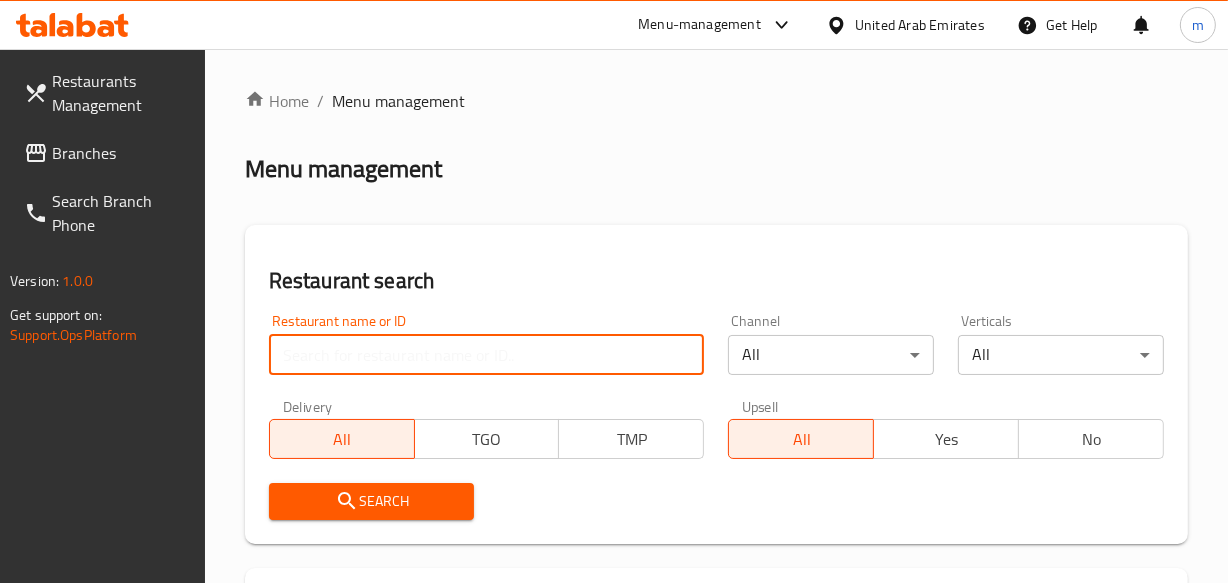 paste on "680680" 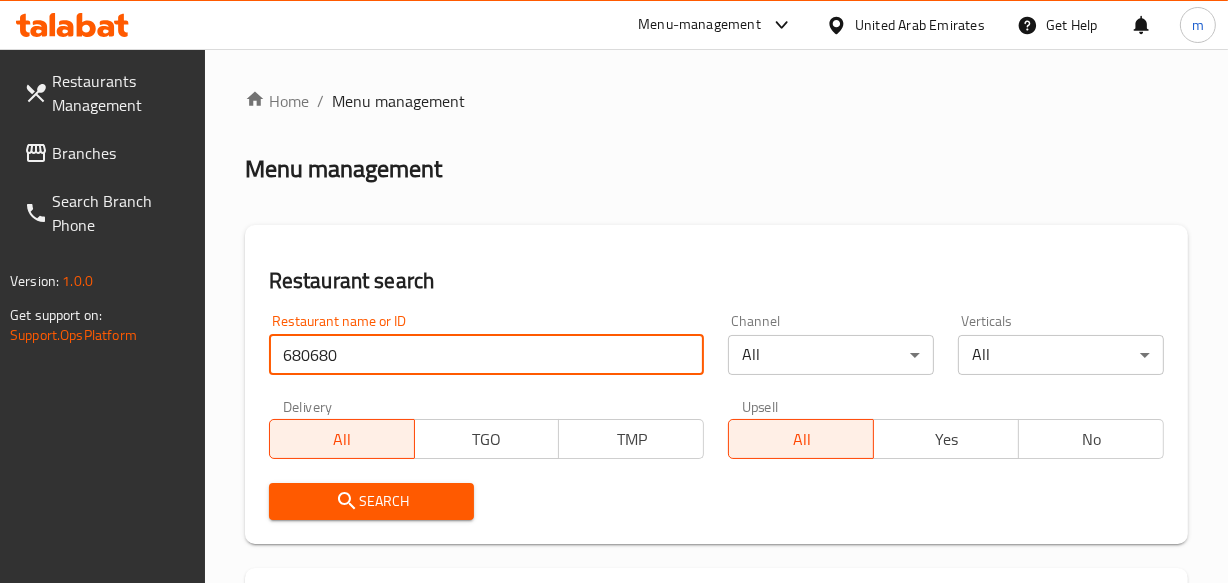 type on "680680" 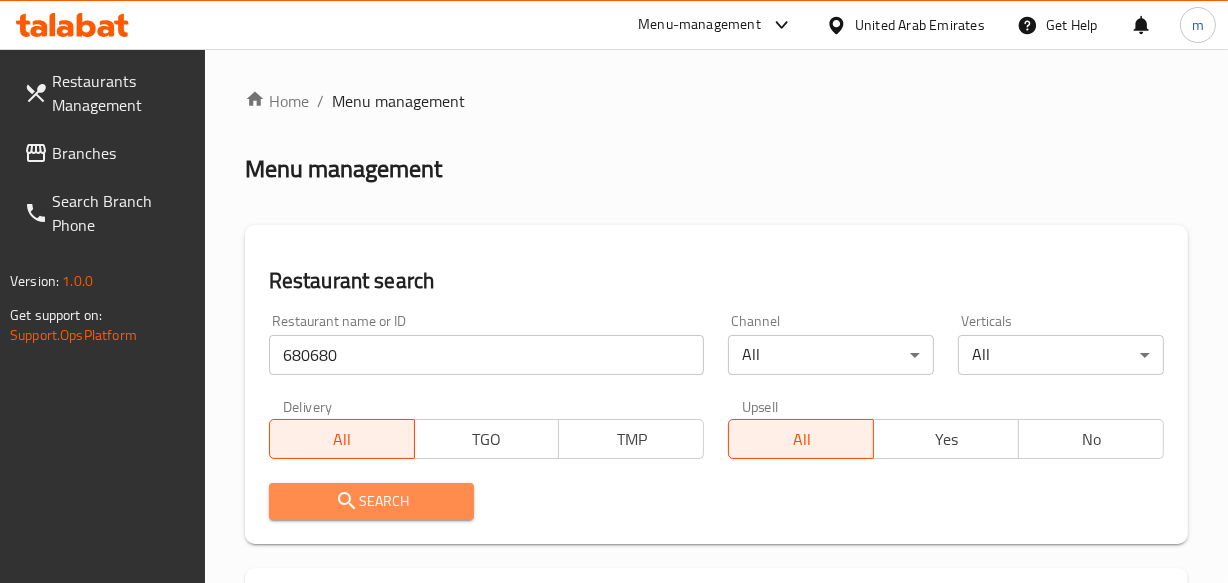 click on "Search" at bounding box center (372, 501) 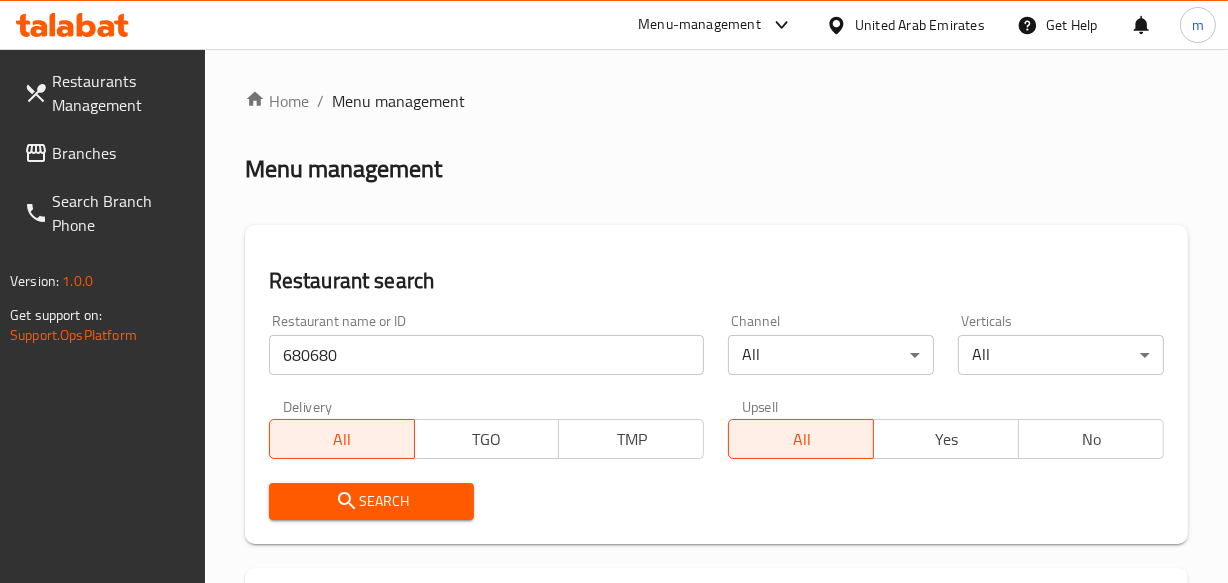 click 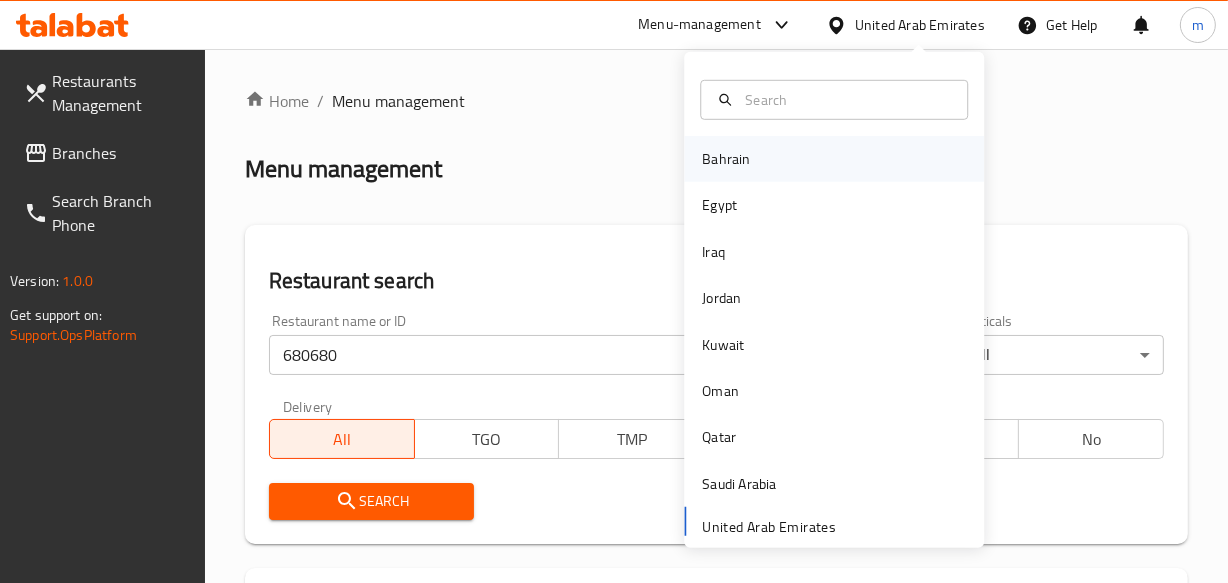 click on "Bahrain" at bounding box center (726, 159) 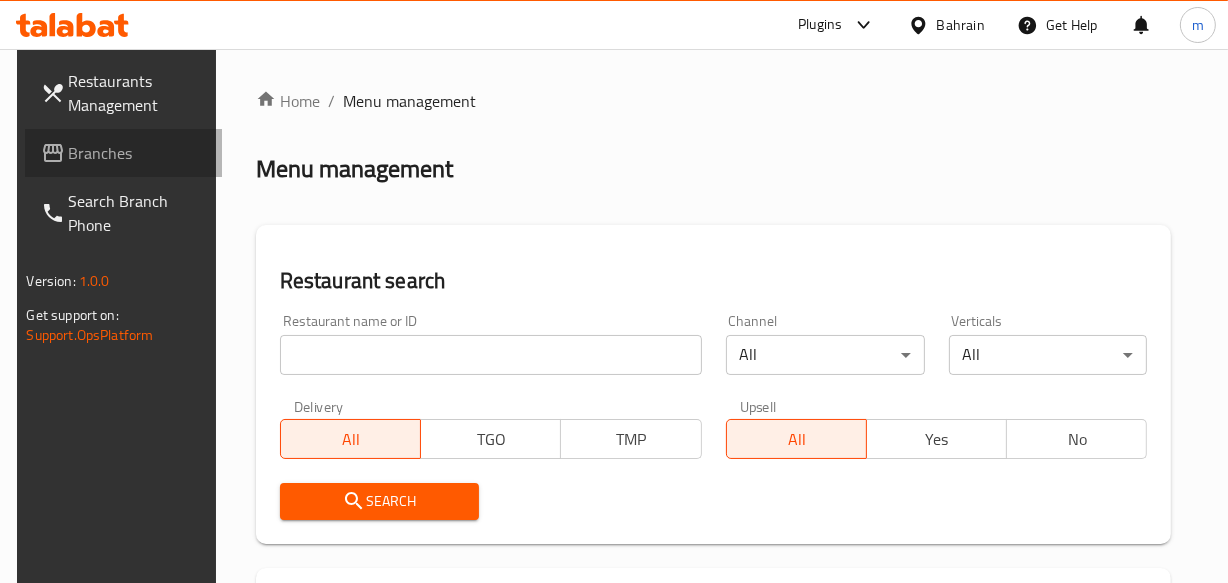 click on "Branches" at bounding box center [137, 153] 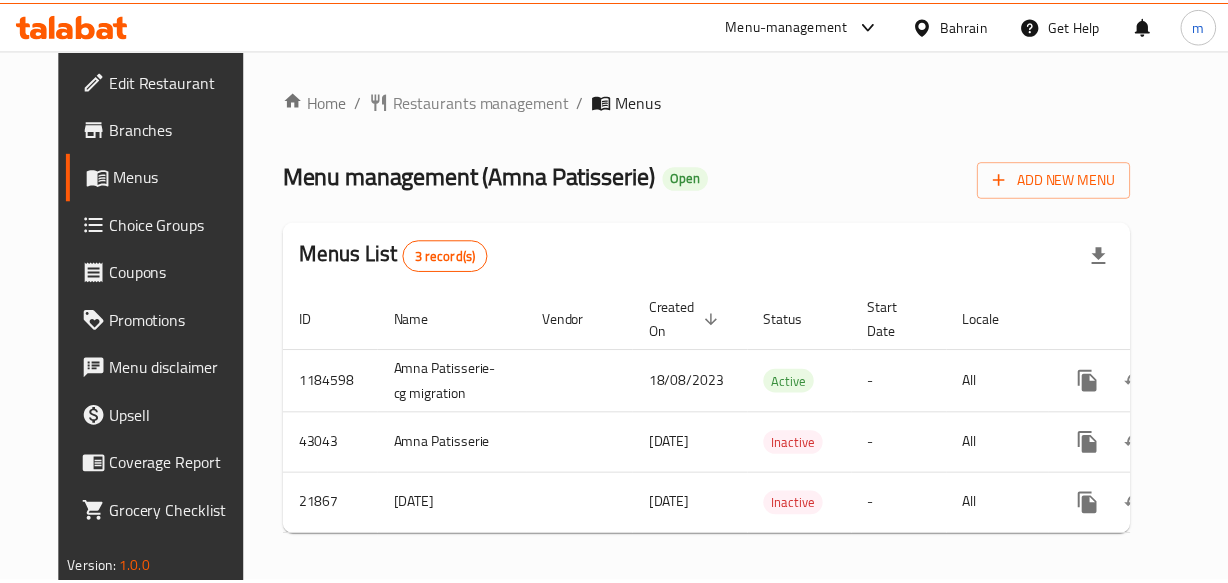 scroll, scrollTop: 0, scrollLeft: 0, axis: both 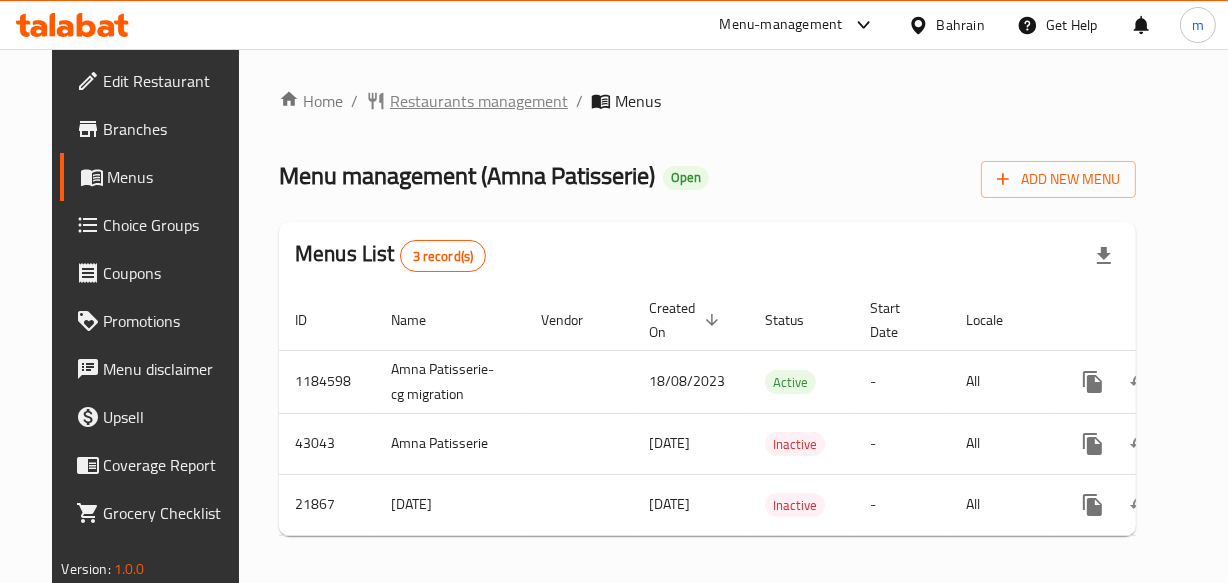 click on "Restaurants management" at bounding box center [479, 101] 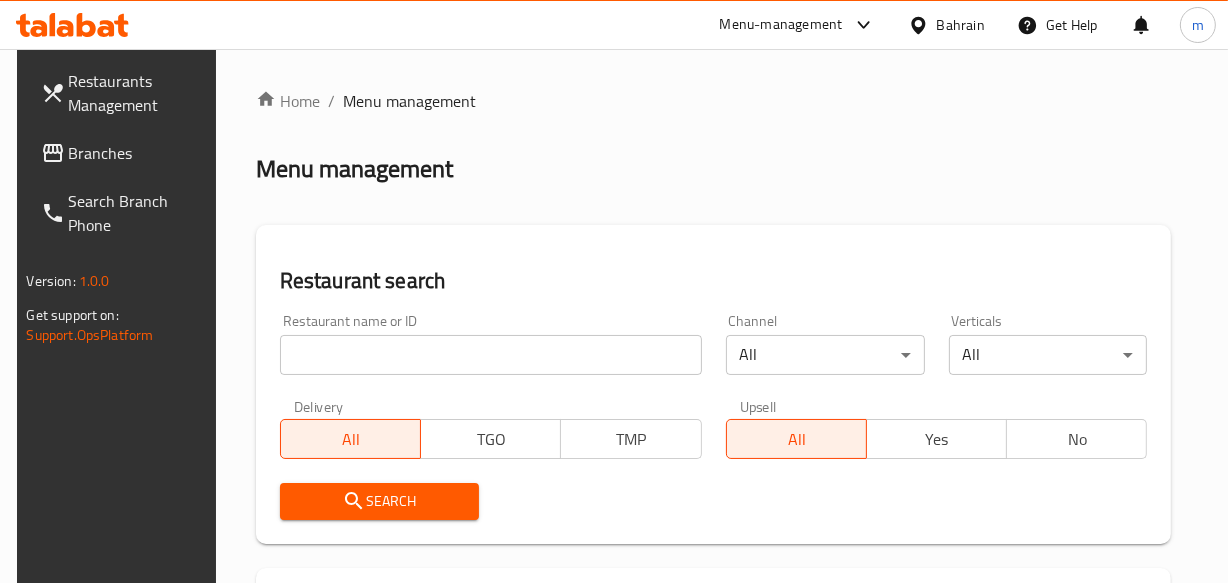 click at bounding box center (491, 355) 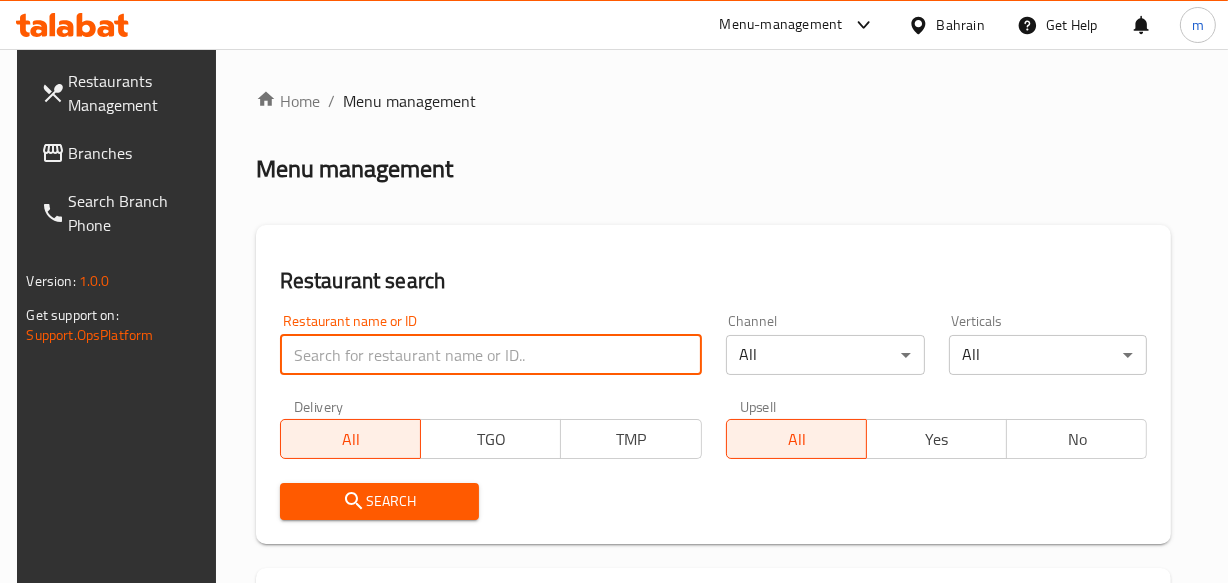 paste on "11472" 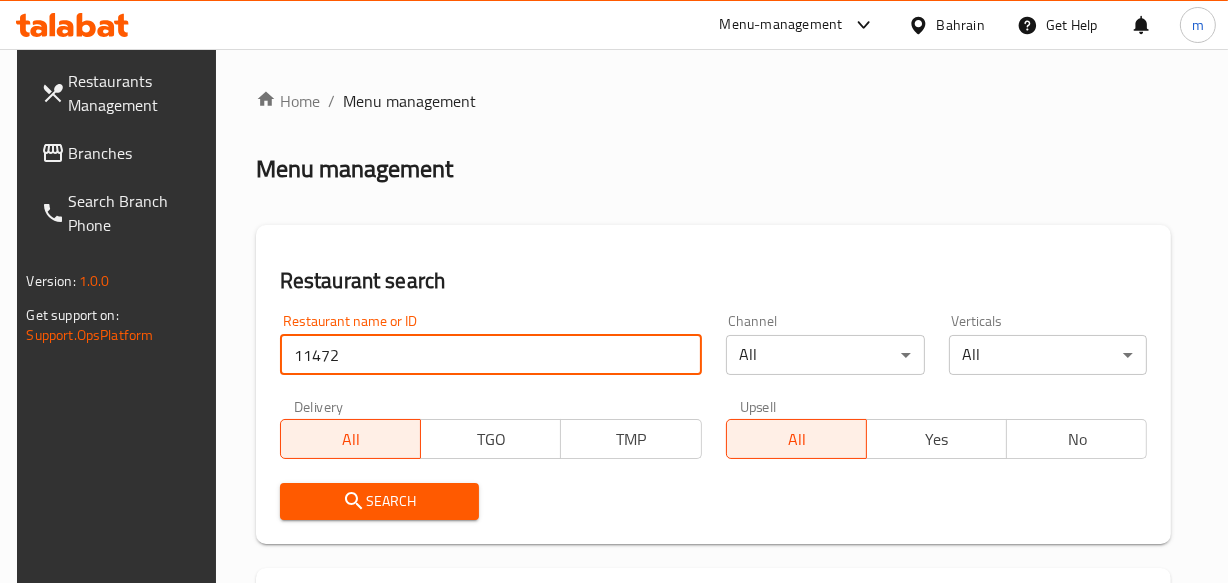 type on "11472" 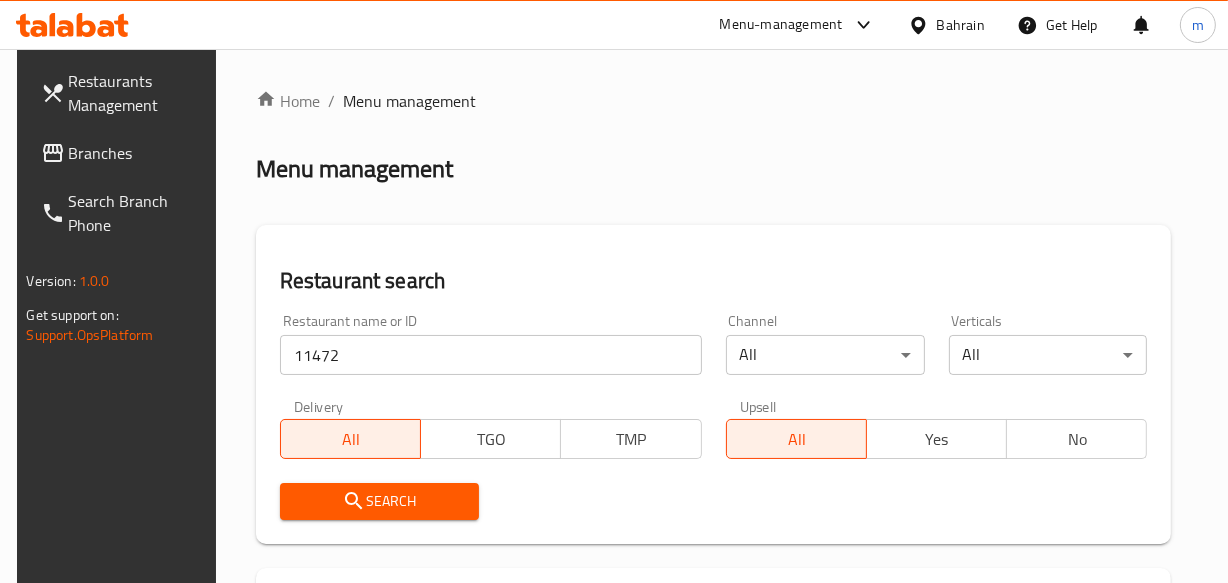 click on "Search" at bounding box center (379, 501) 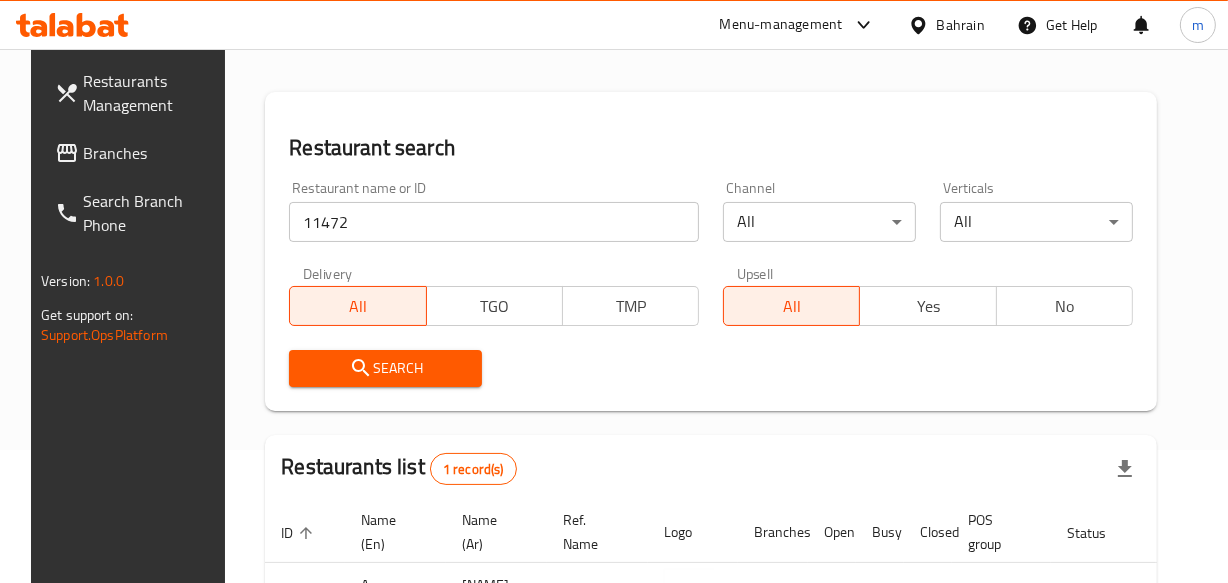 scroll, scrollTop: 285, scrollLeft: 0, axis: vertical 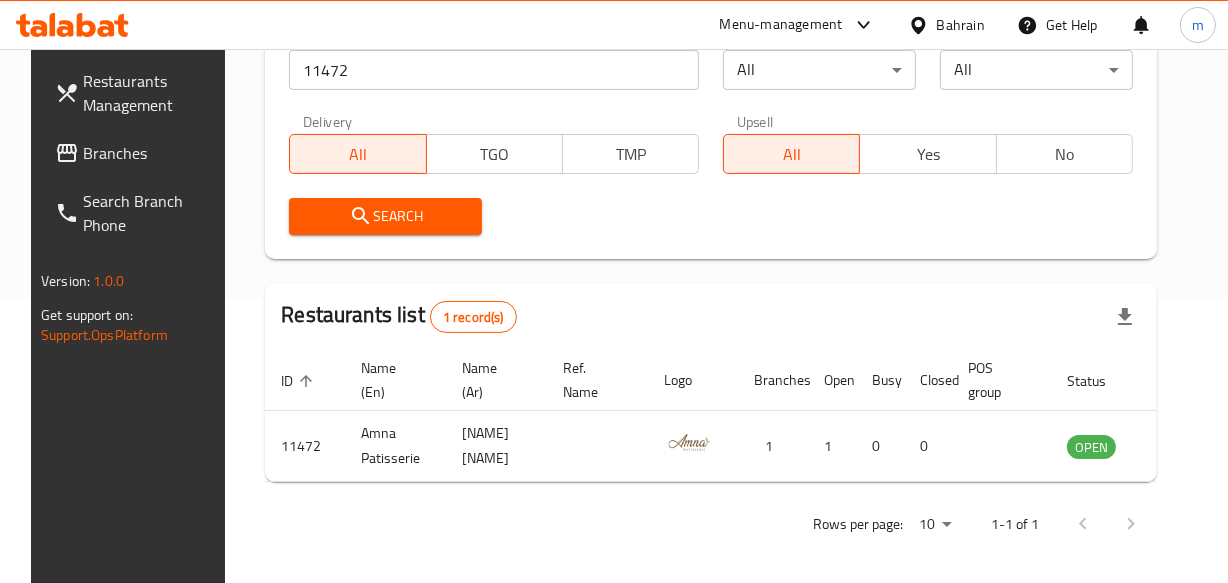 click 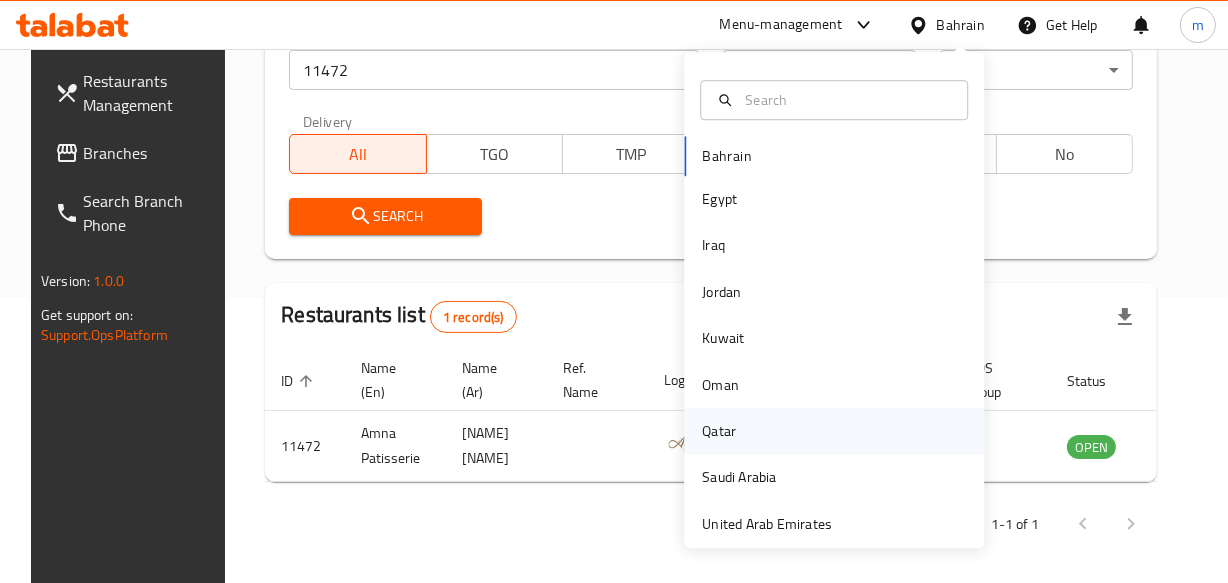 click on "Qatar" at bounding box center (719, 431) 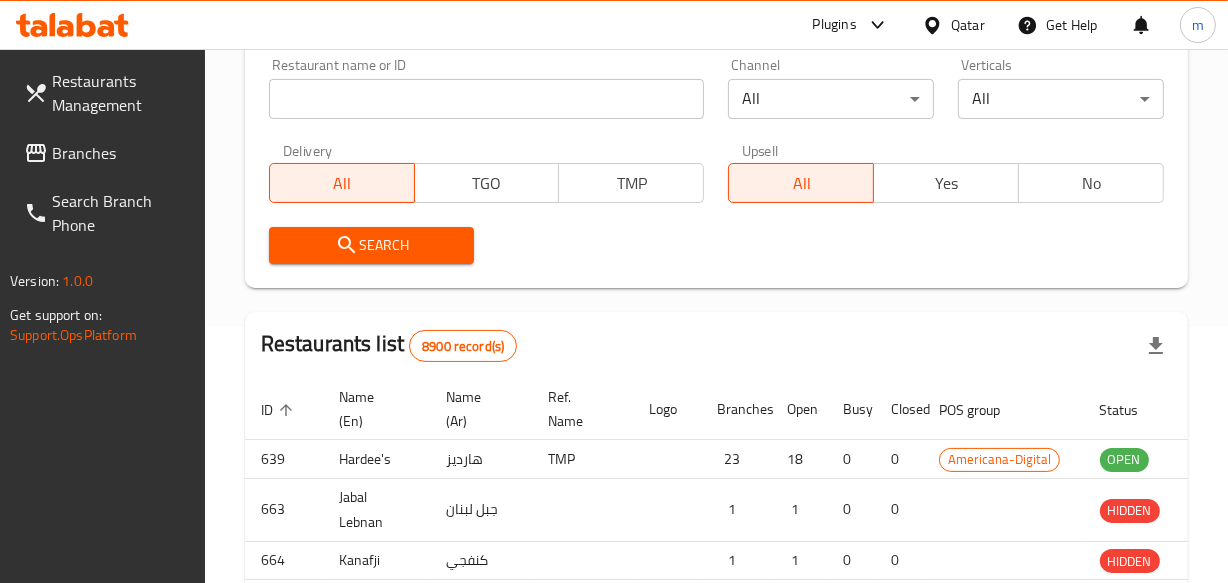 scroll, scrollTop: 285, scrollLeft: 0, axis: vertical 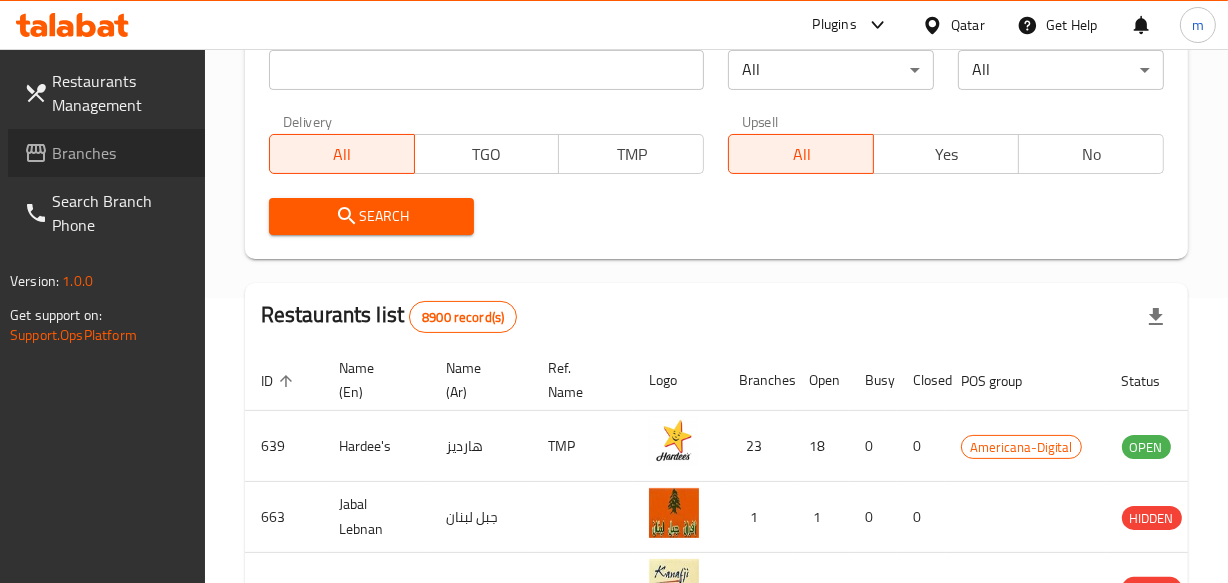 click on "Branches" at bounding box center [120, 153] 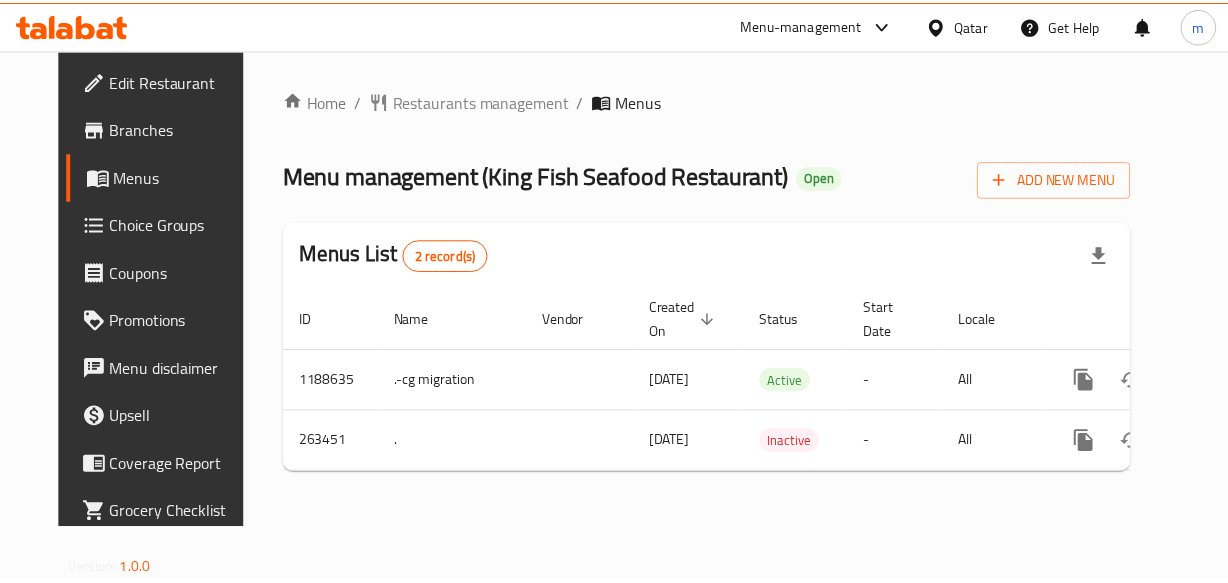 scroll, scrollTop: 0, scrollLeft: 0, axis: both 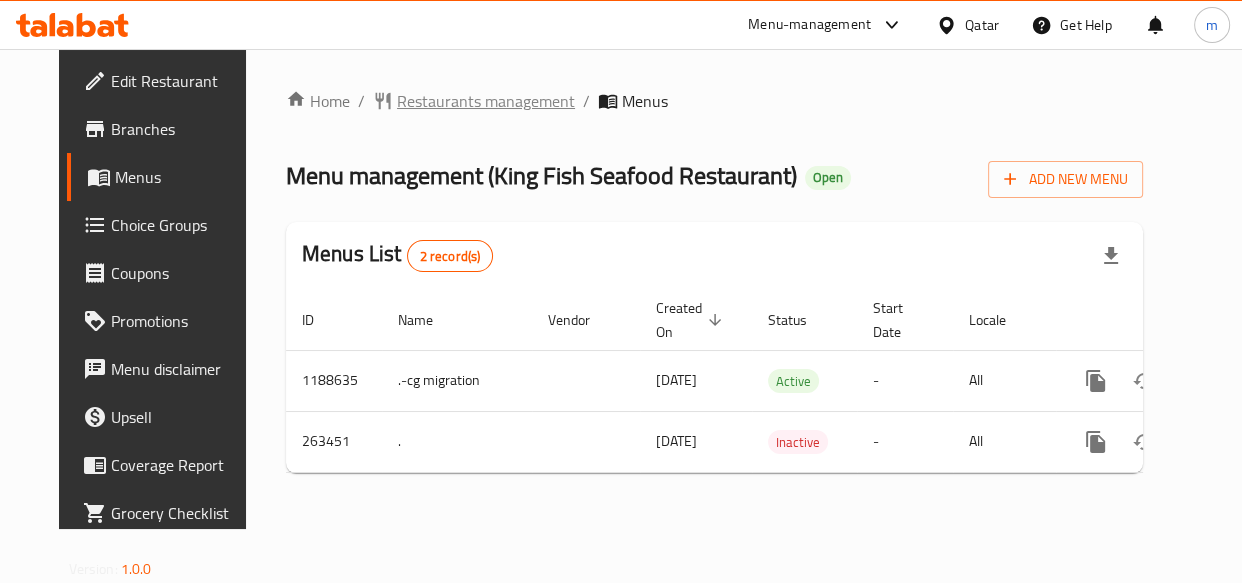click on "Restaurants management" at bounding box center [486, 101] 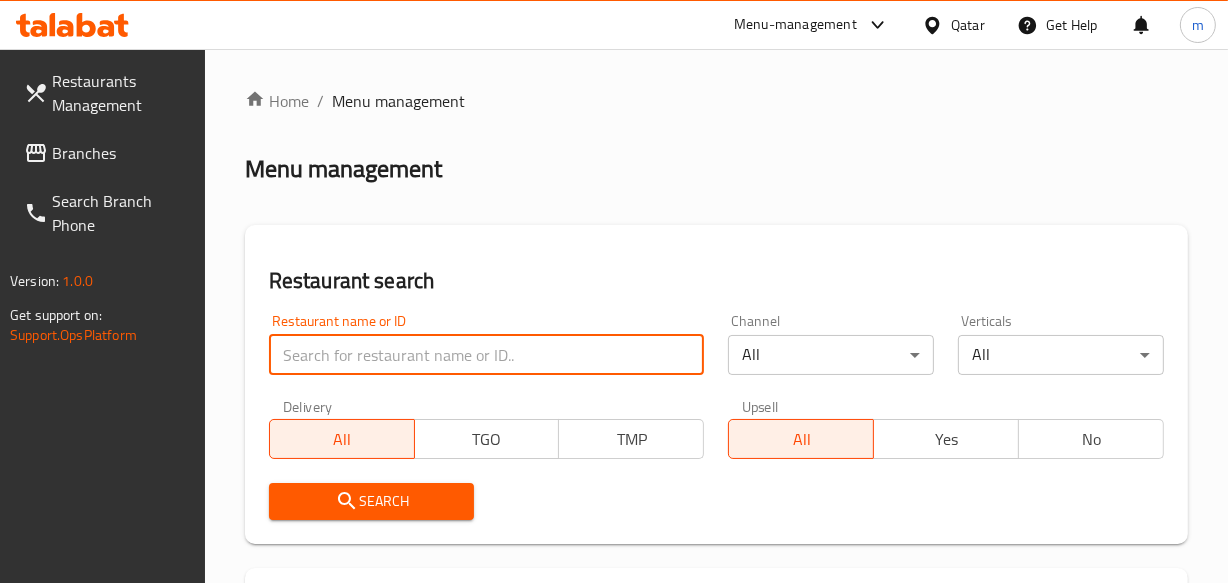 click at bounding box center [487, 355] 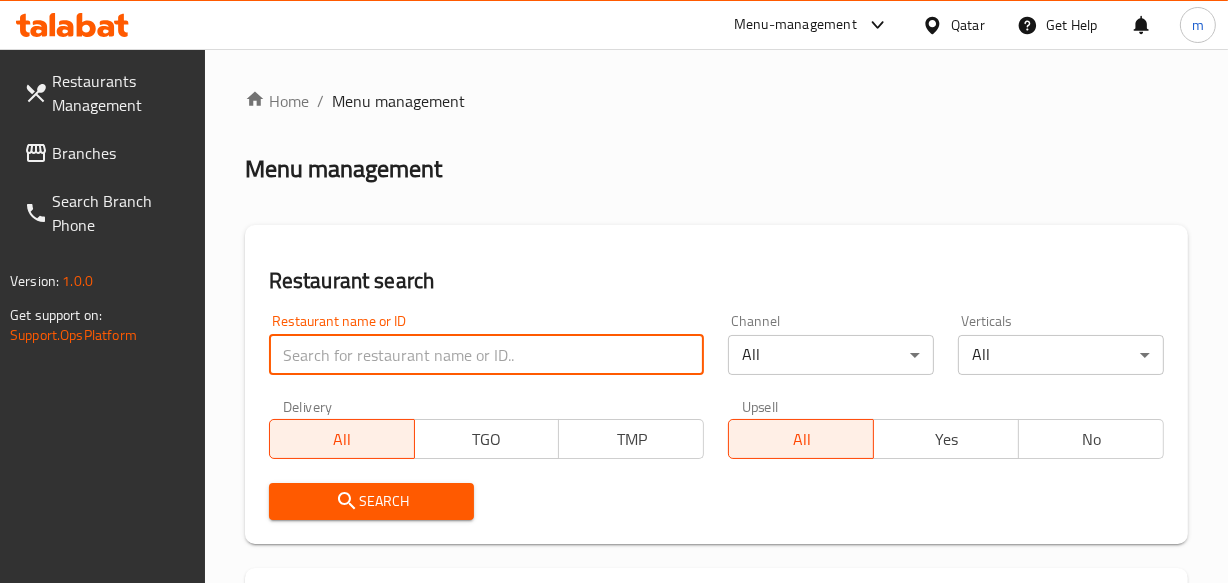 paste on "627571" 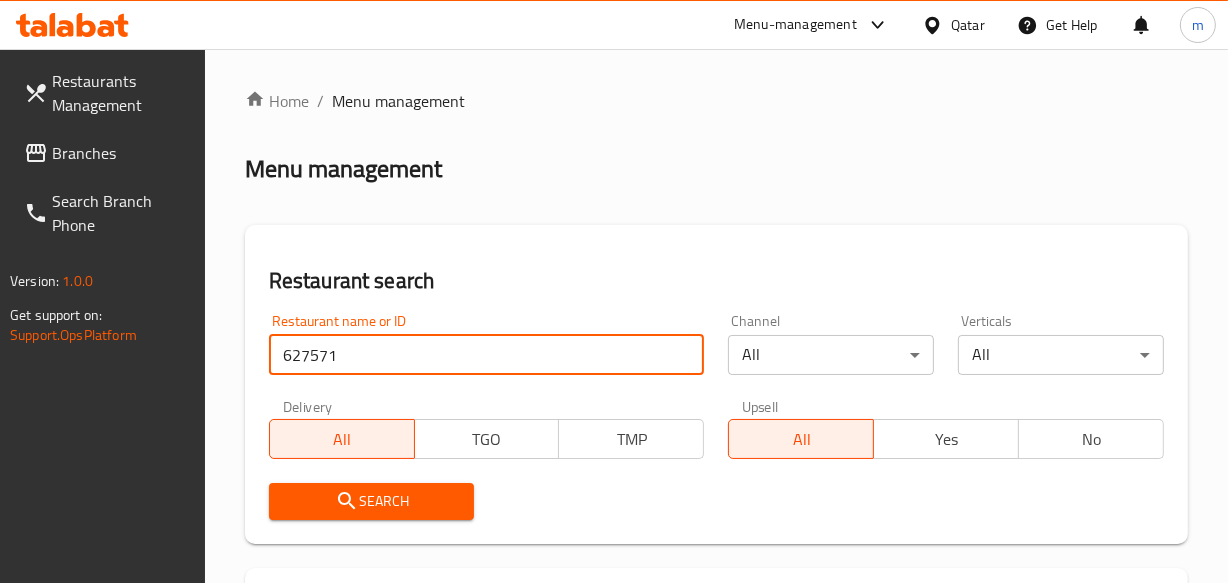 type on "627571" 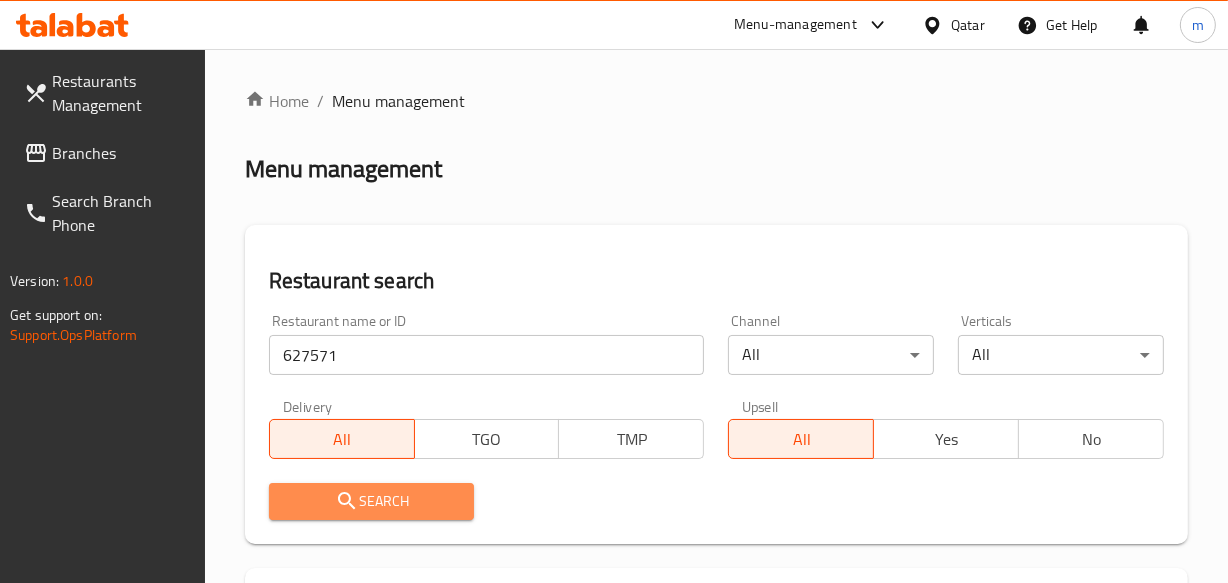 click on "Search" at bounding box center [372, 501] 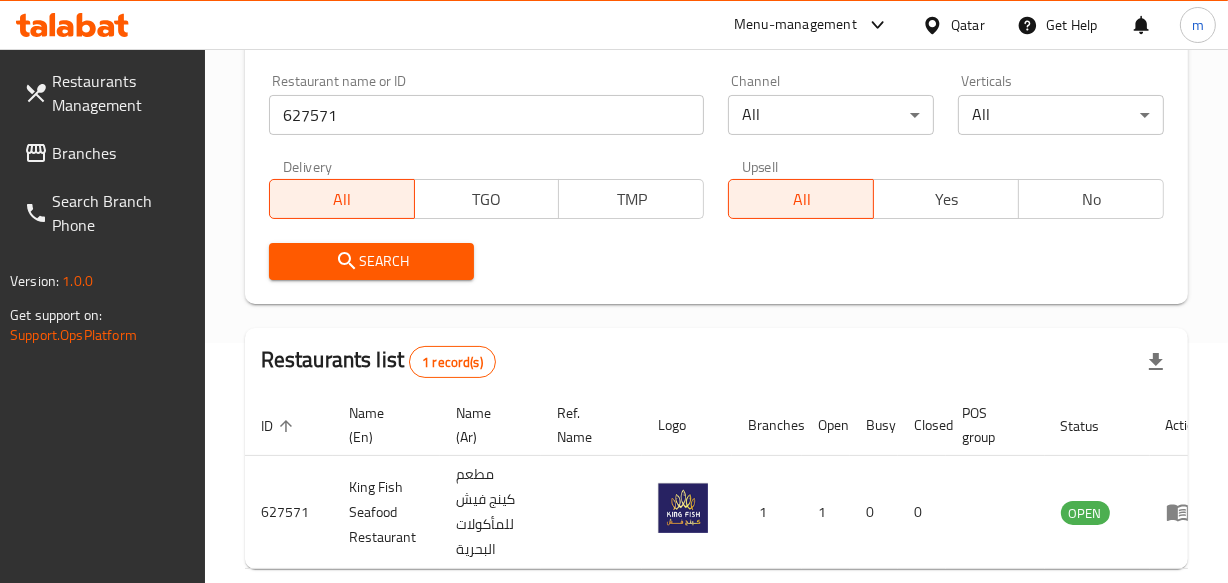 scroll, scrollTop: 349, scrollLeft: 0, axis: vertical 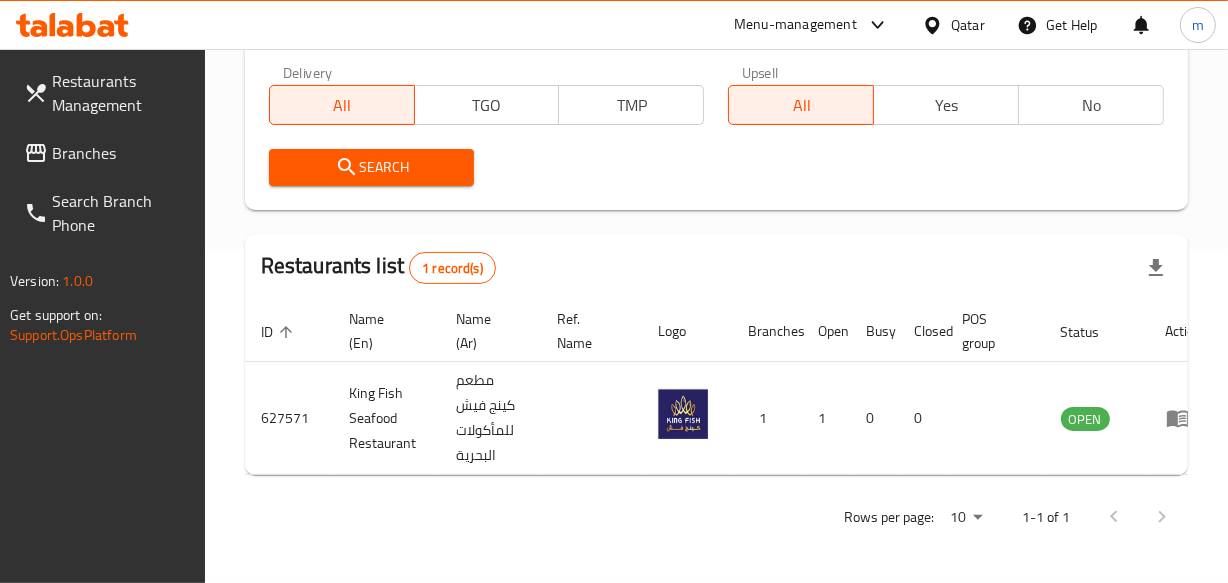 click 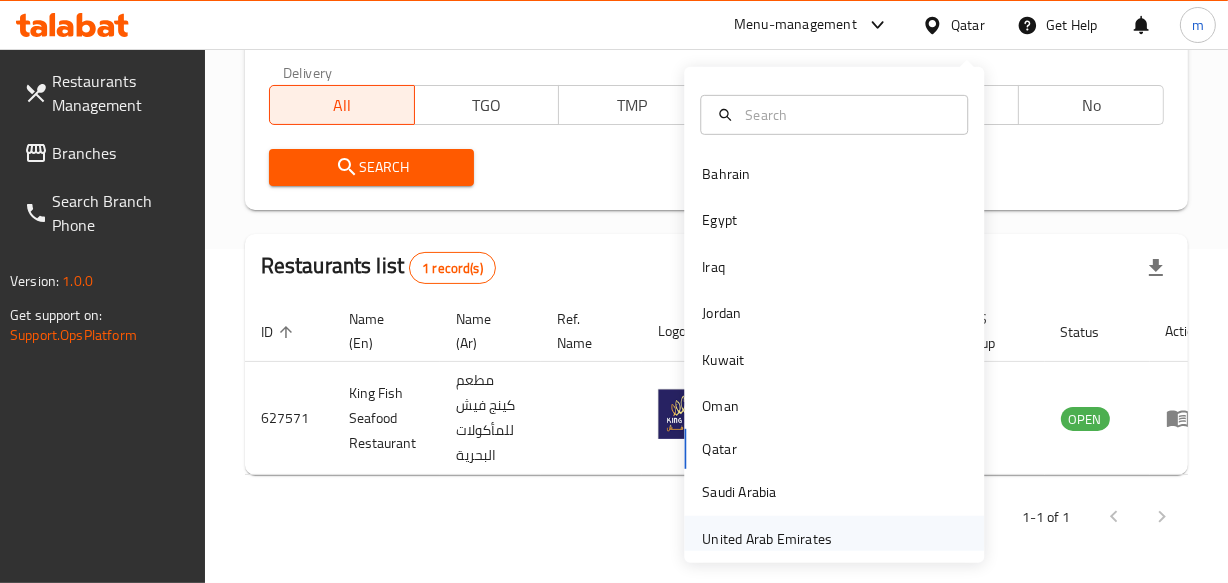 click on "United Arab Emirates" at bounding box center [767, 539] 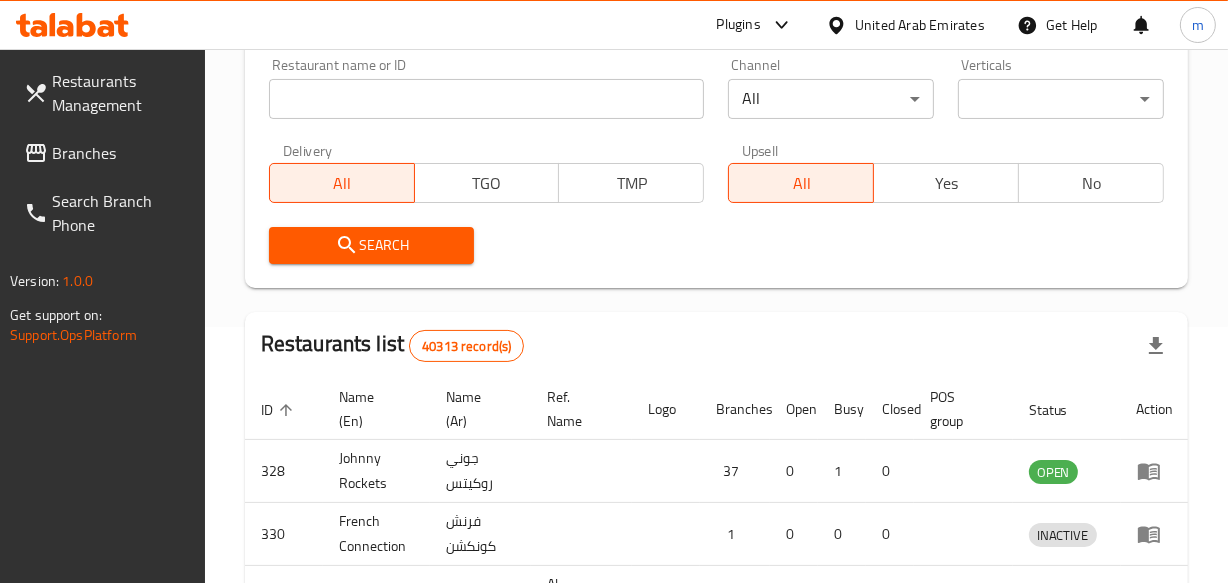 scroll, scrollTop: 349, scrollLeft: 0, axis: vertical 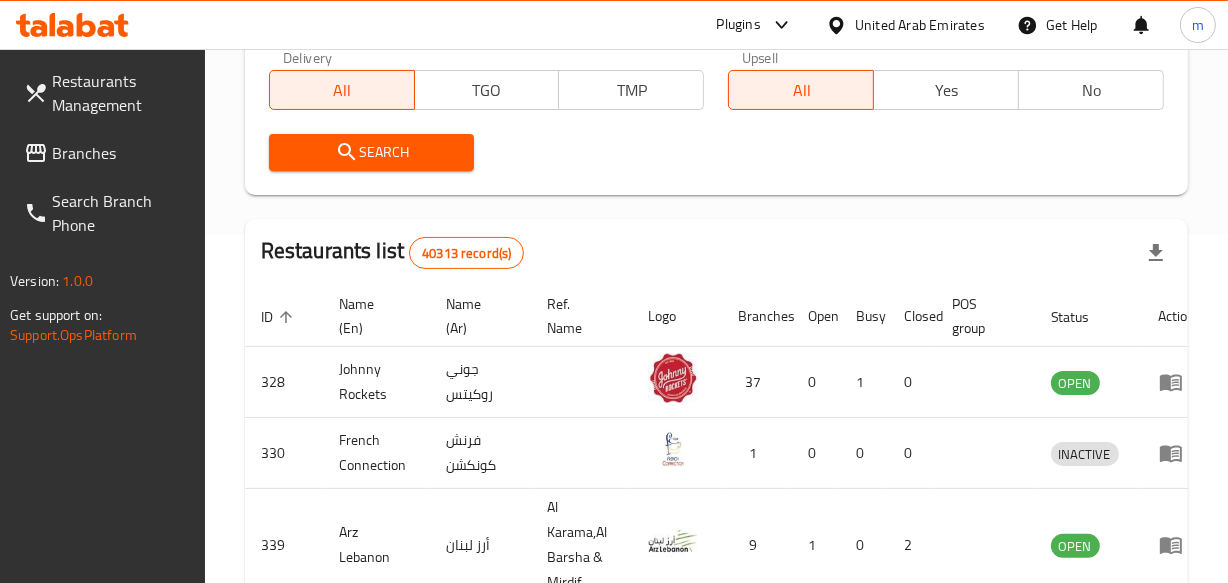 click on "Branches" at bounding box center (120, 153) 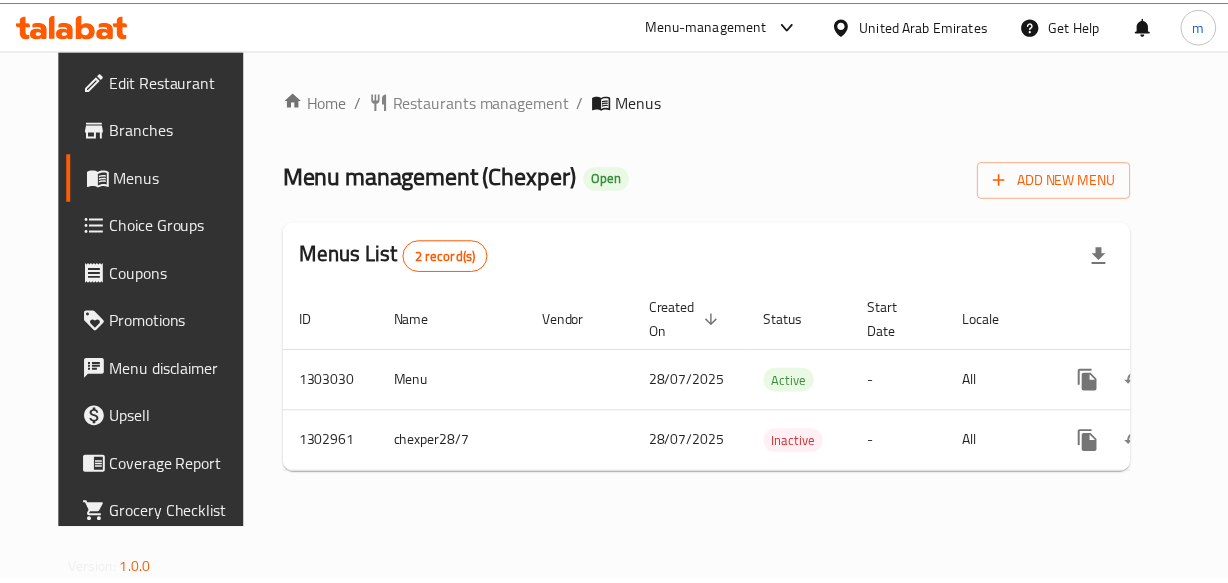 scroll, scrollTop: 0, scrollLeft: 0, axis: both 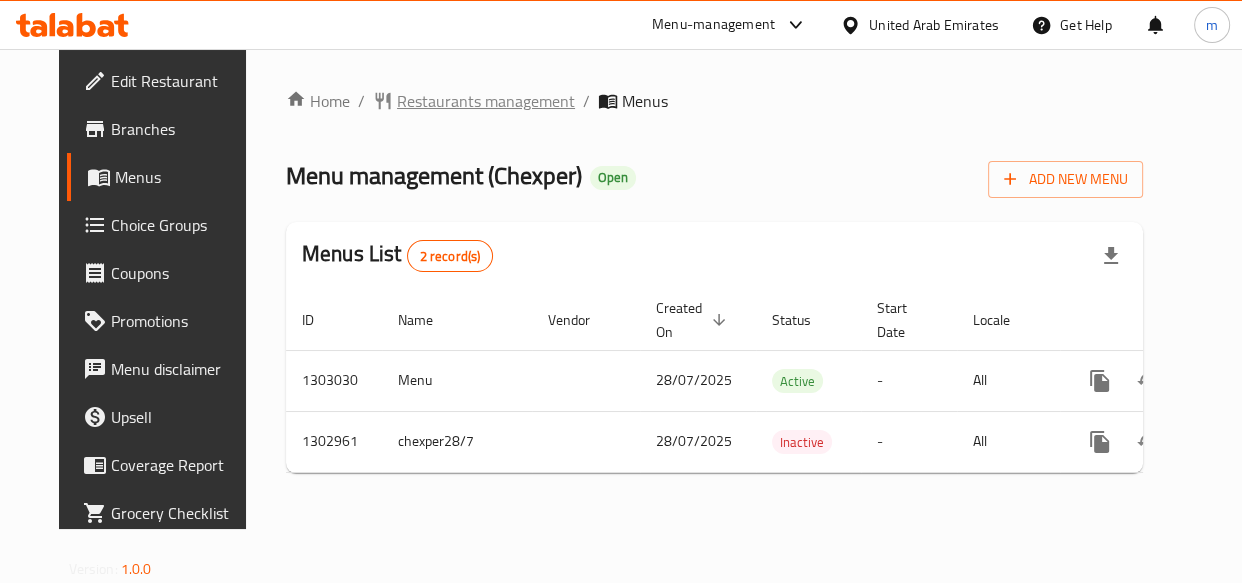 click on "Restaurants management" at bounding box center (486, 101) 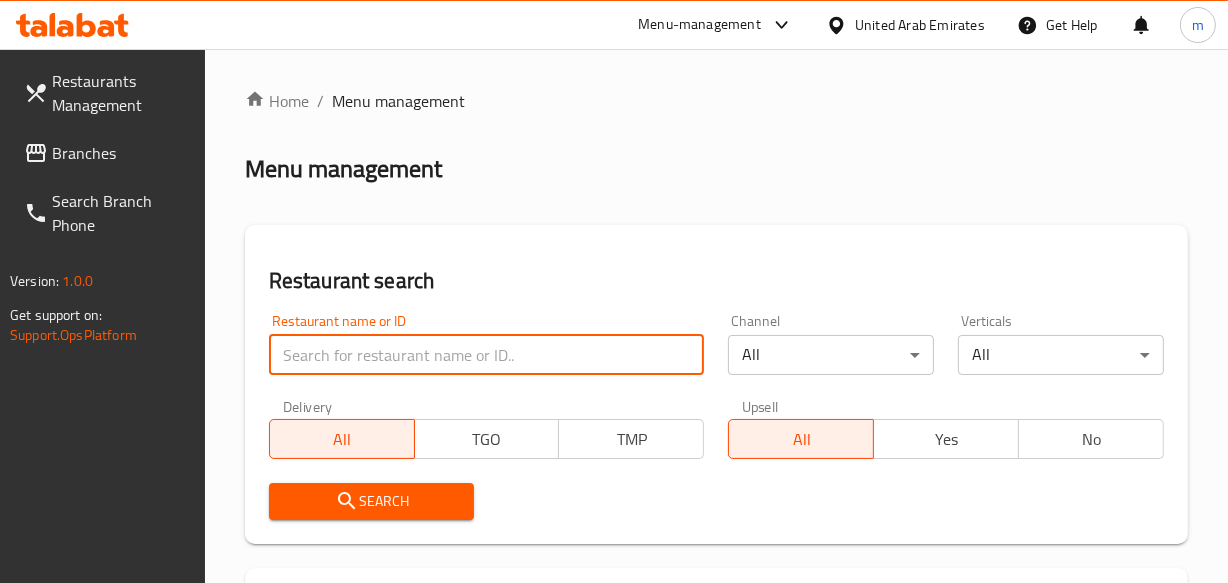 click at bounding box center [487, 355] 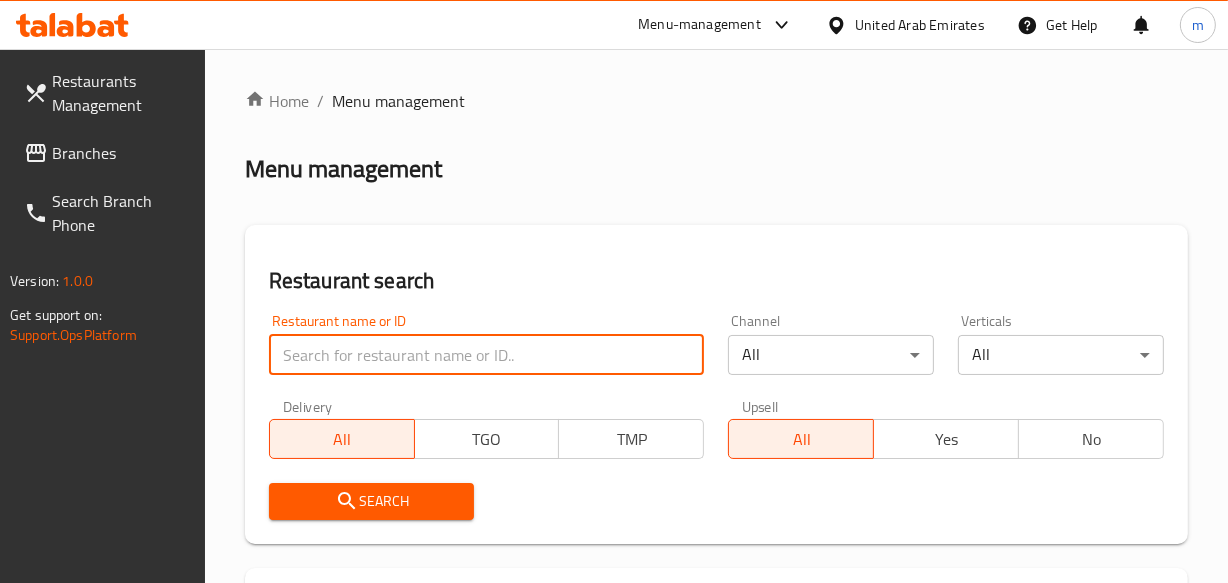 paste on "702486" 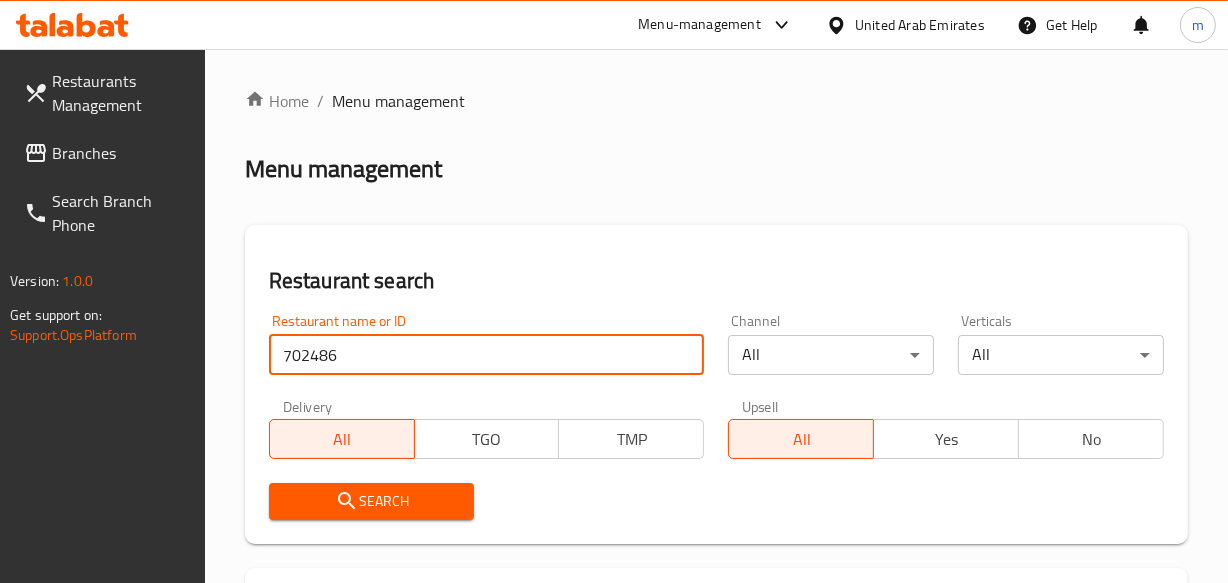 type on "702486" 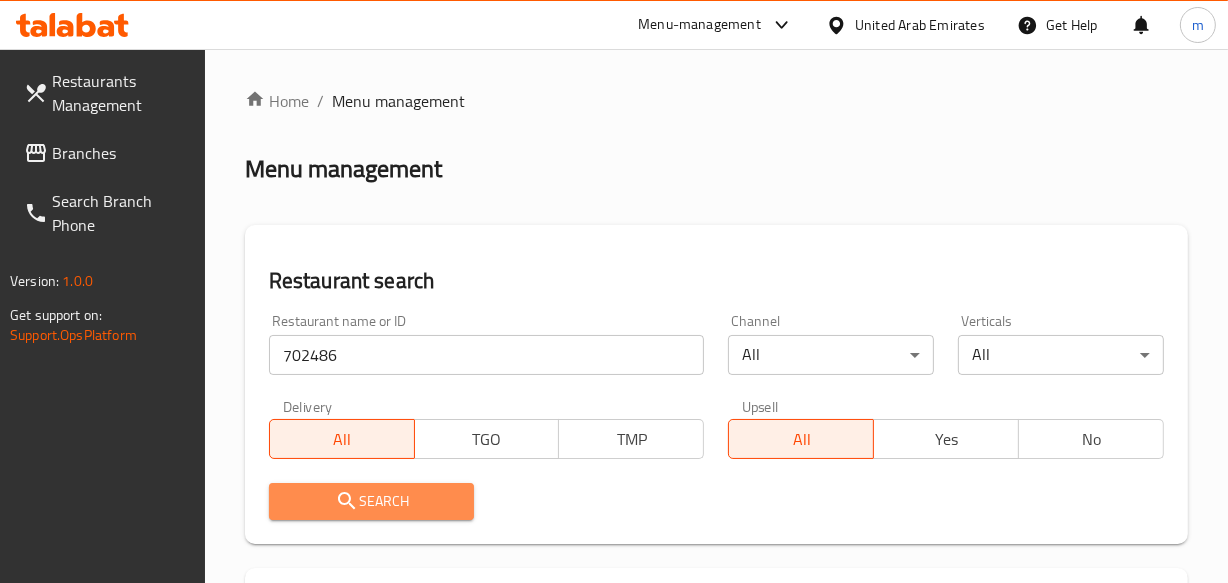 click on "Search" at bounding box center (372, 501) 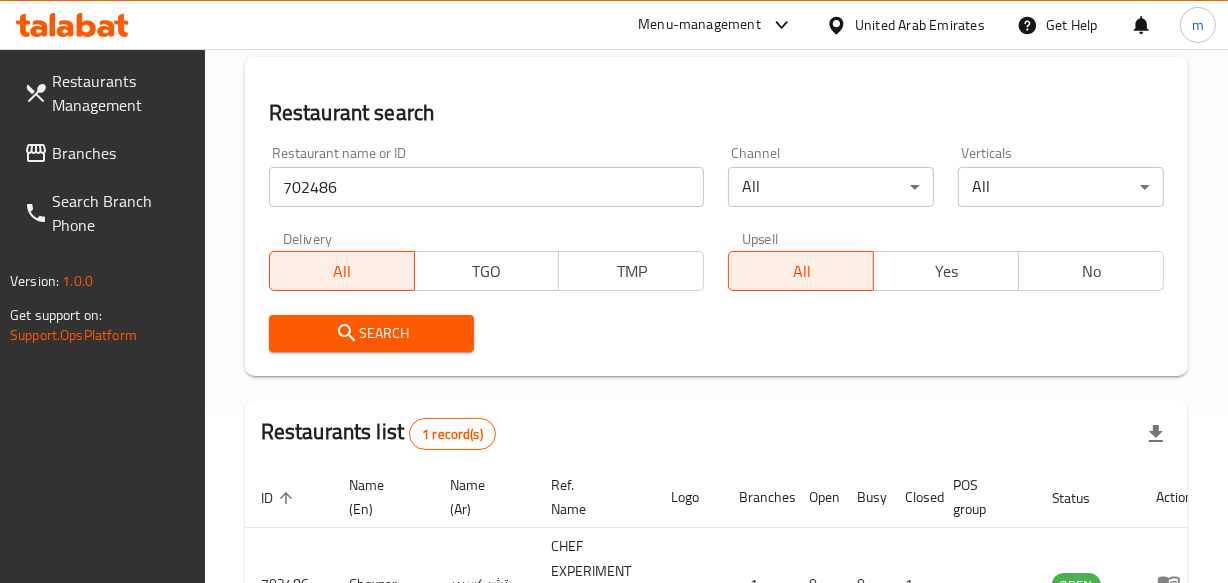 scroll, scrollTop: 349, scrollLeft: 0, axis: vertical 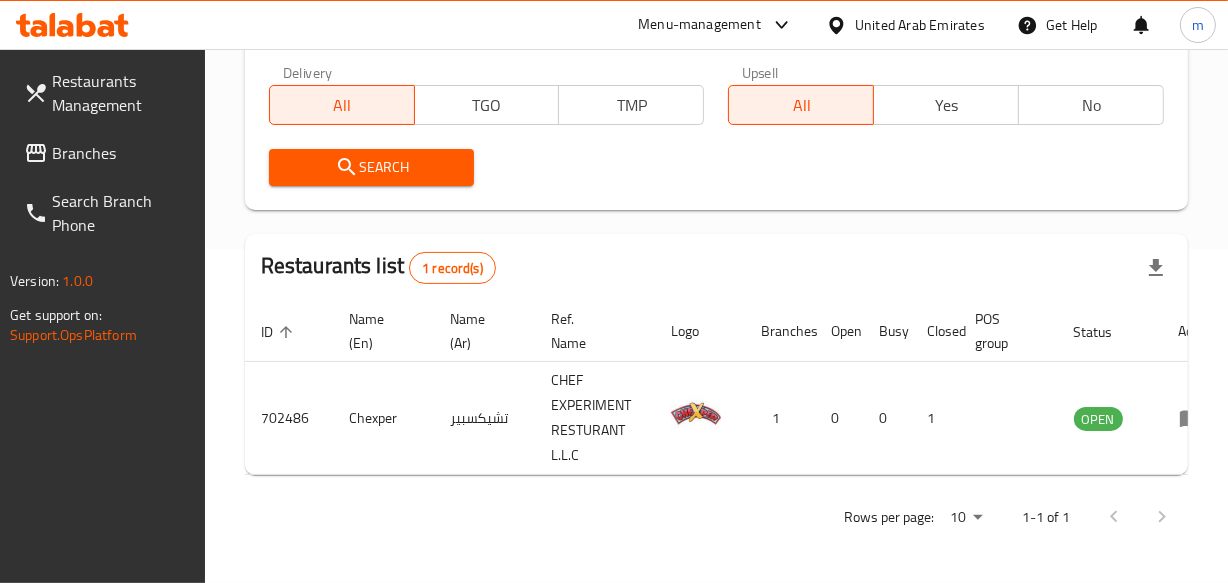 click on "United Arab Emirates" at bounding box center (920, 25) 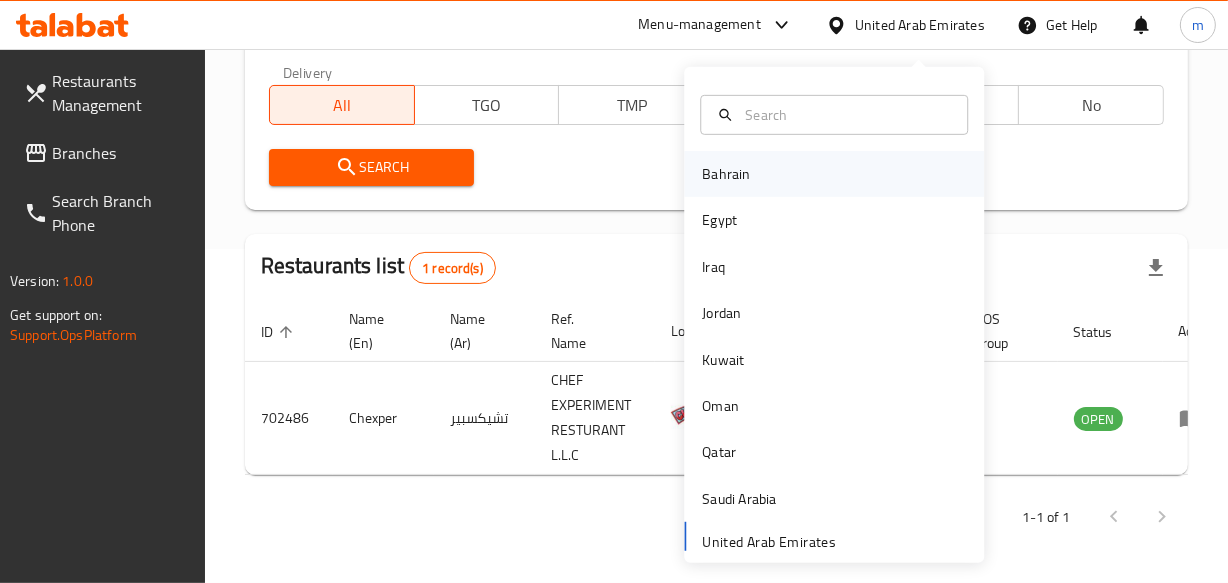 click on "Bahrain" at bounding box center [726, 174] 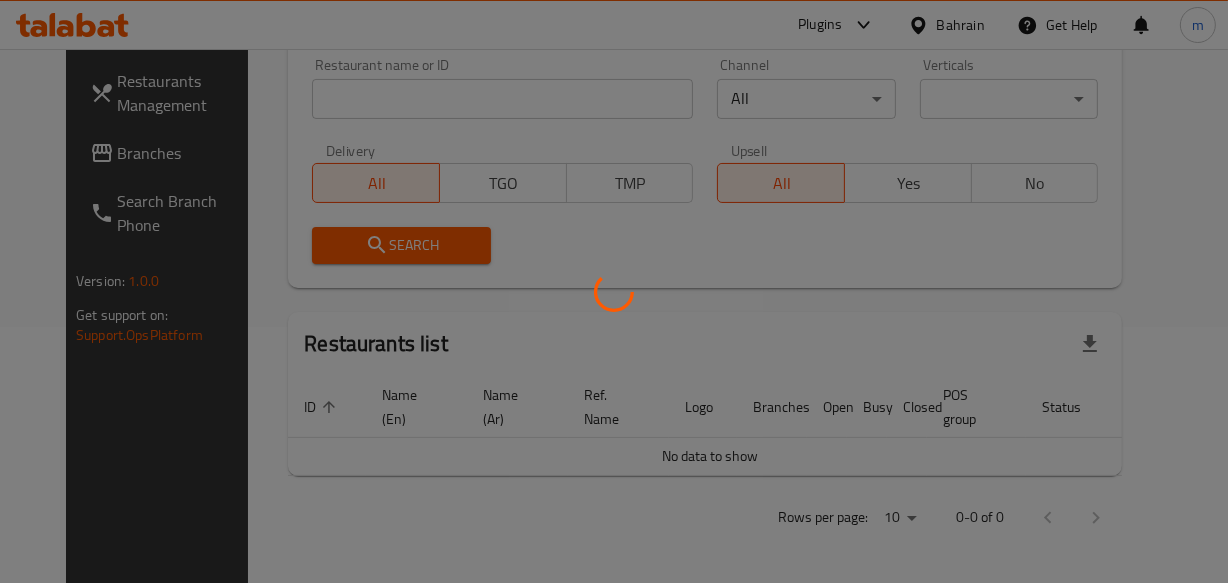 scroll, scrollTop: 349, scrollLeft: 0, axis: vertical 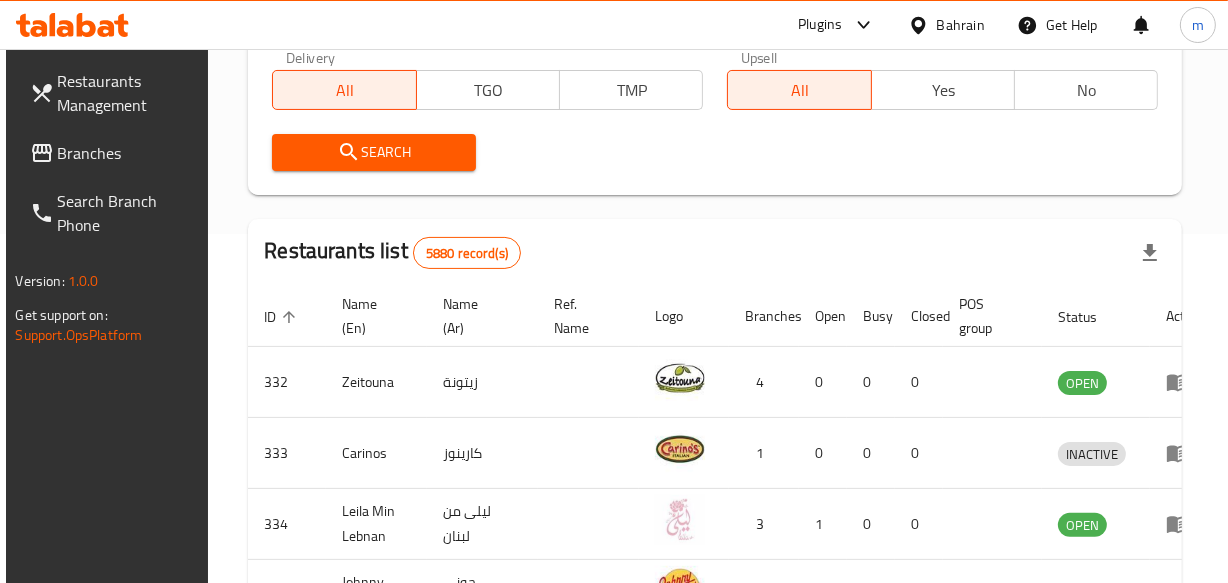 click on "Branches" at bounding box center [126, 153] 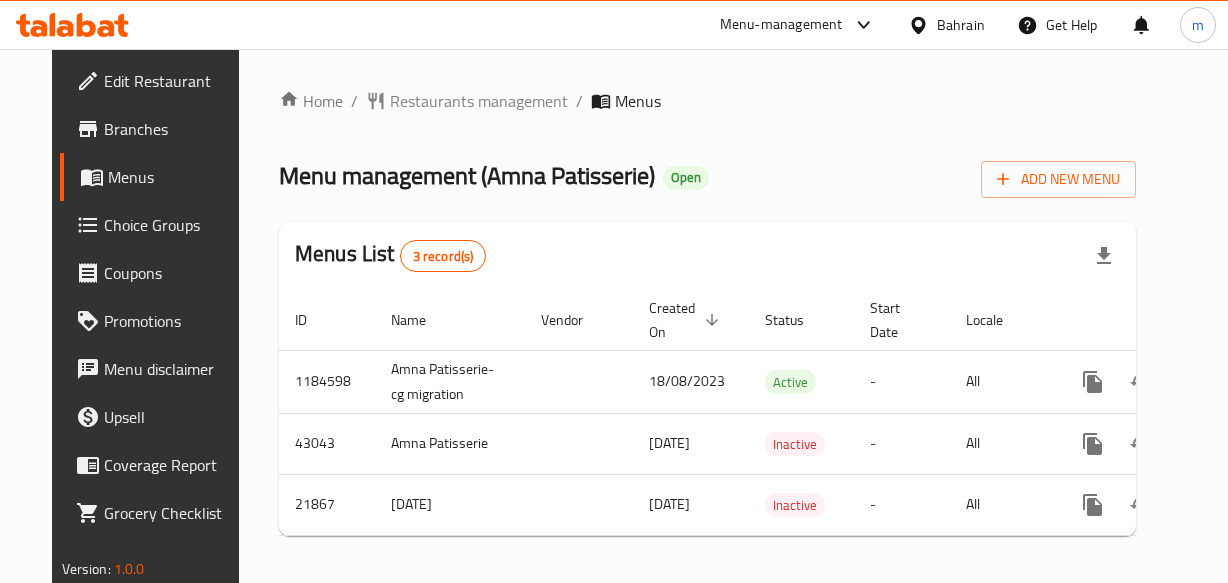 scroll, scrollTop: 0, scrollLeft: 0, axis: both 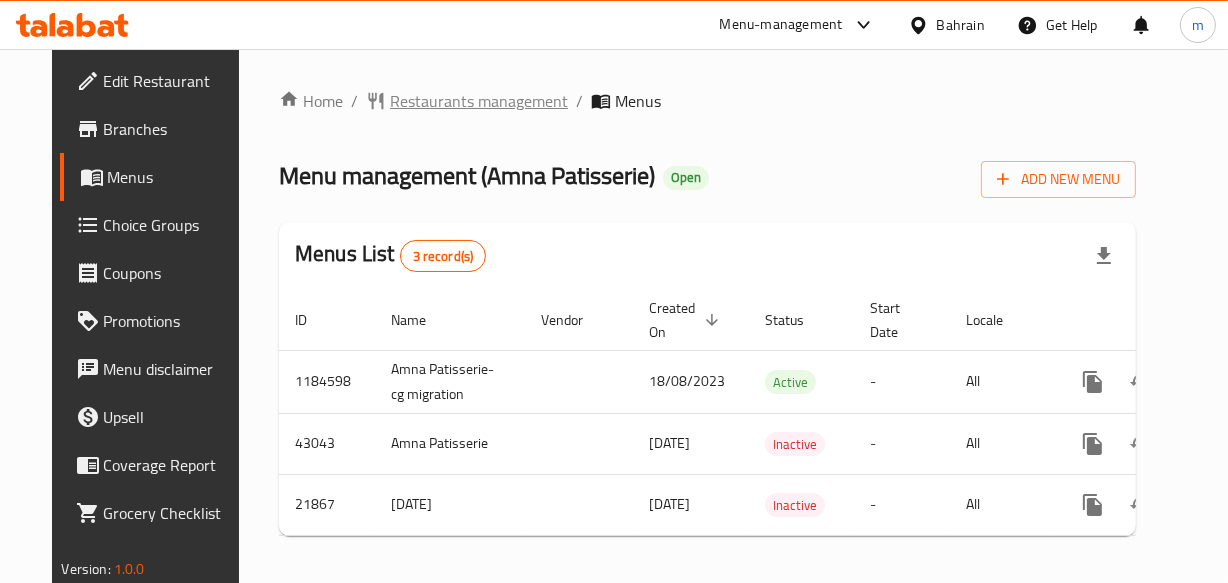 click on "Restaurants management" at bounding box center [479, 101] 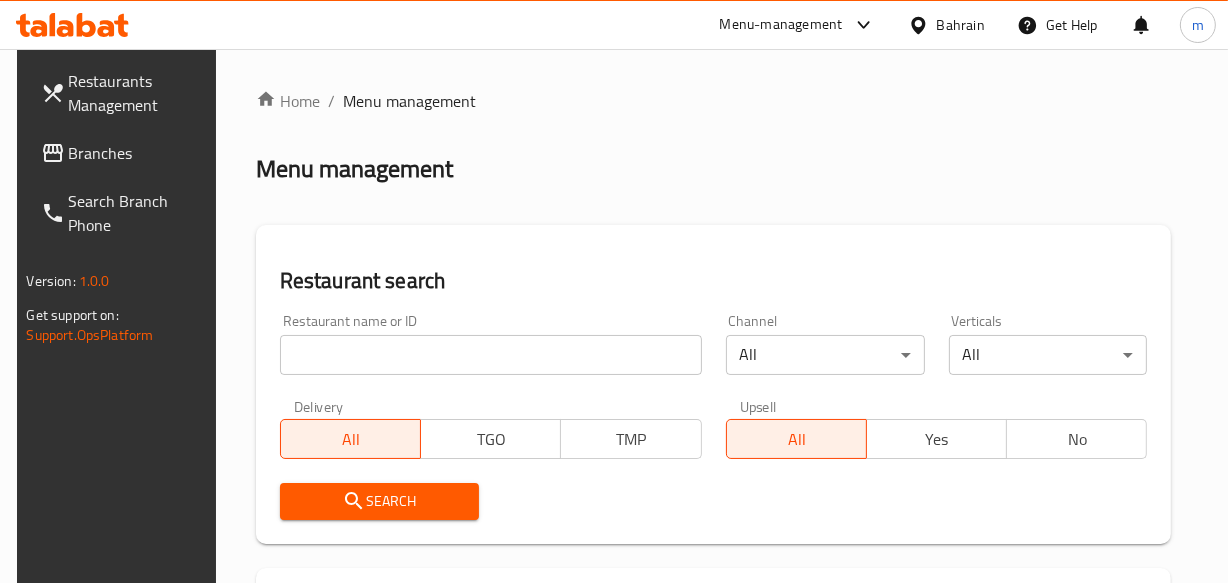 click on "Restaurant name or ID Restaurant name or ID" at bounding box center [491, 344] 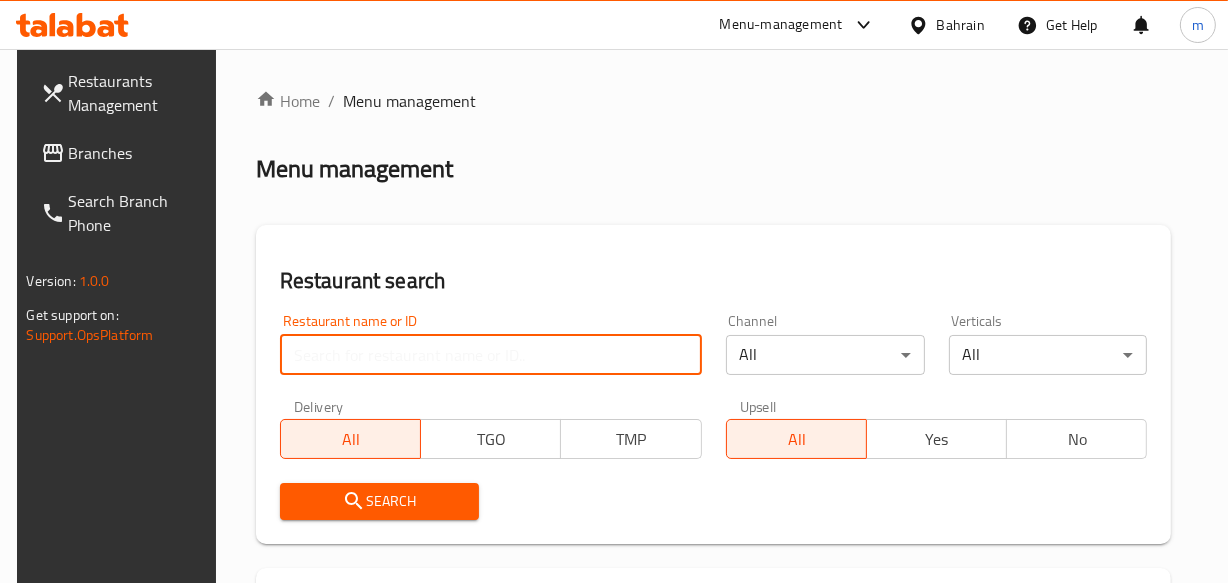 paste on "11472" 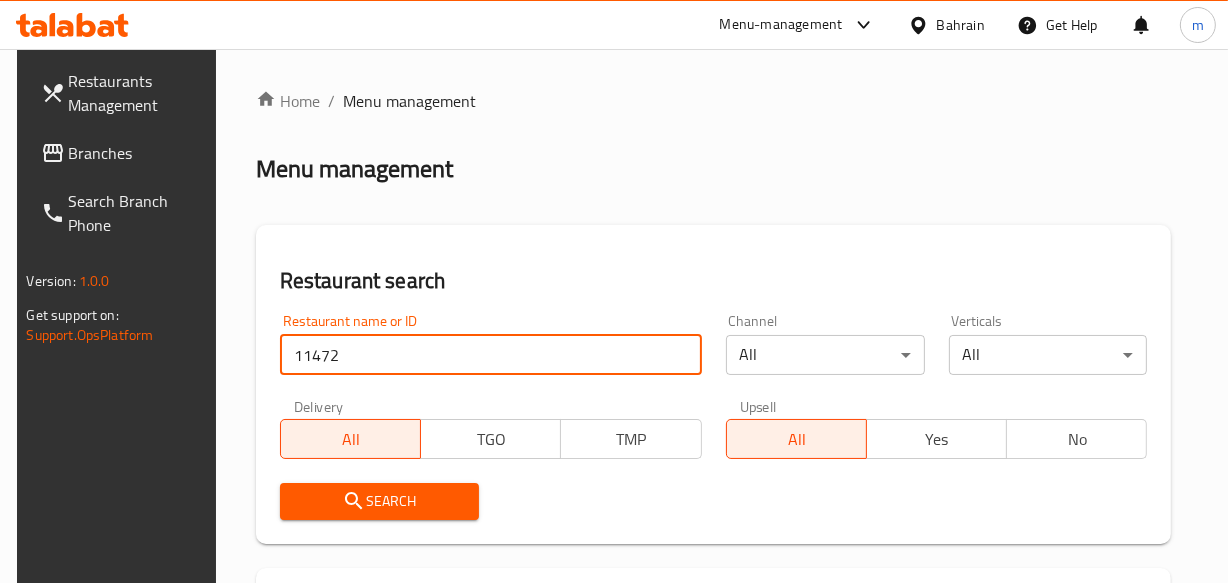 type on "11472" 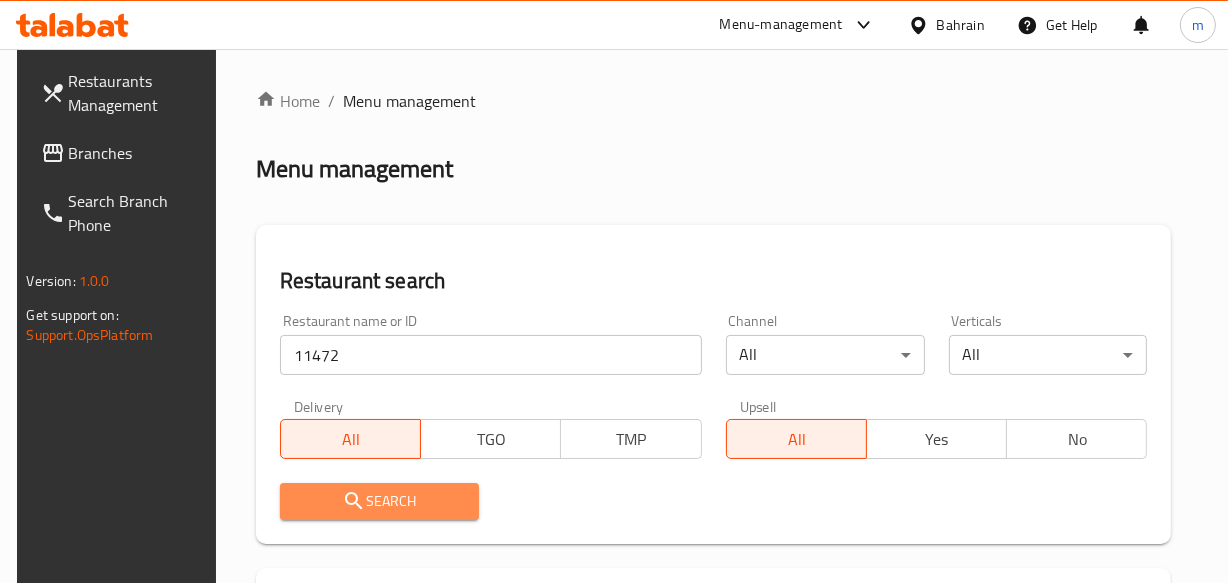 click on "Search" at bounding box center (379, 501) 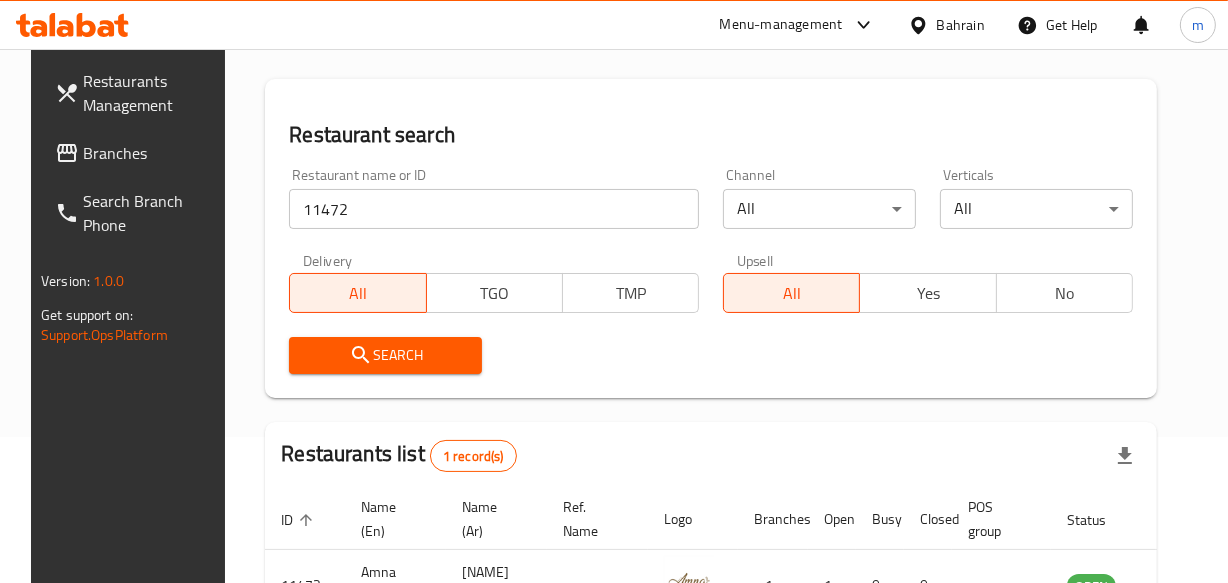 scroll, scrollTop: 272, scrollLeft: 0, axis: vertical 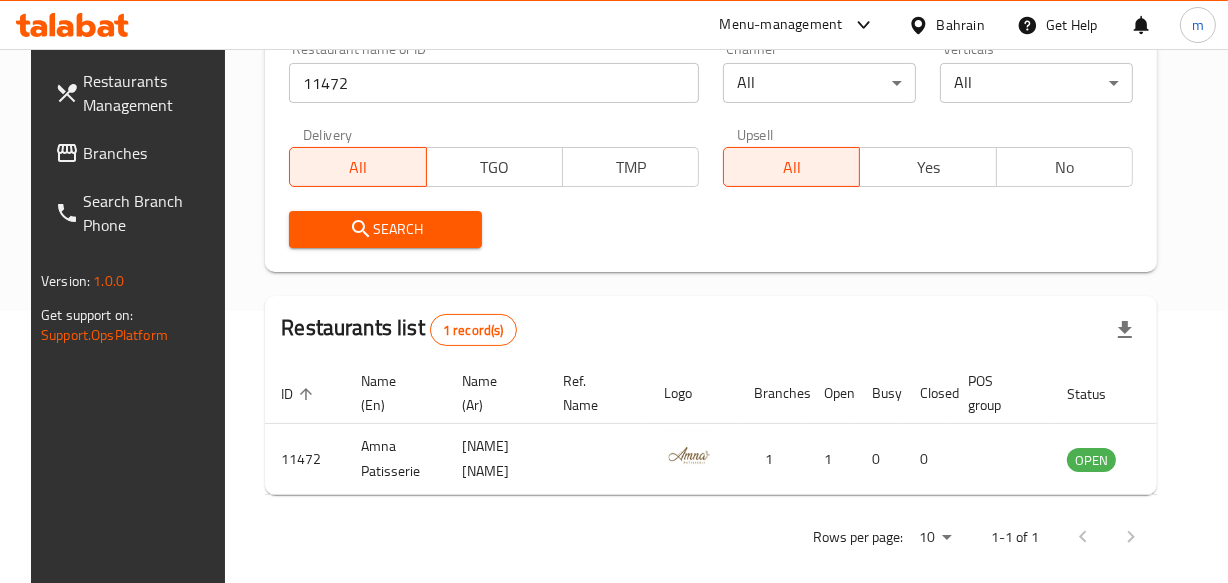 click 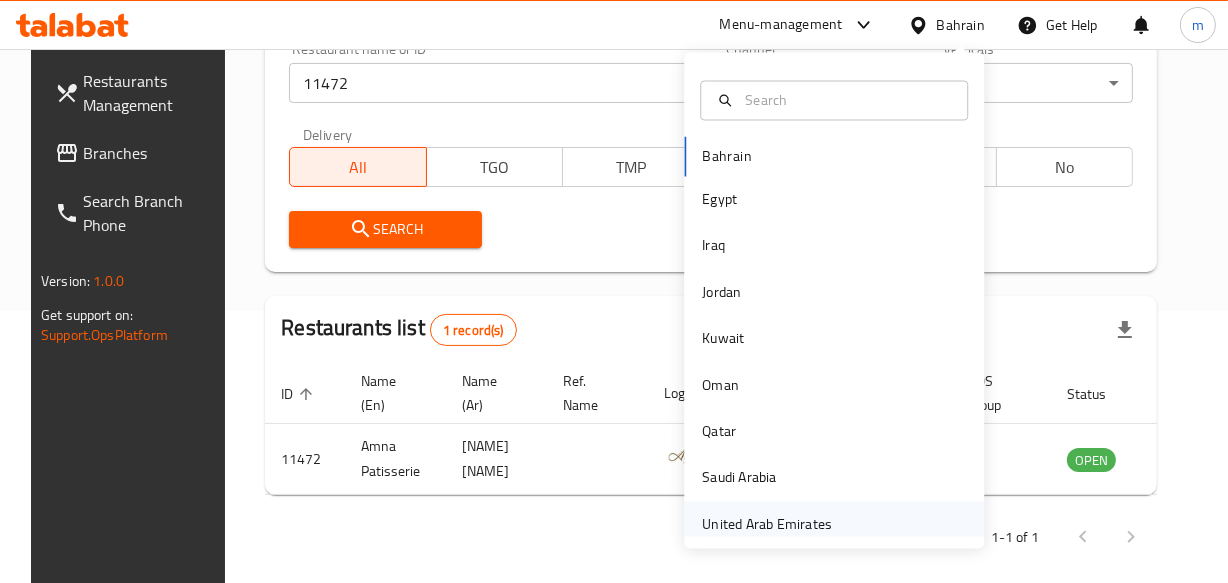 click on "United Arab Emirates" at bounding box center [767, 524] 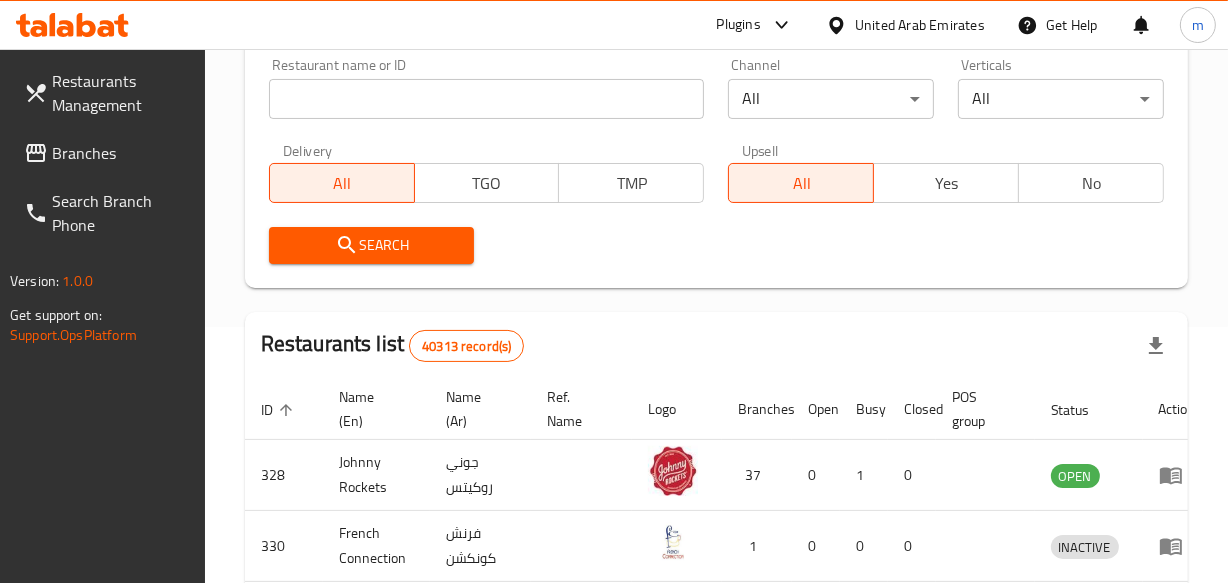 scroll, scrollTop: 272, scrollLeft: 0, axis: vertical 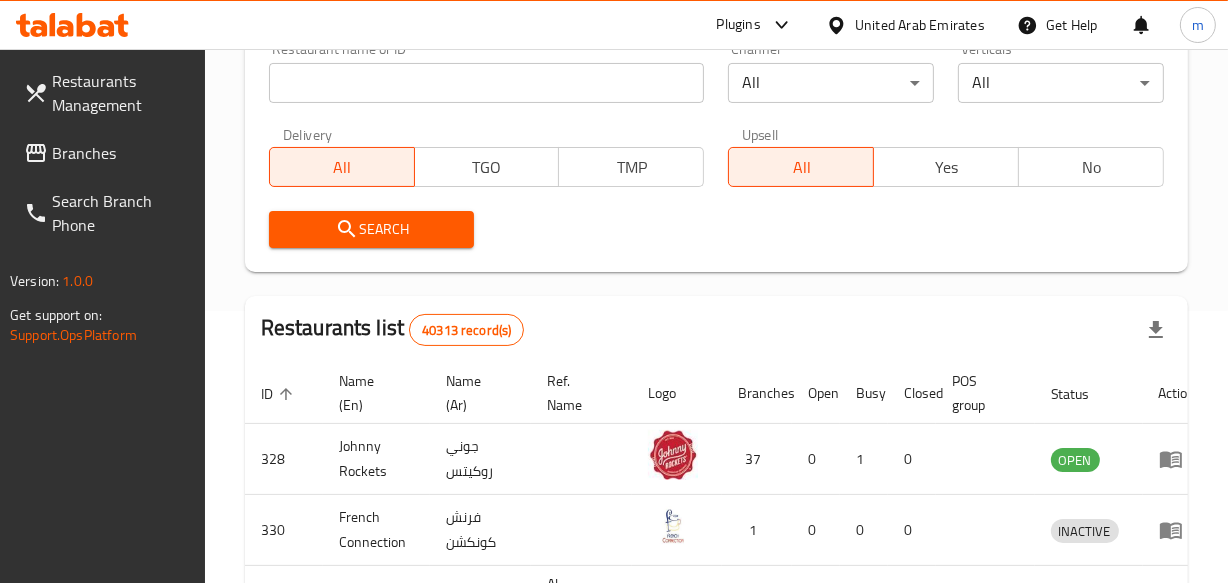 click on "Branches" at bounding box center [120, 153] 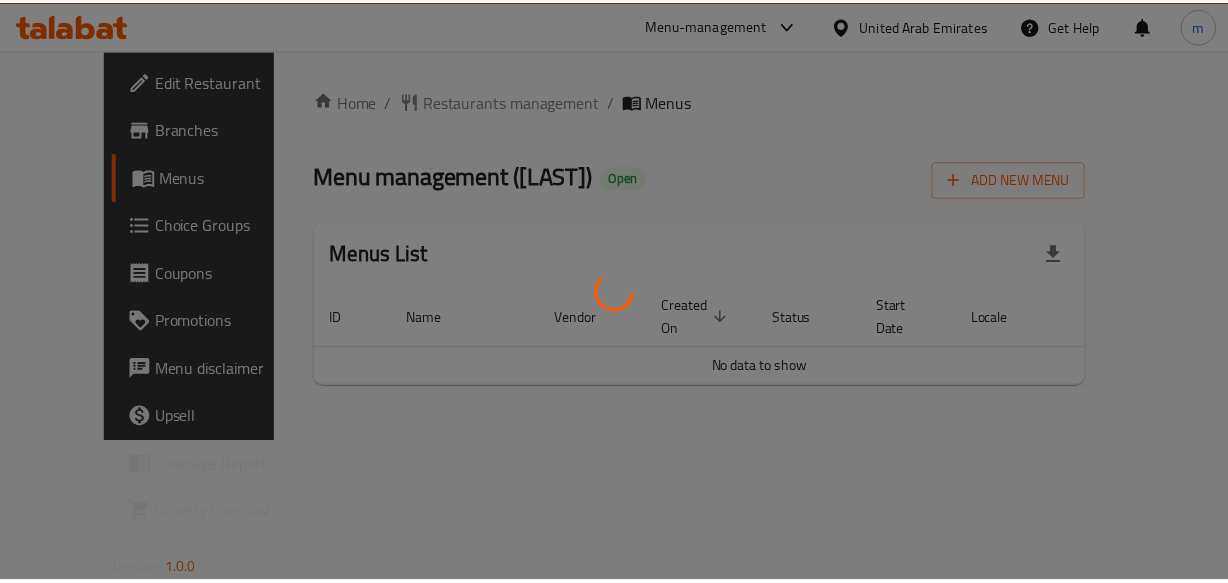 scroll, scrollTop: 0, scrollLeft: 0, axis: both 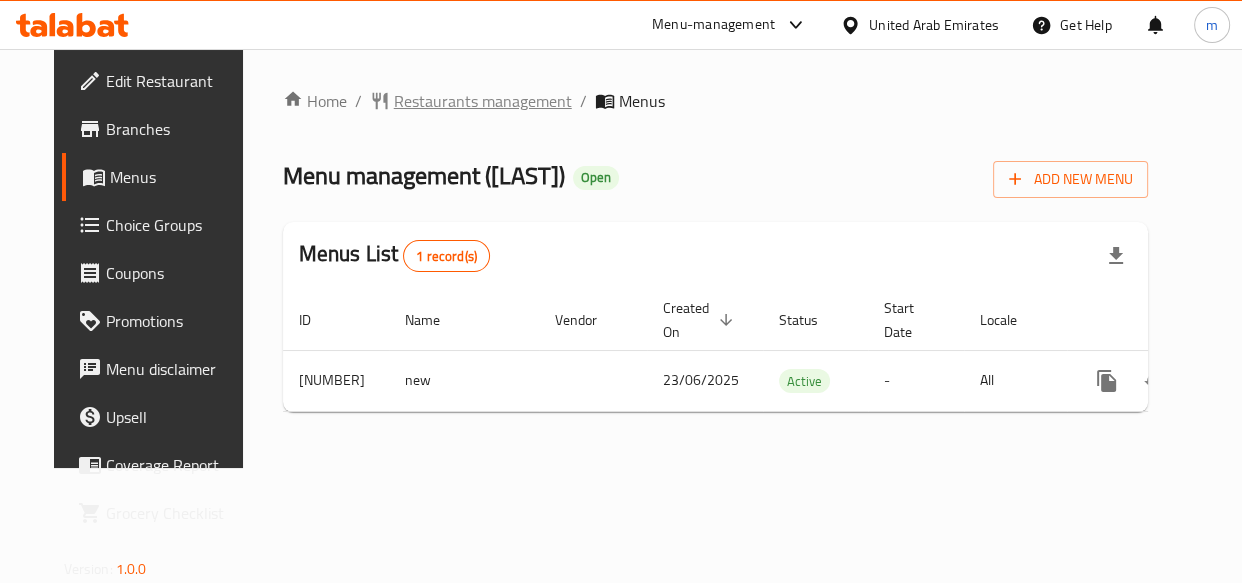 click on "Restaurants management" at bounding box center [483, 101] 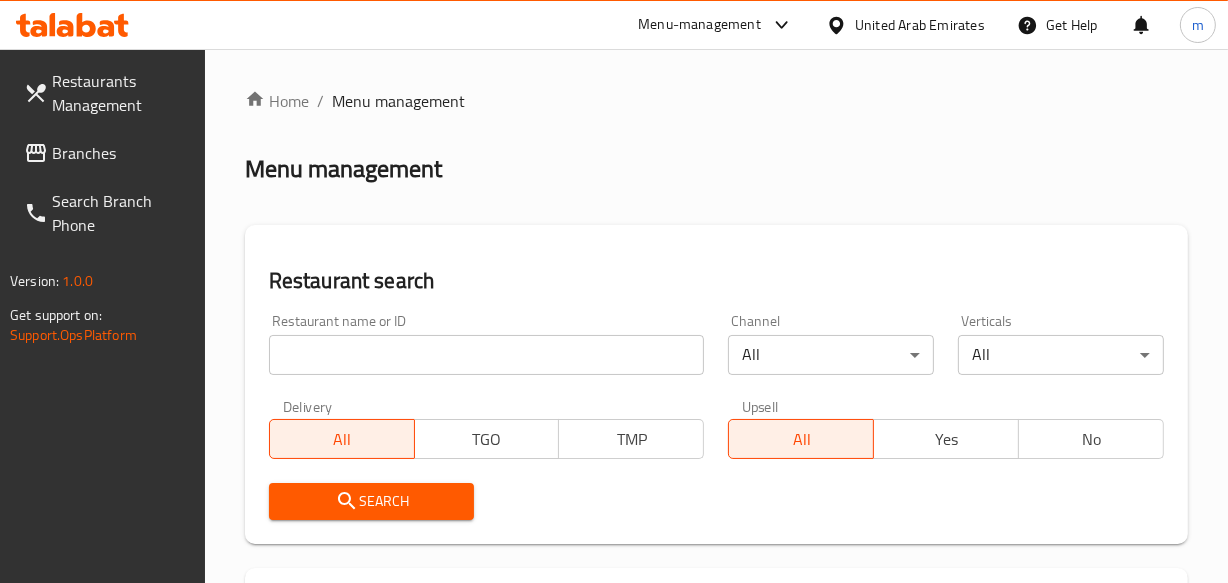 click at bounding box center [487, 355] 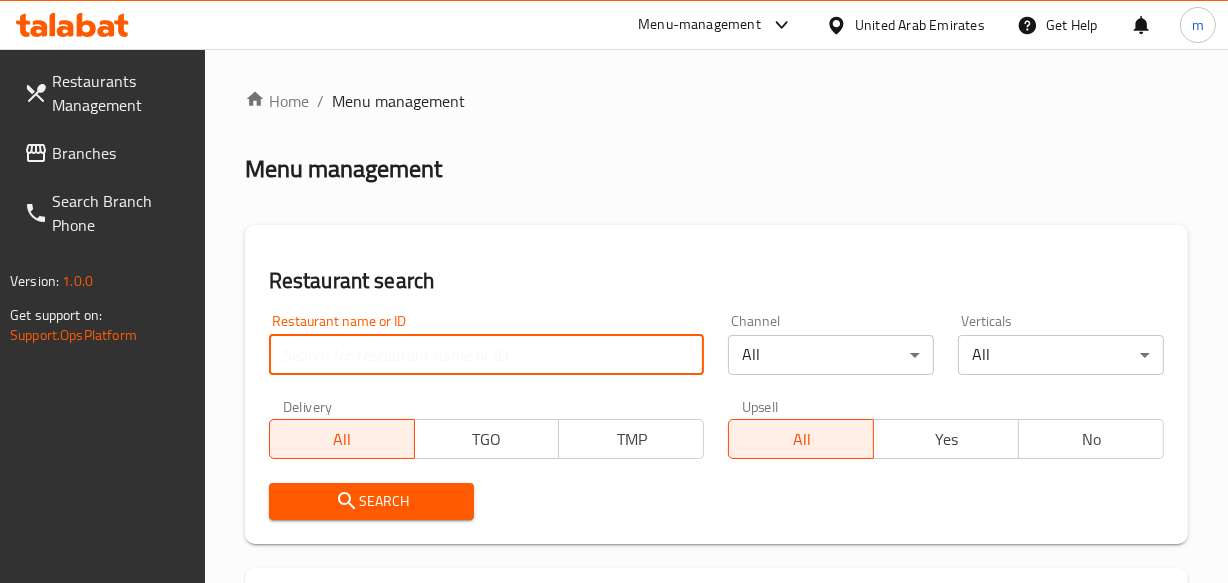 paste on "[NUMBER]" 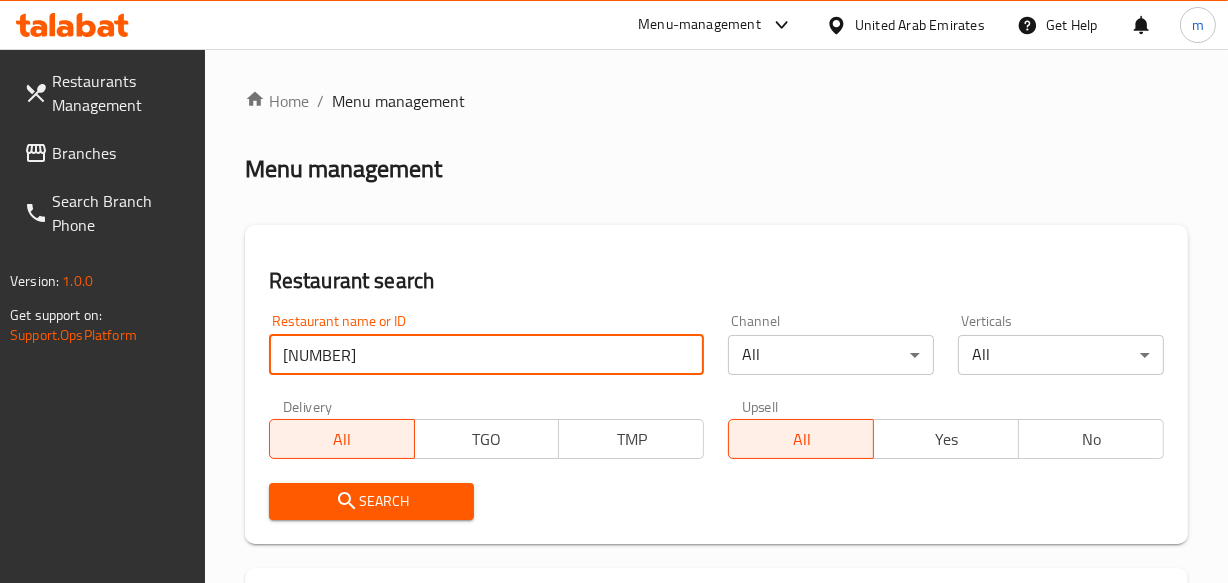 type on "[NUMBER]" 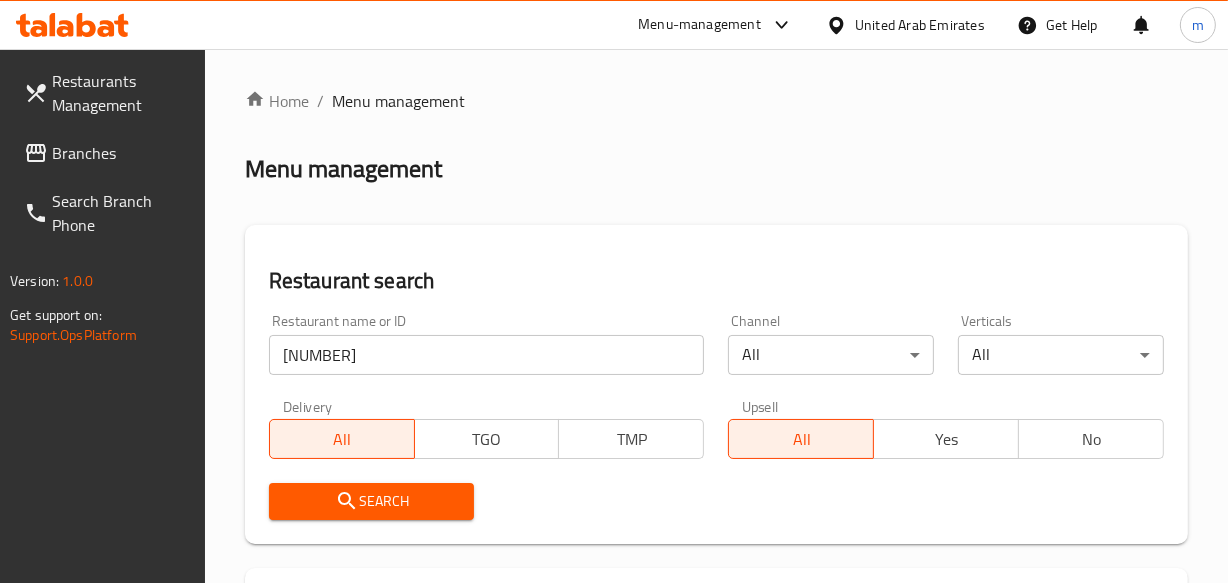 click on "Search" at bounding box center [372, 501] 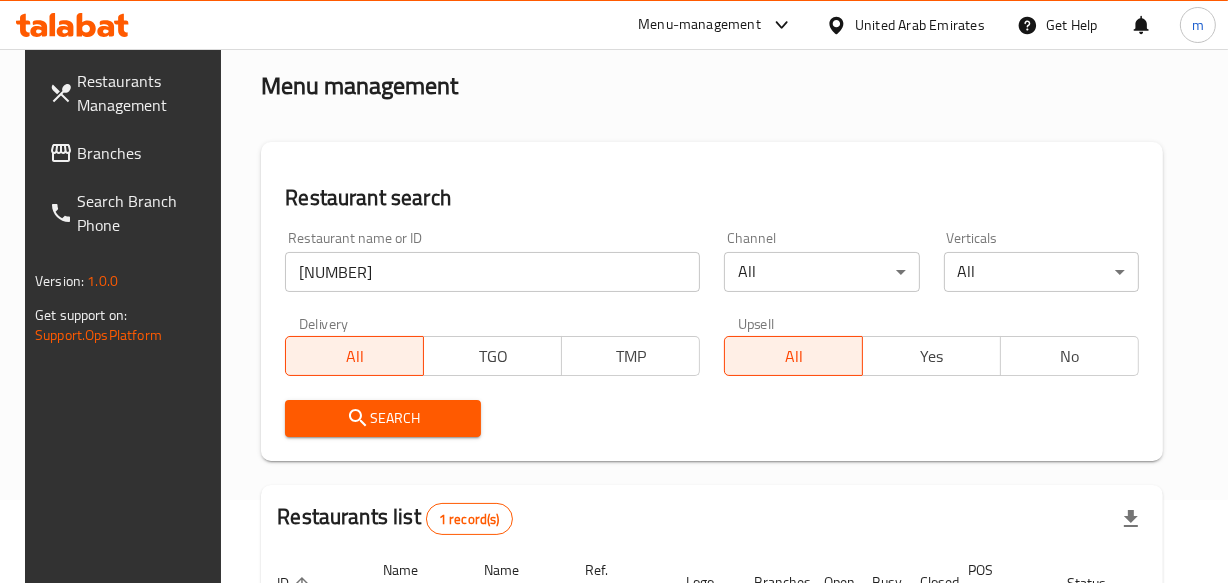 scroll, scrollTop: 272, scrollLeft: 0, axis: vertical 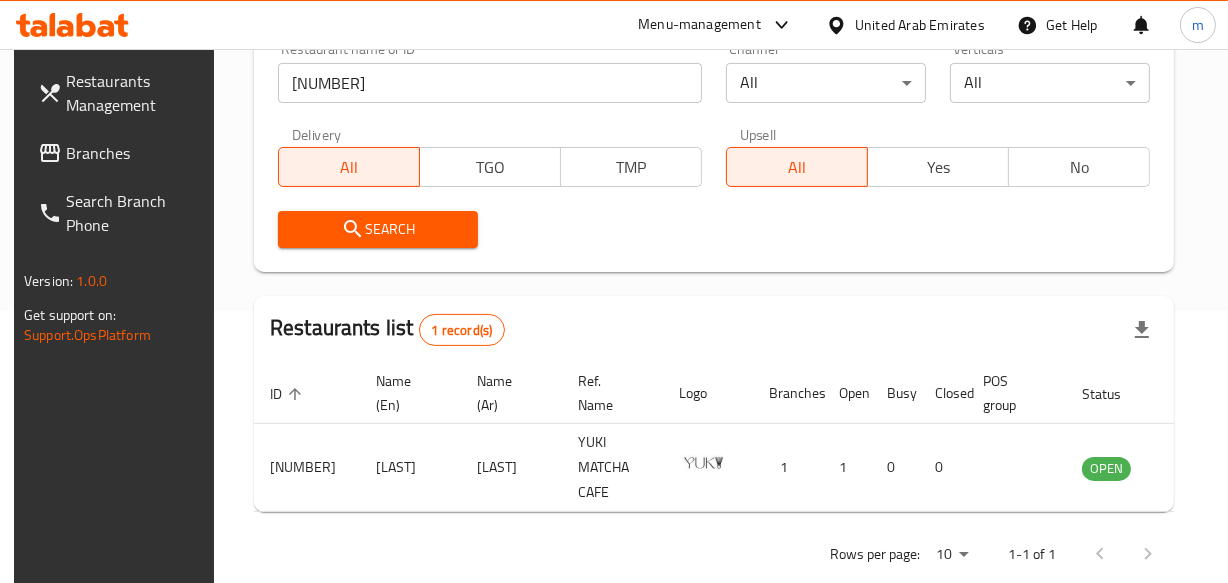 click 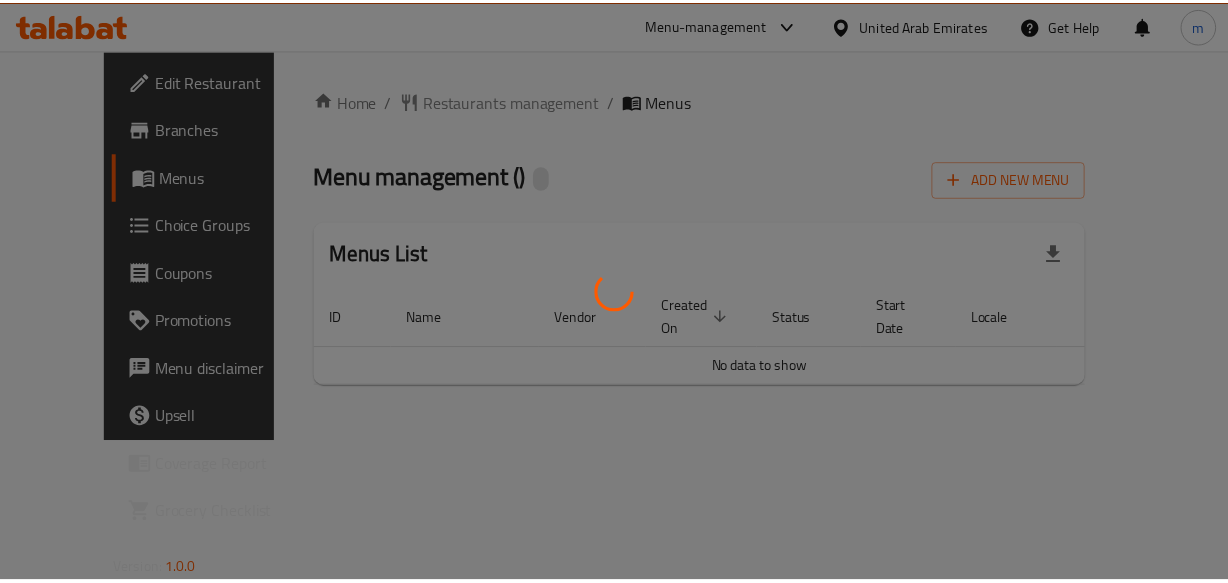 scroll, scrollTop: 0, scrollLeft: 0, axis: both 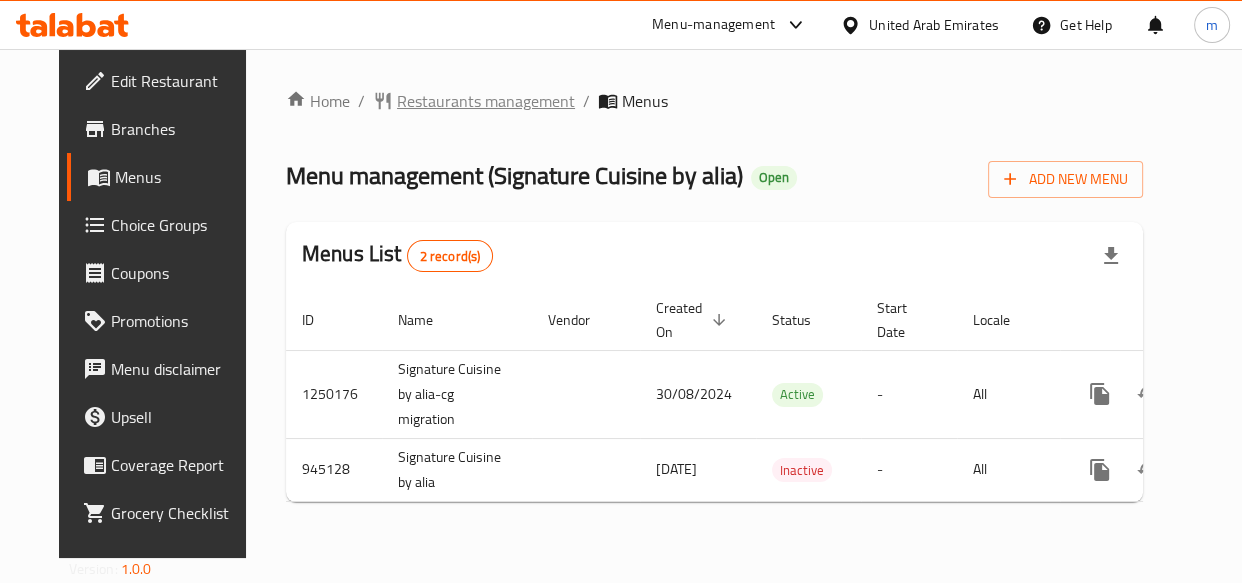 click on "Restaurants management" at bounding box center [486, 101] 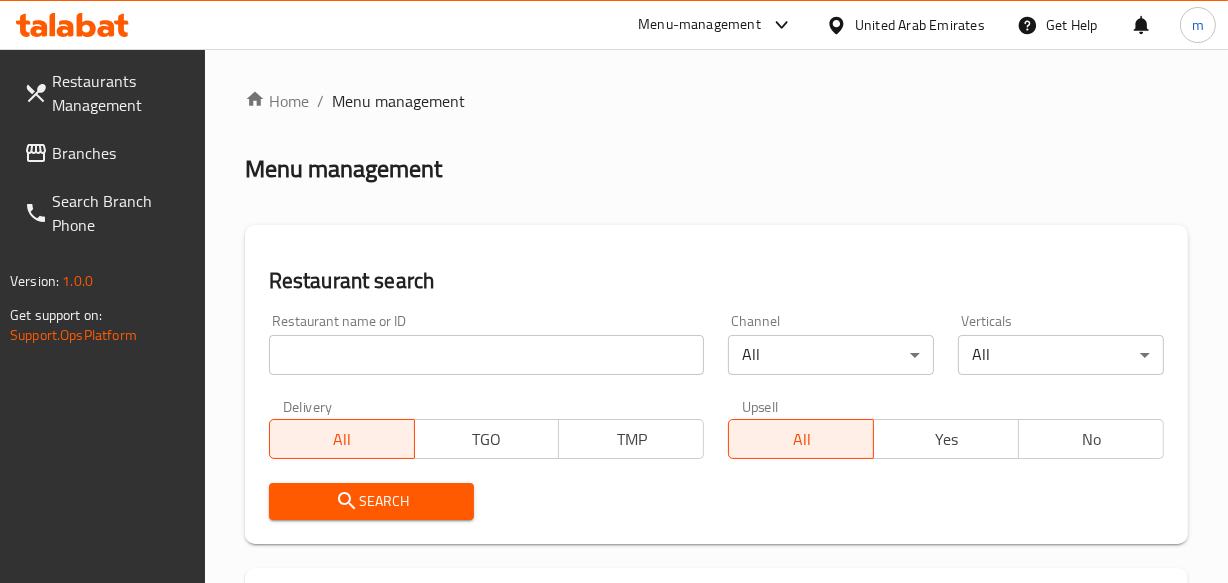 click at bounding box center [487, 355] 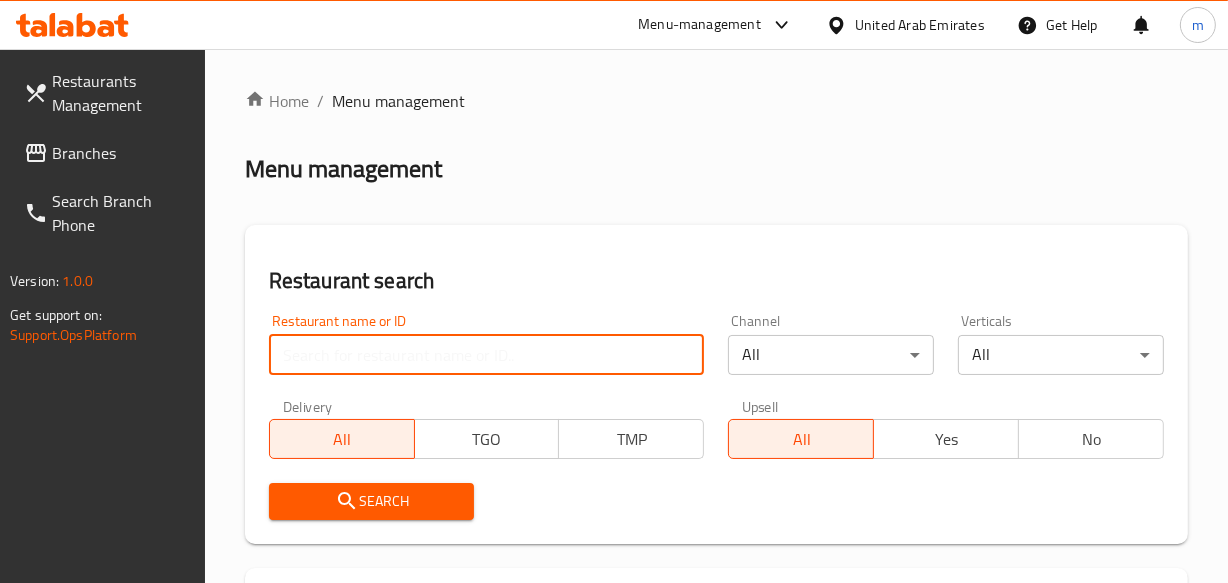 paste on "659231/" 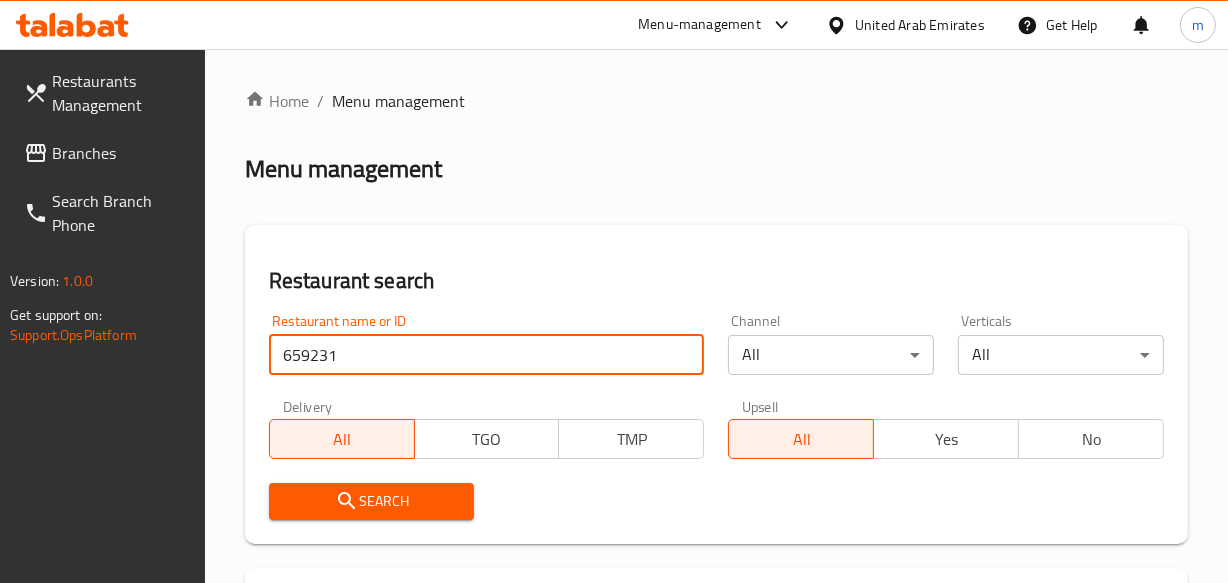 type on "659231" 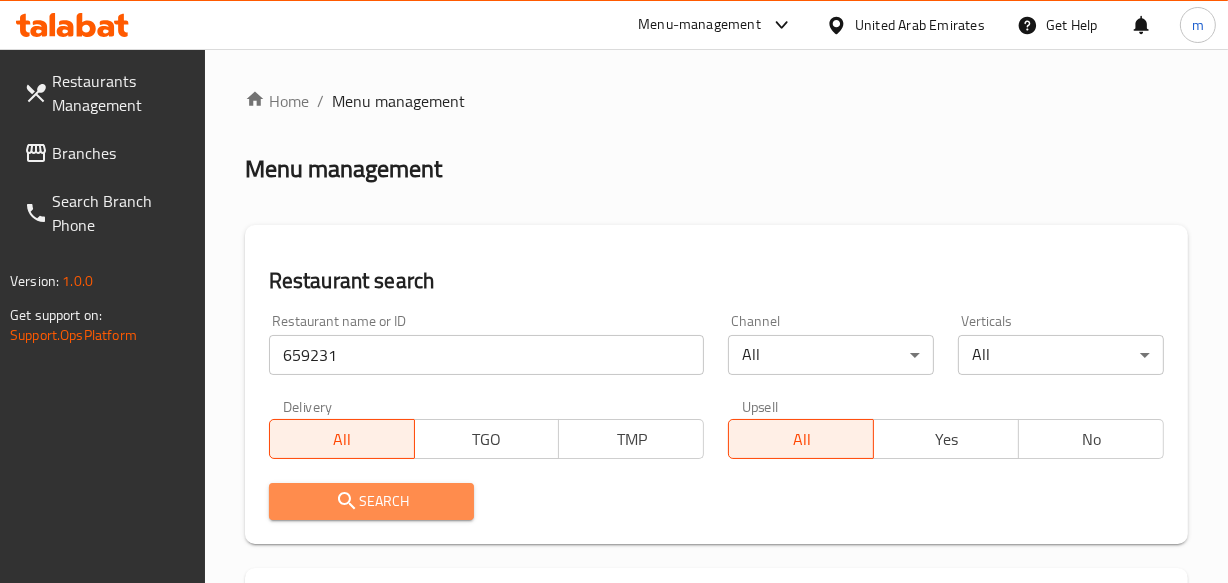 click on "Search" at bounding box center [372, 501] 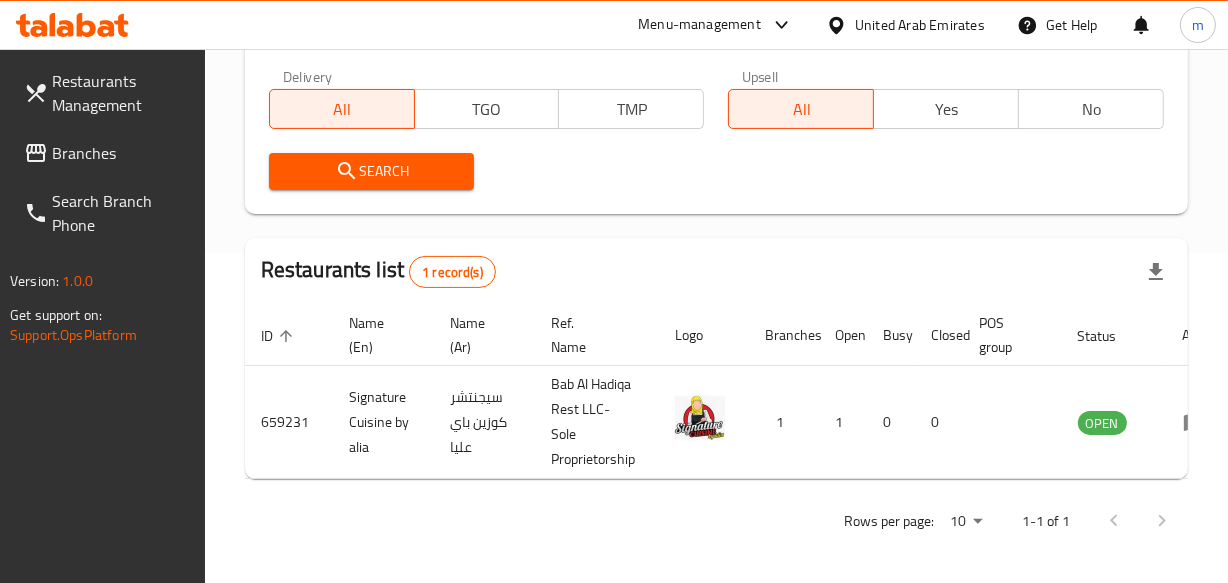 scroll, scrollTop: 349, scrollLeft: 0, axis: vertical 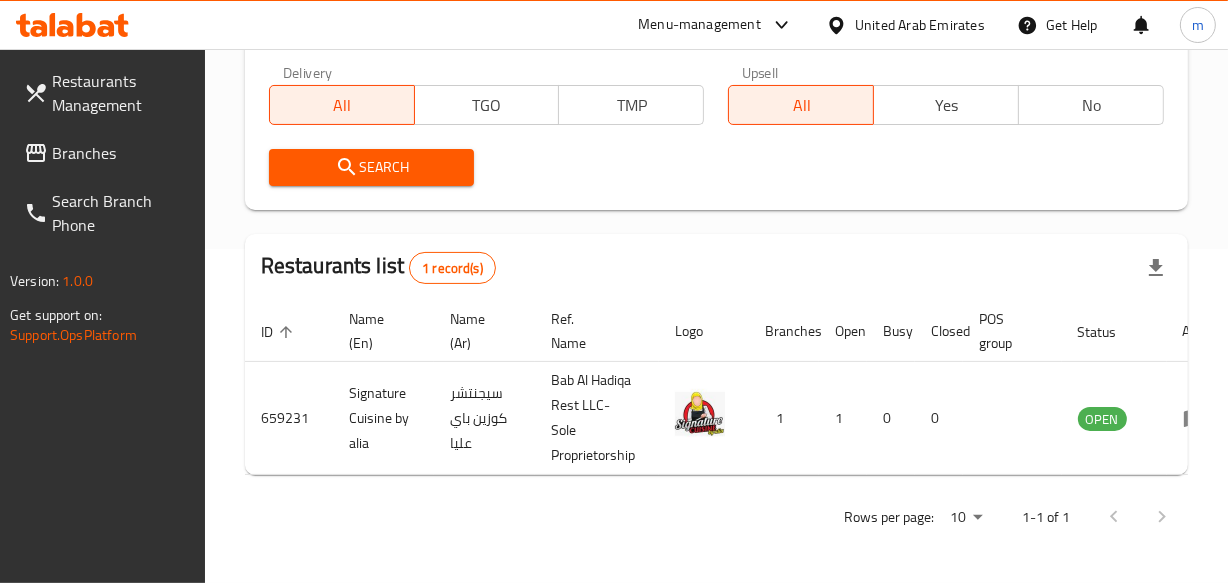 click at bounding box center (840, 25) 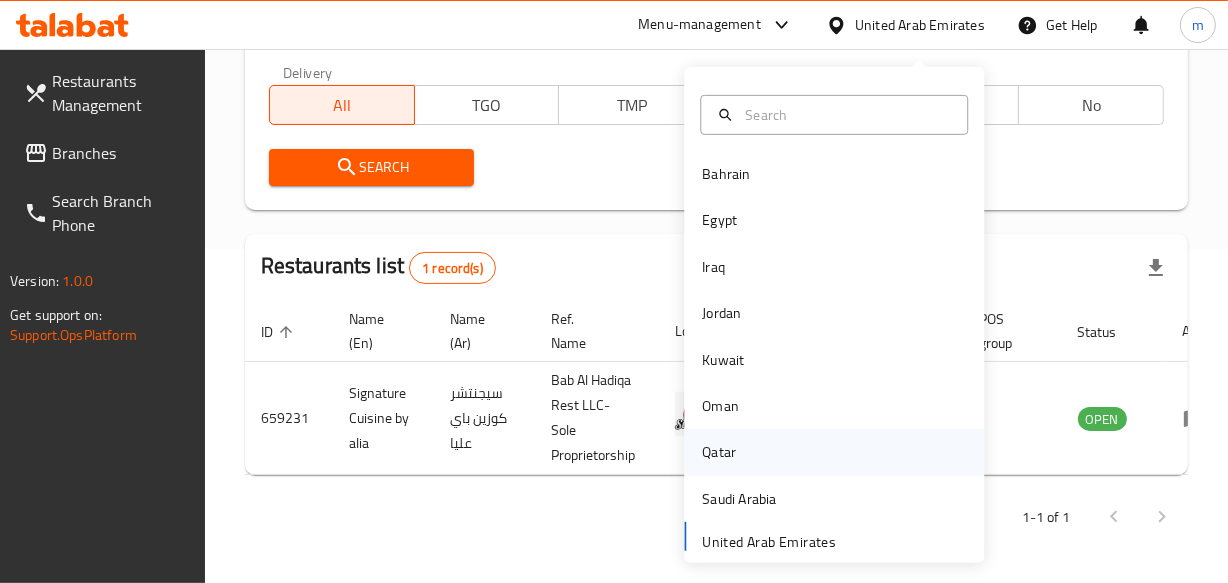 click on "Qatar" at bounding box center (719, 452) 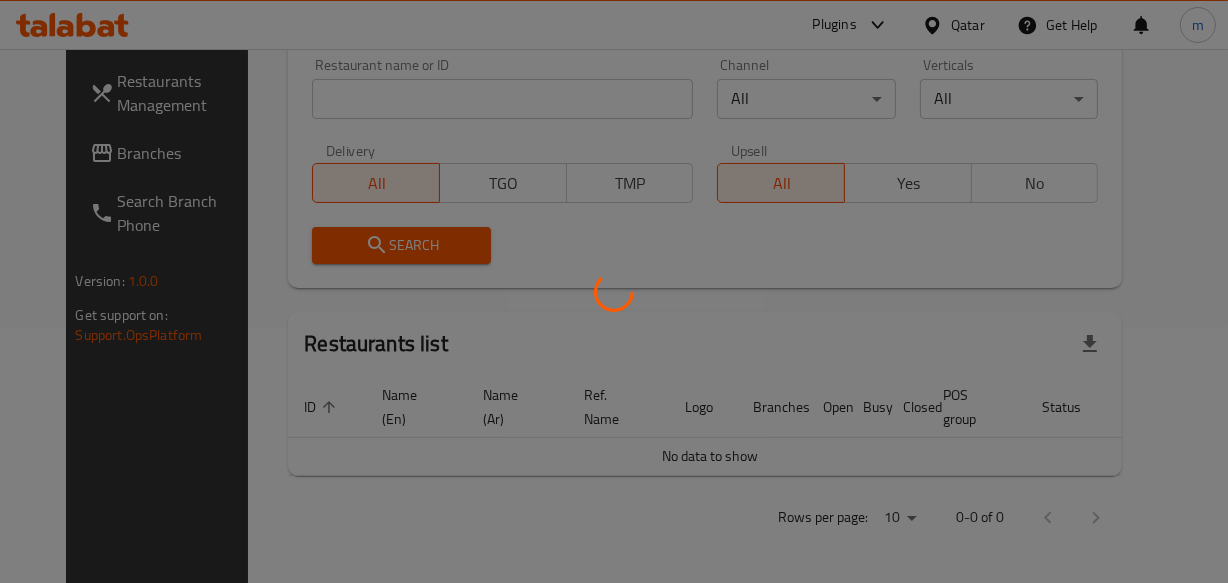scroll, scrollTop: 349, scrollLeft: 0, axis: vertical 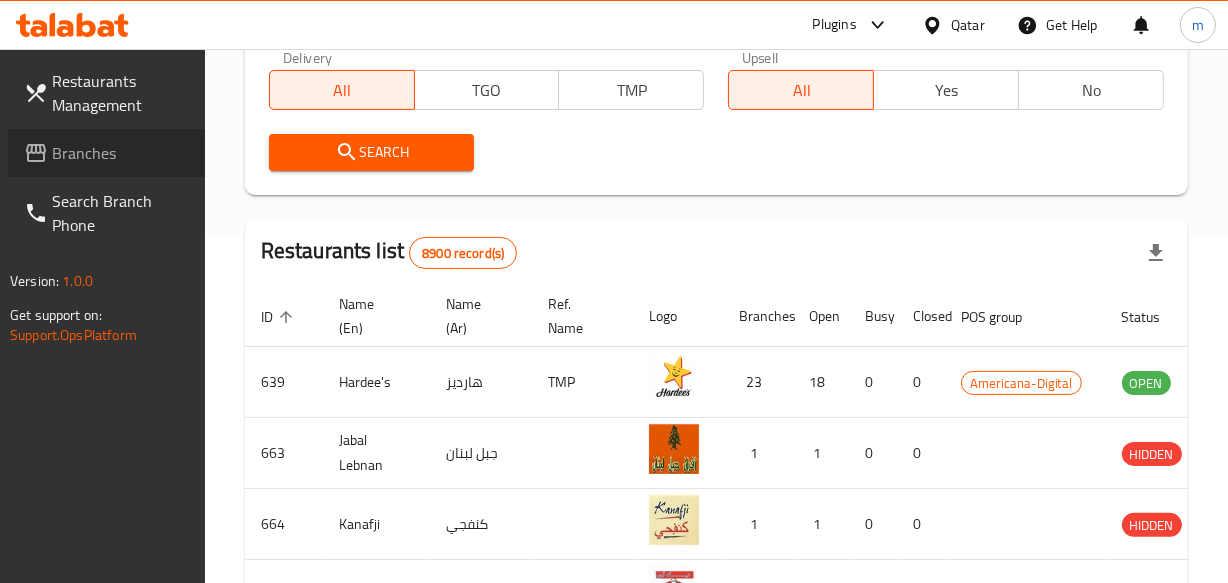 click on "Branches" at bounding box center (120, 153) 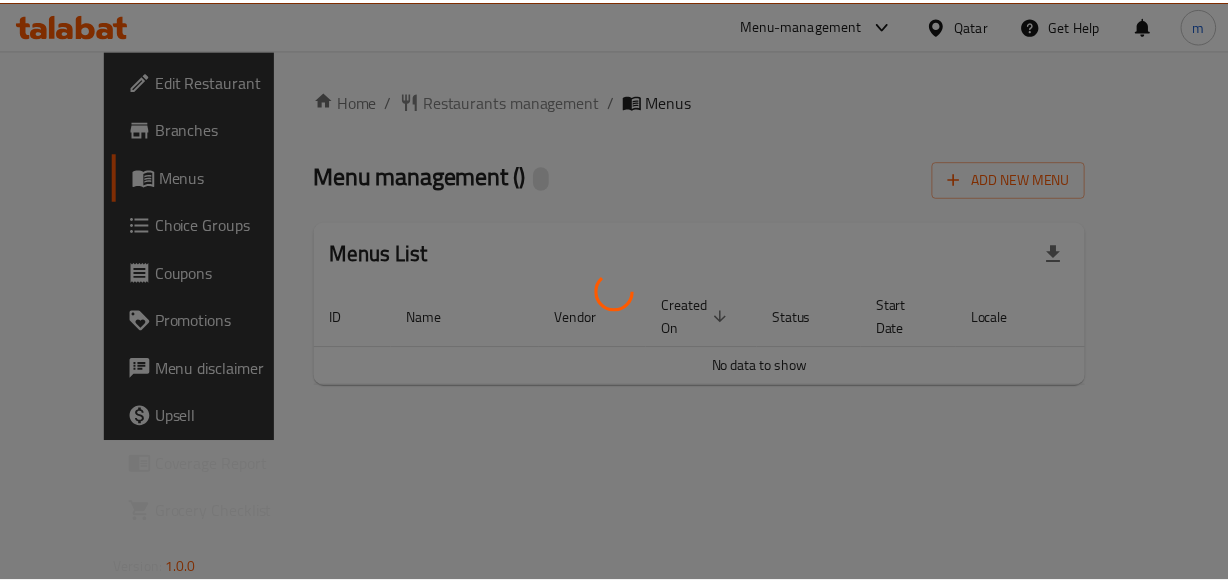 scroll, scrollTop: 0, scrollLeft: 0, axis: both 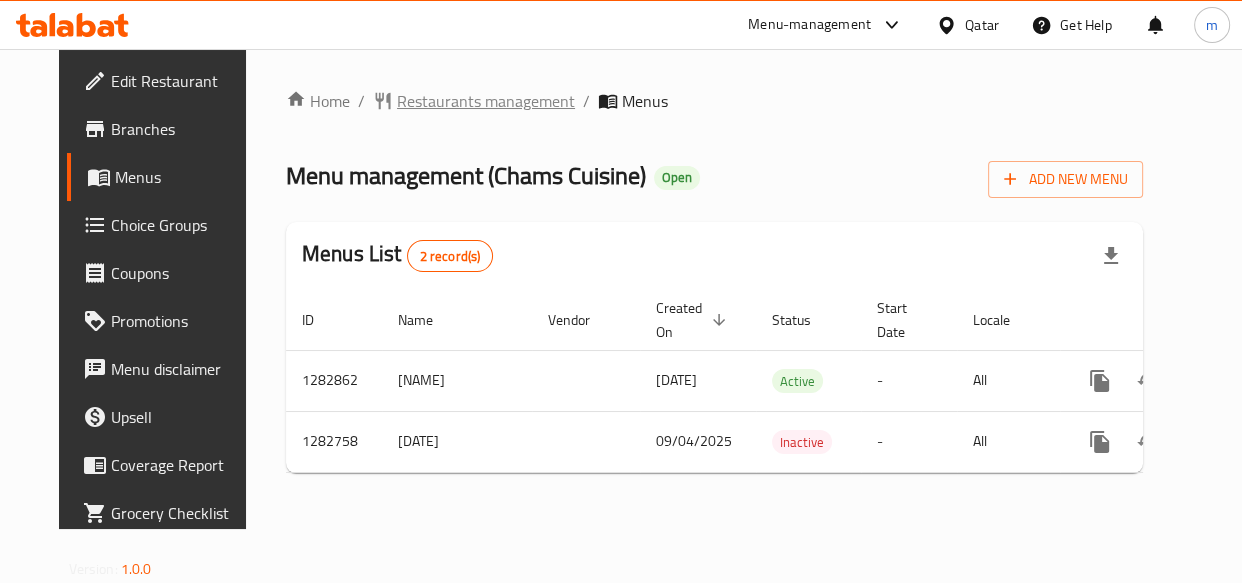 click on "Restaurants management" at bounding box center (486, 101) 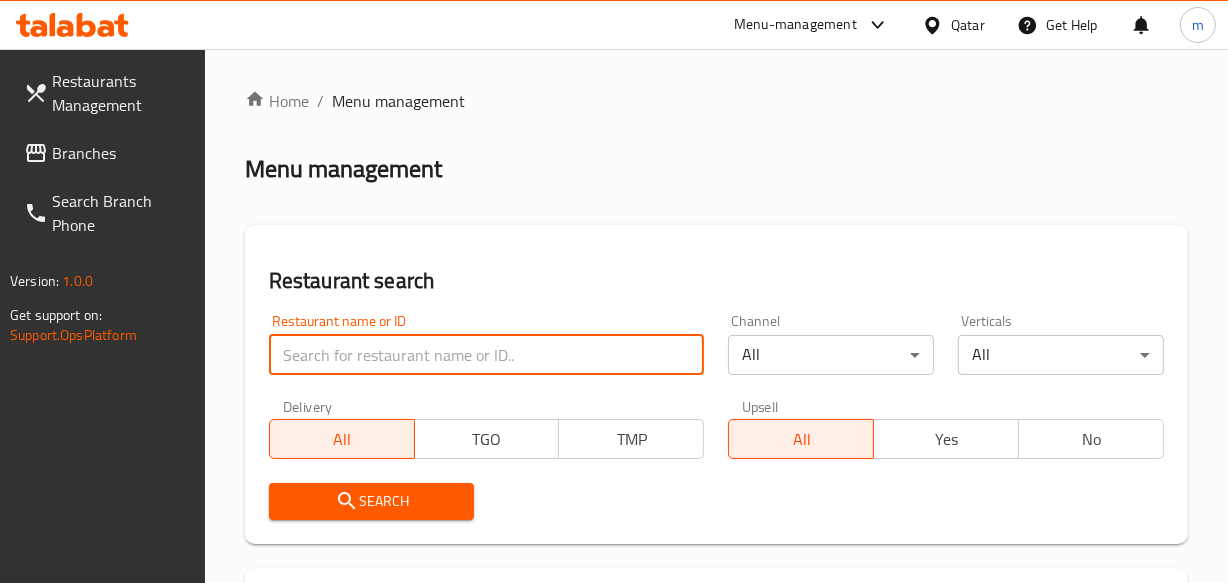 click at bounding box center (487, 355) 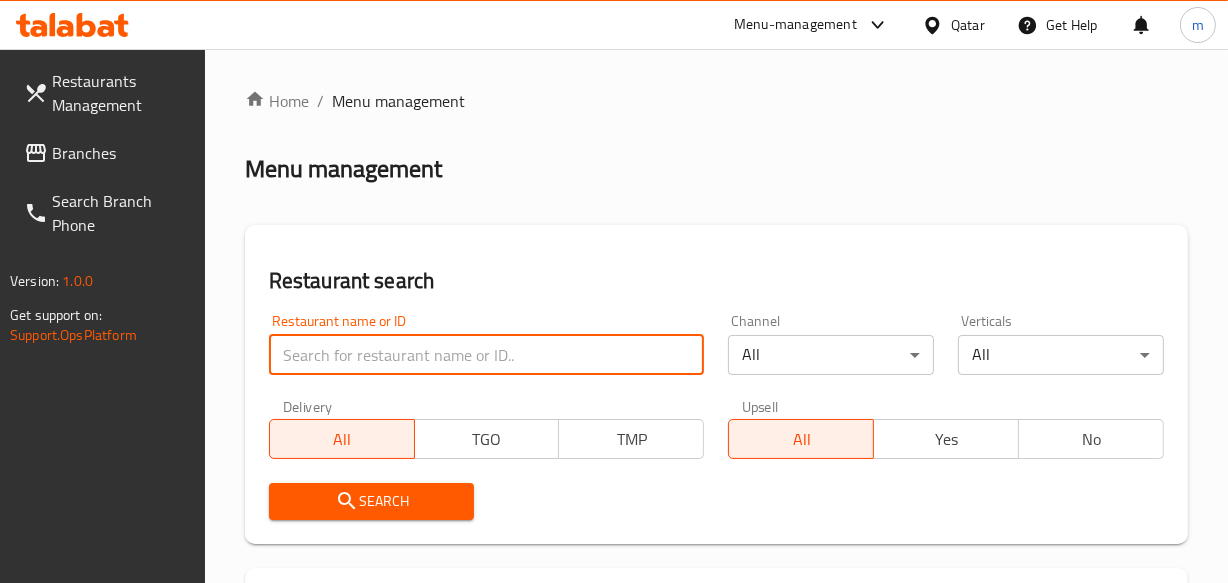 paste on "694966" 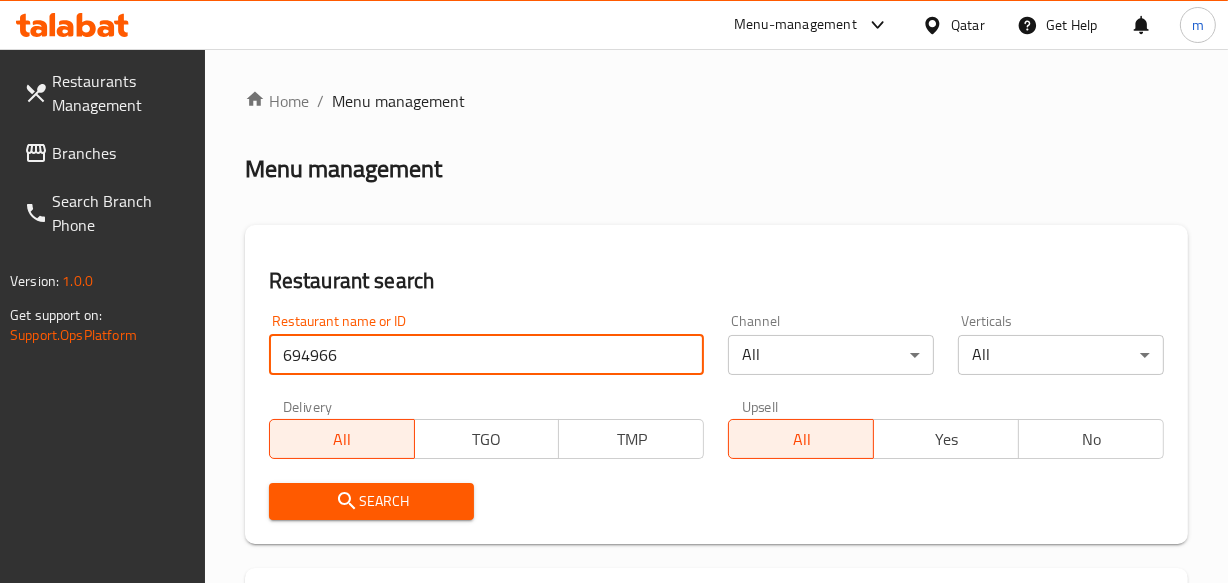 type on "694966" 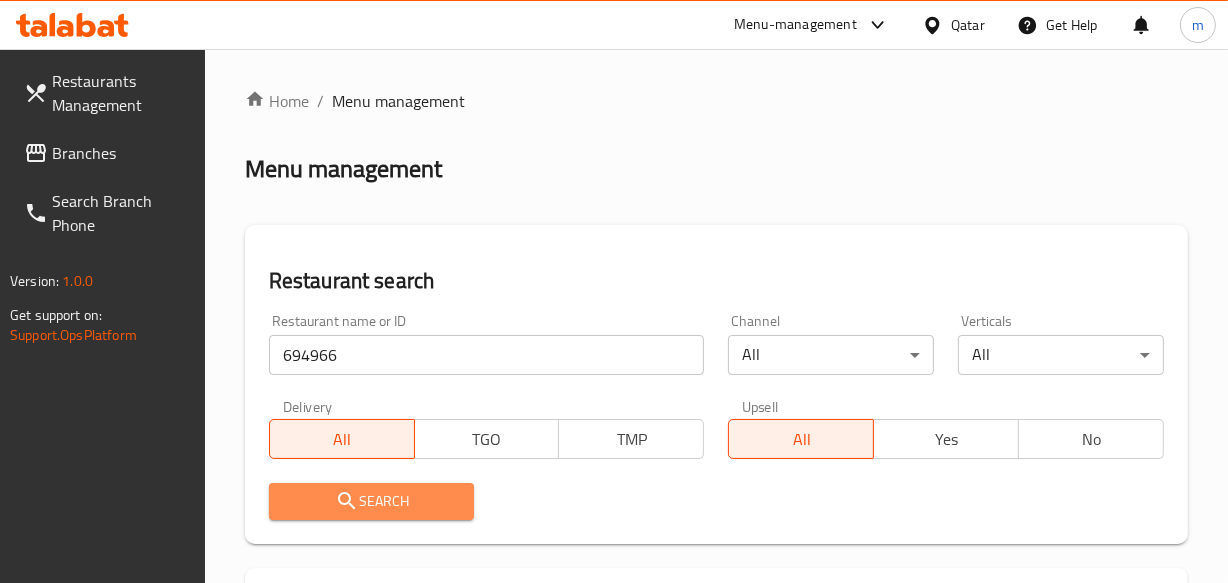 click 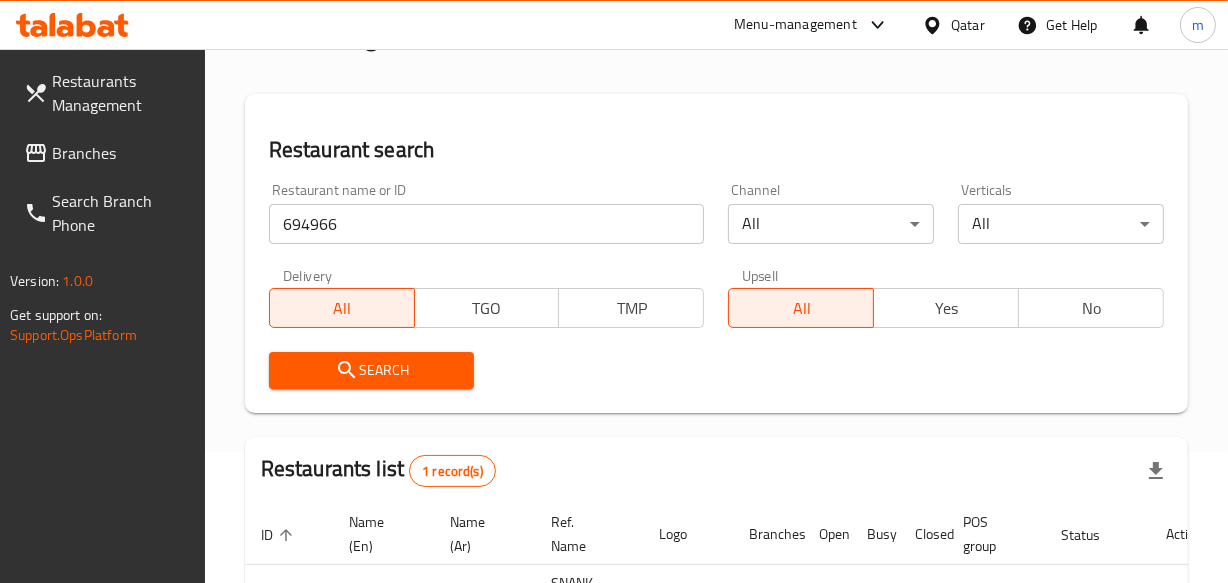 scroll, scrollTop: 272, scrollLeft: 0, axis: vertical 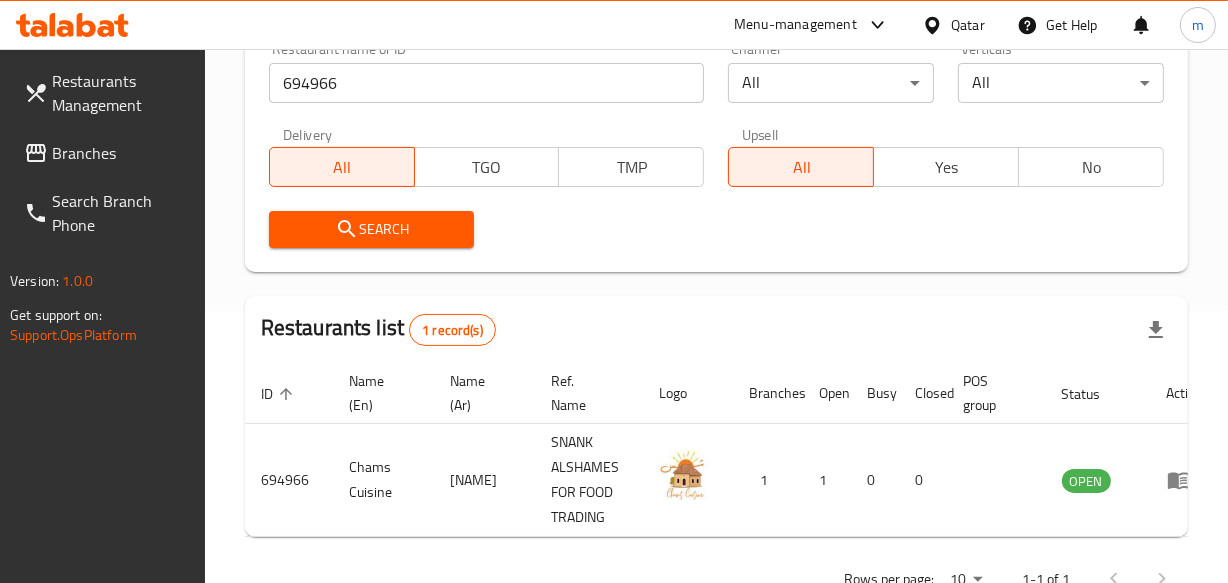 click 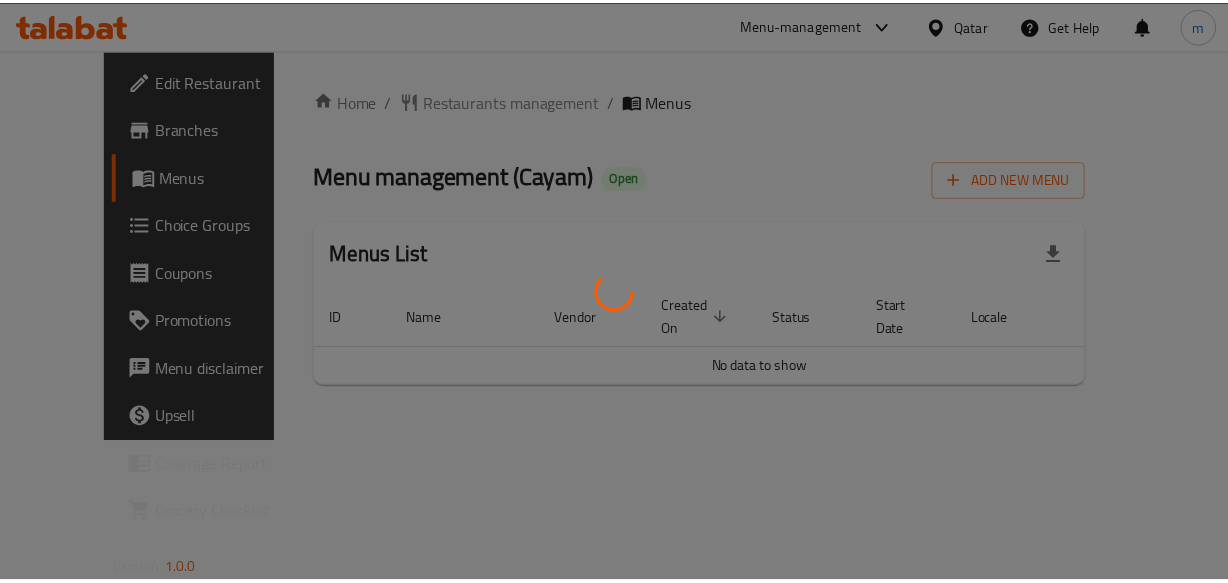 scroll, scrollTop: 0, scrollLeft: 0, axis: both 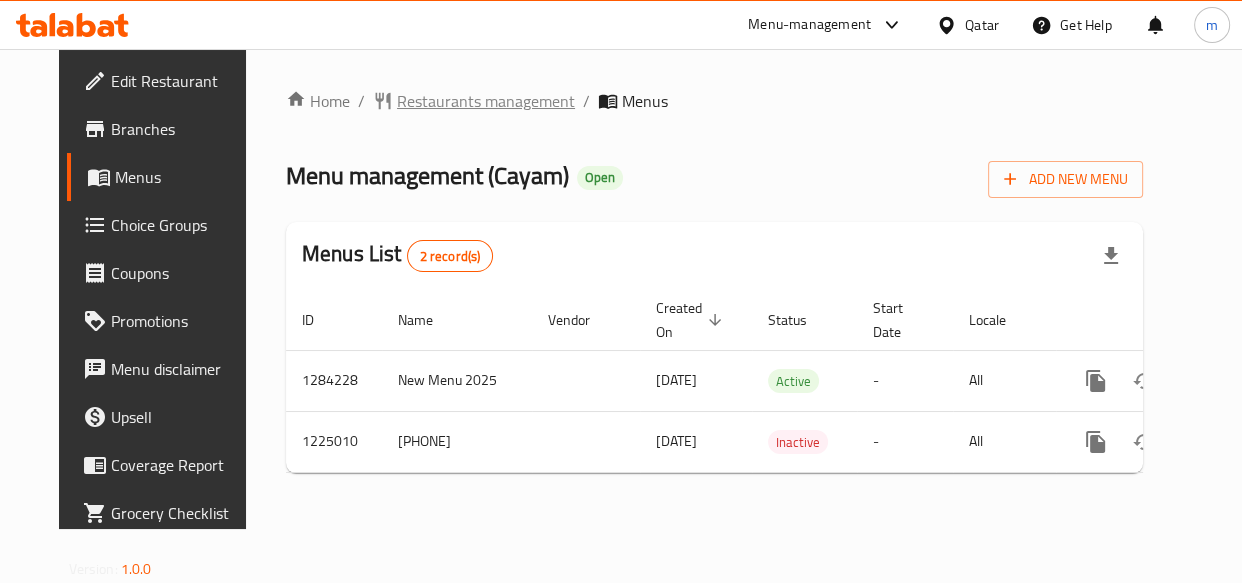 click on "Restaurants management" at bounding box center [486, 101] 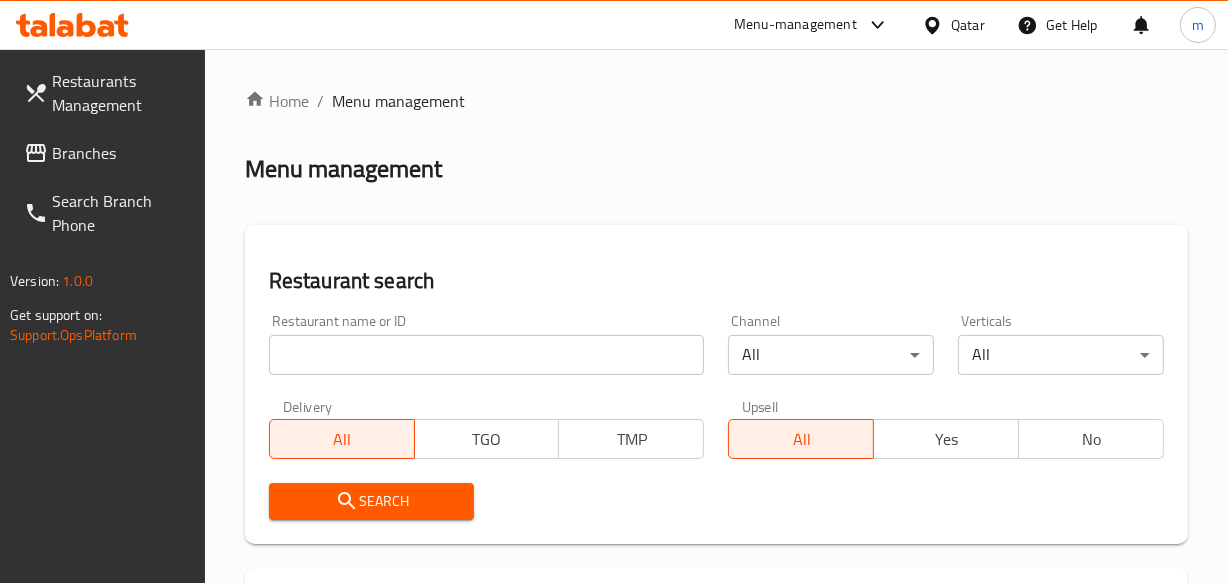 click at bounding box center [487, 355] 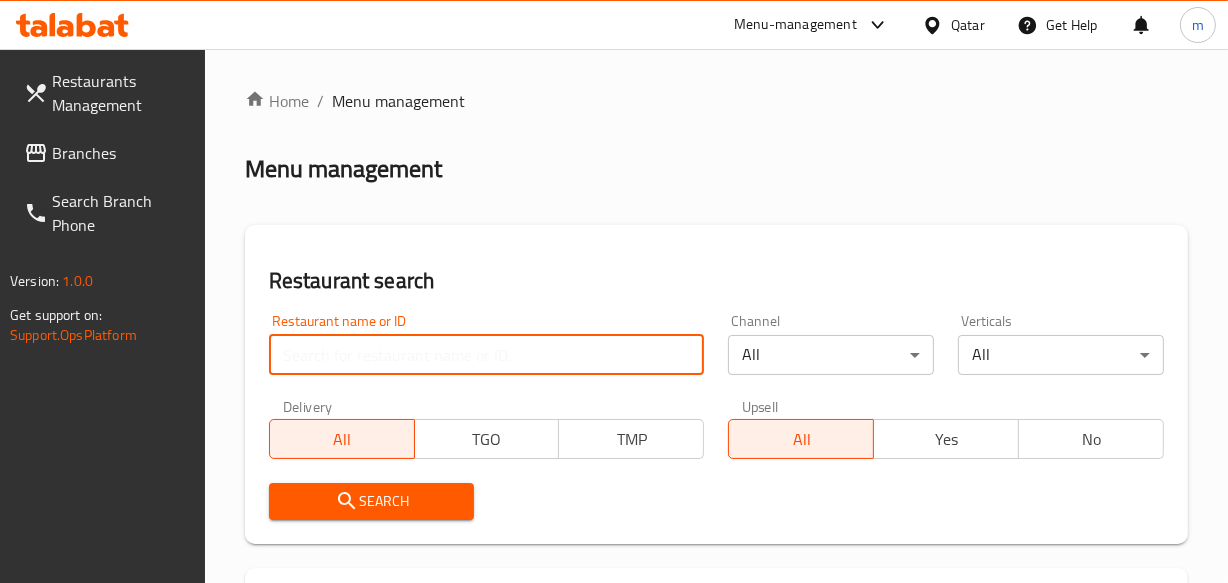 paste on "675159" 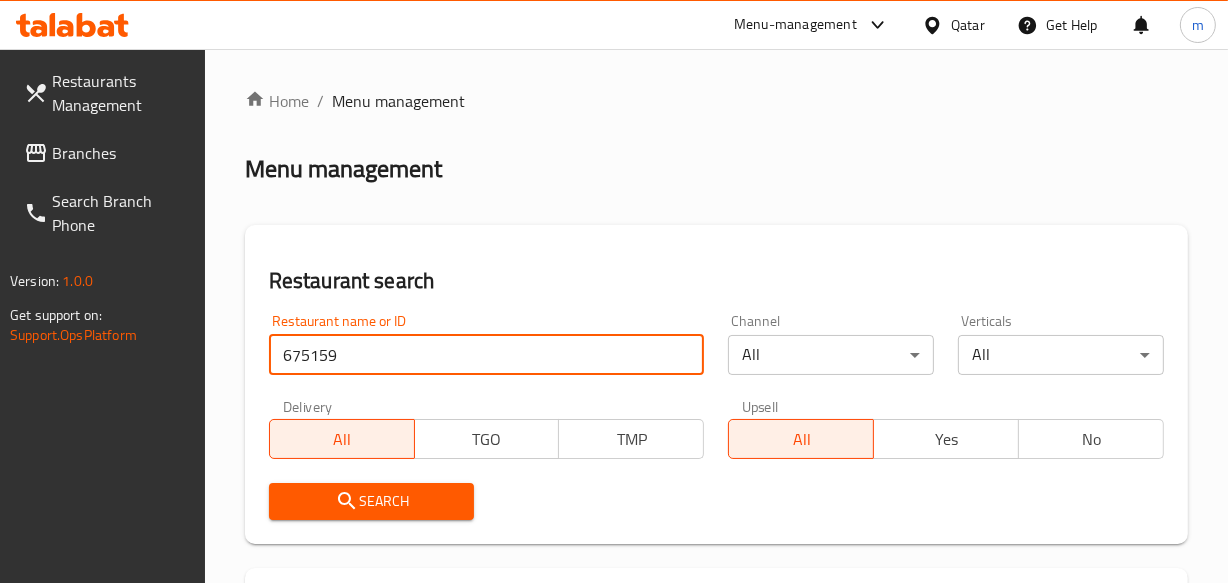 type on "675159" 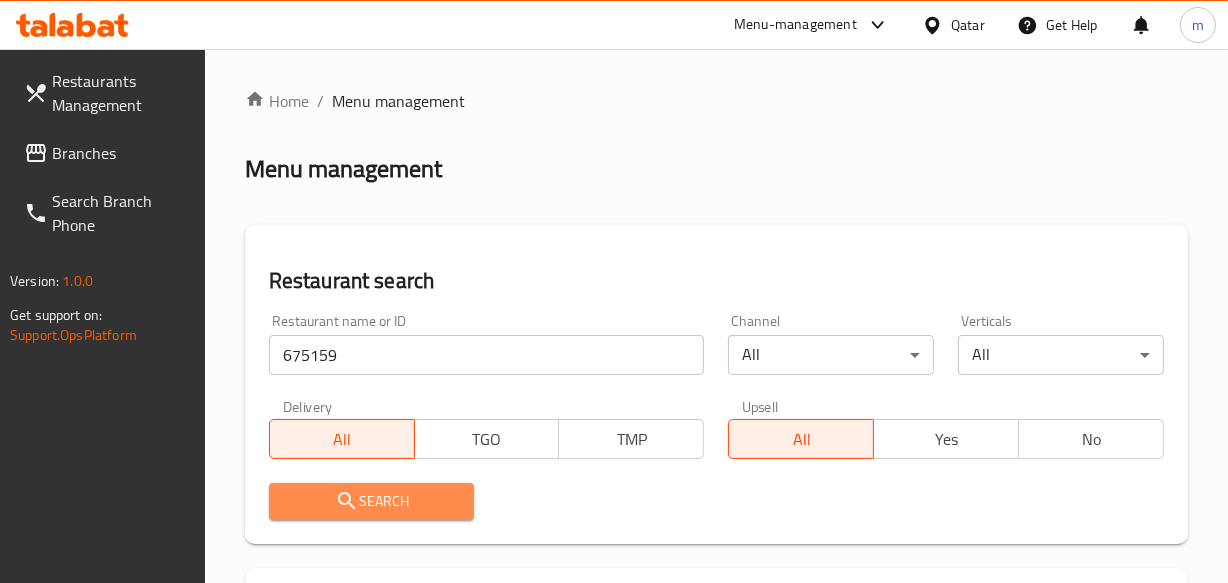 click on "Search" at bounding box center [372, 501] 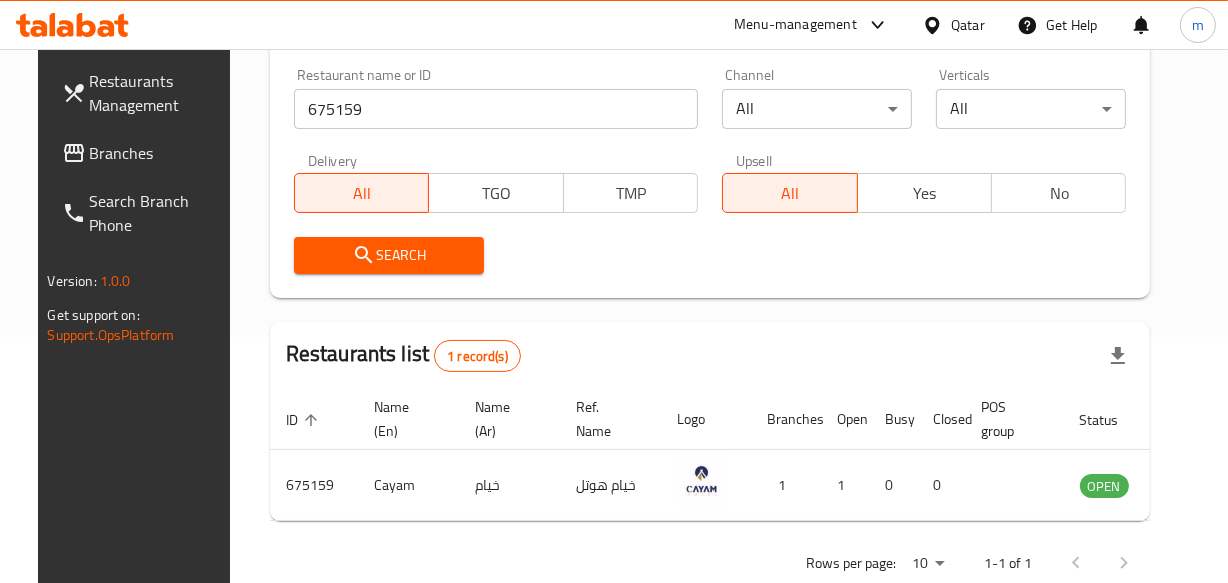 scroll, scrollTop: 306, scrollLeft: 0, axis: vertical 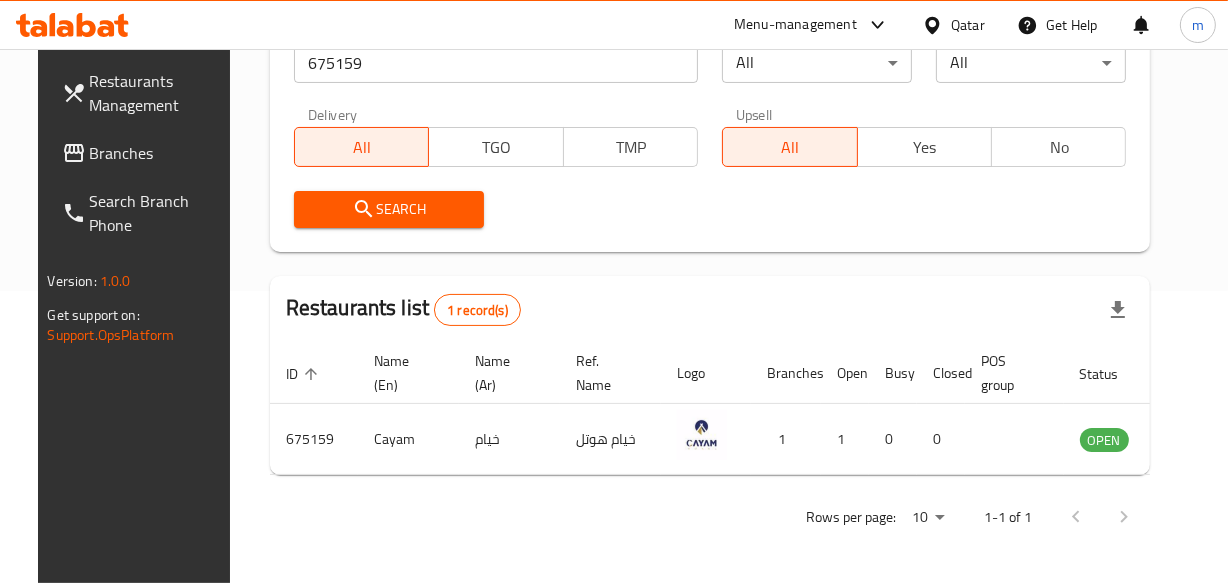 click 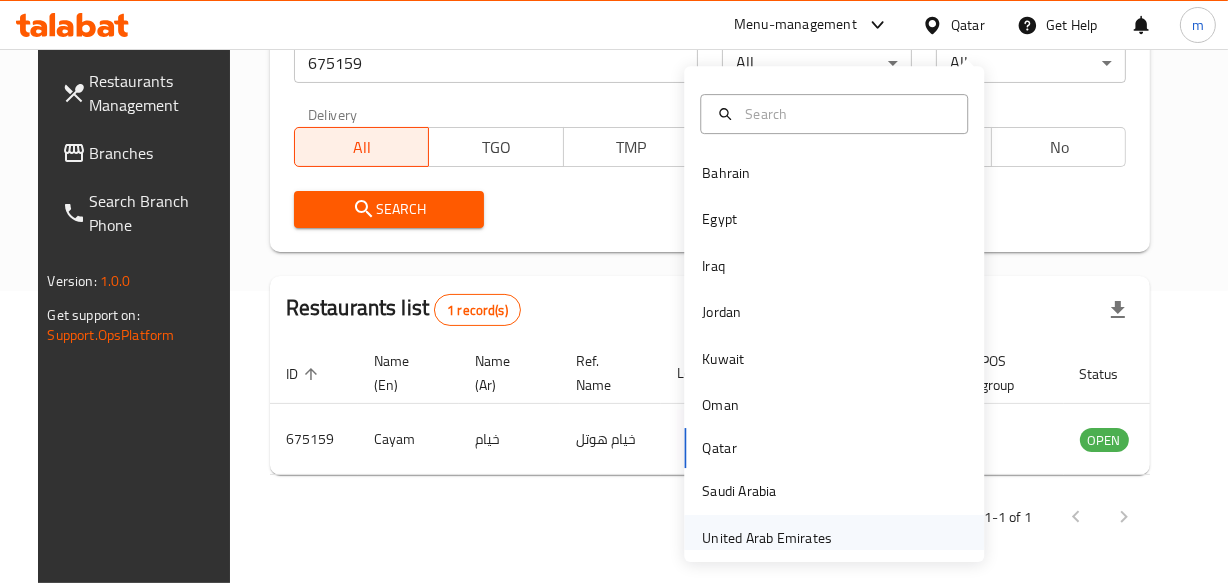 click on "United Arab Emirates" at bounding box center (767, 538) 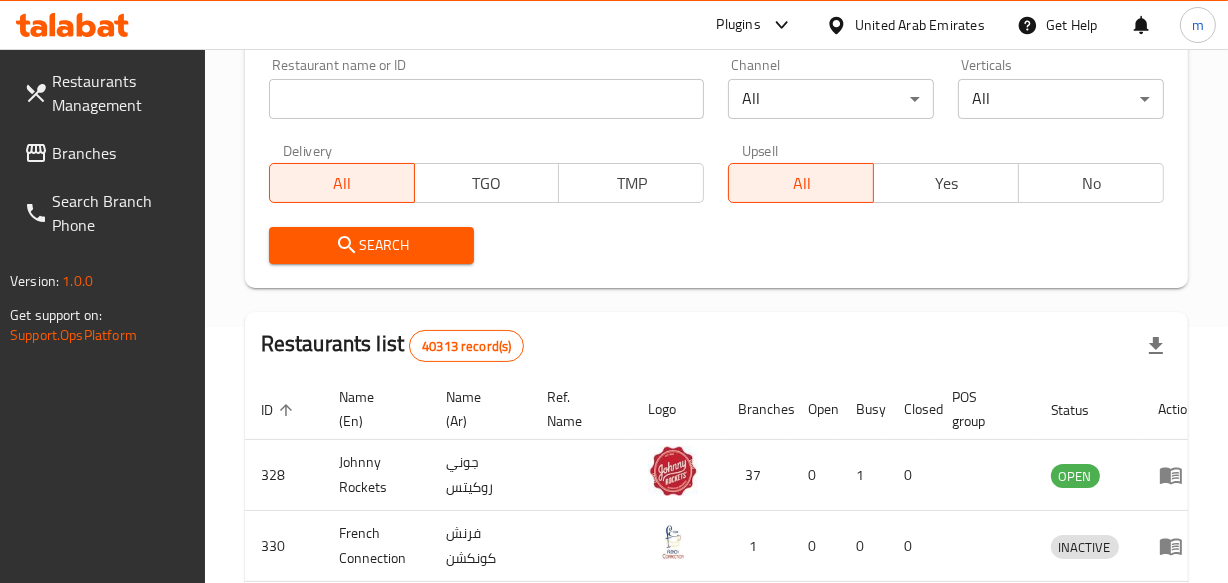 scroll, scrollTop: 306, scrollLeft: 0, axis: vertical 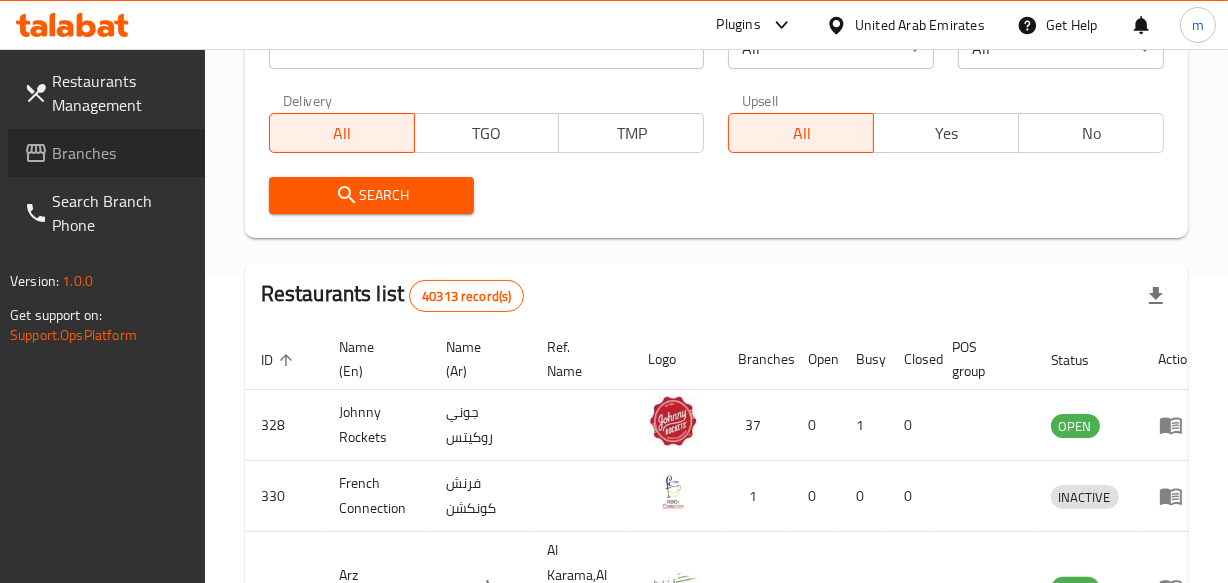 click on "Branches" at bounding box center [120, 153] 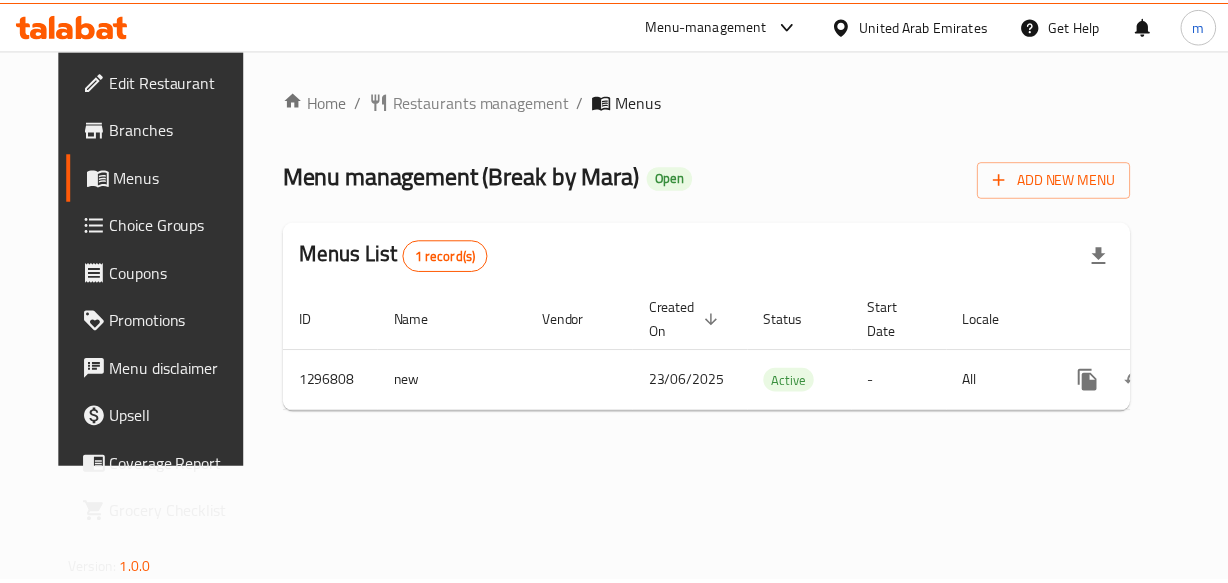 scroll, scrollTop: 0, scrollLeft: 0, axis: both 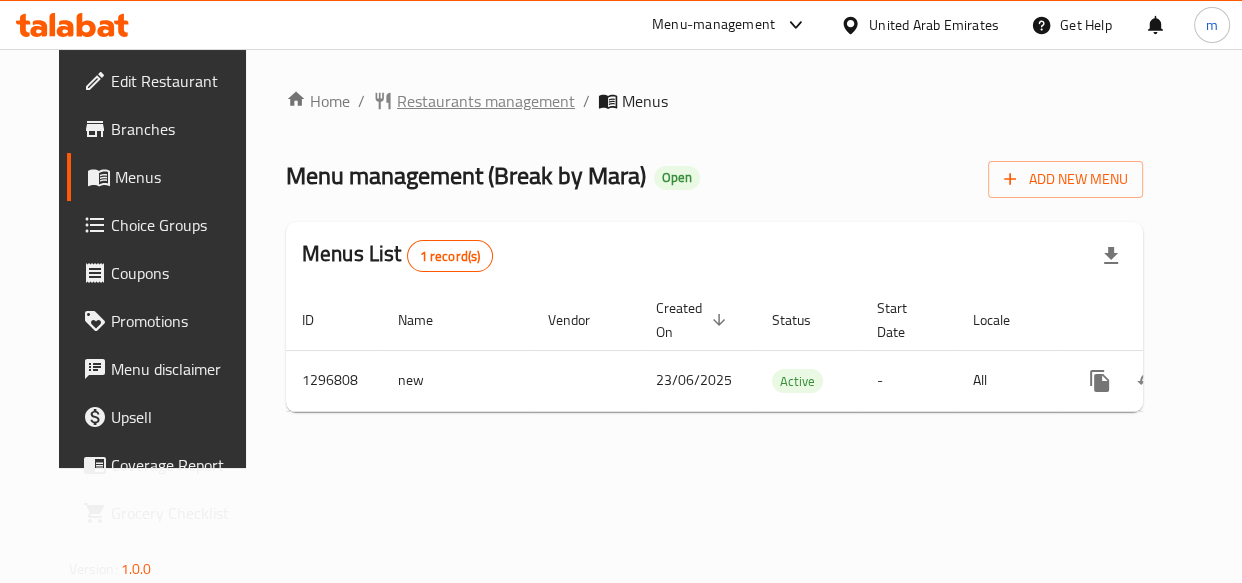 click on "Restaurants management" at bounding box center (486, 101) 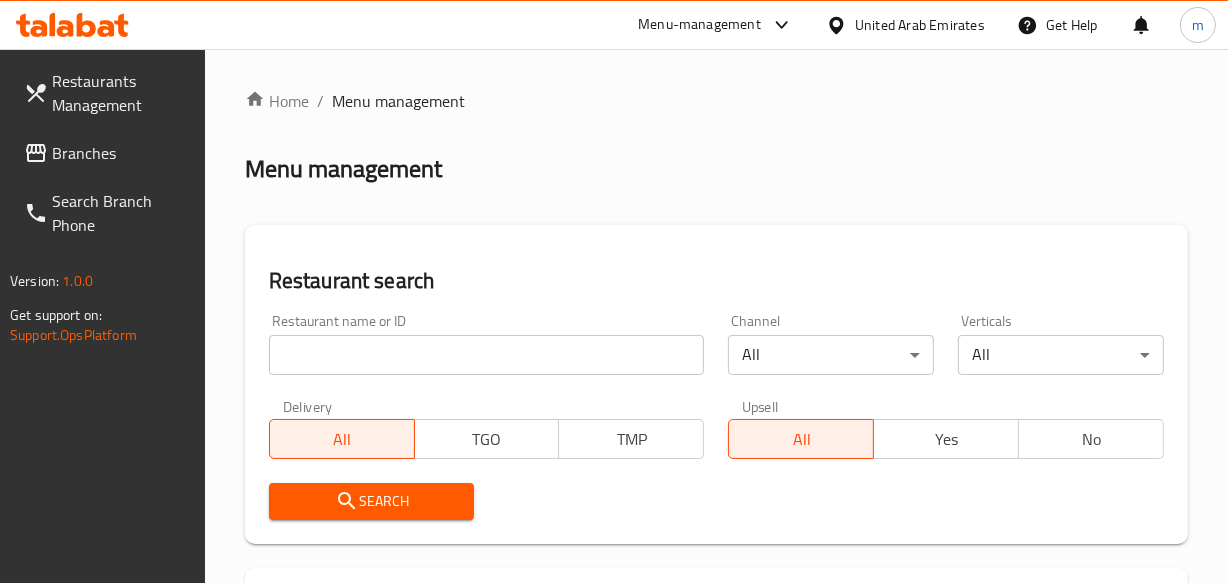 click at bounding box center (487, 355) 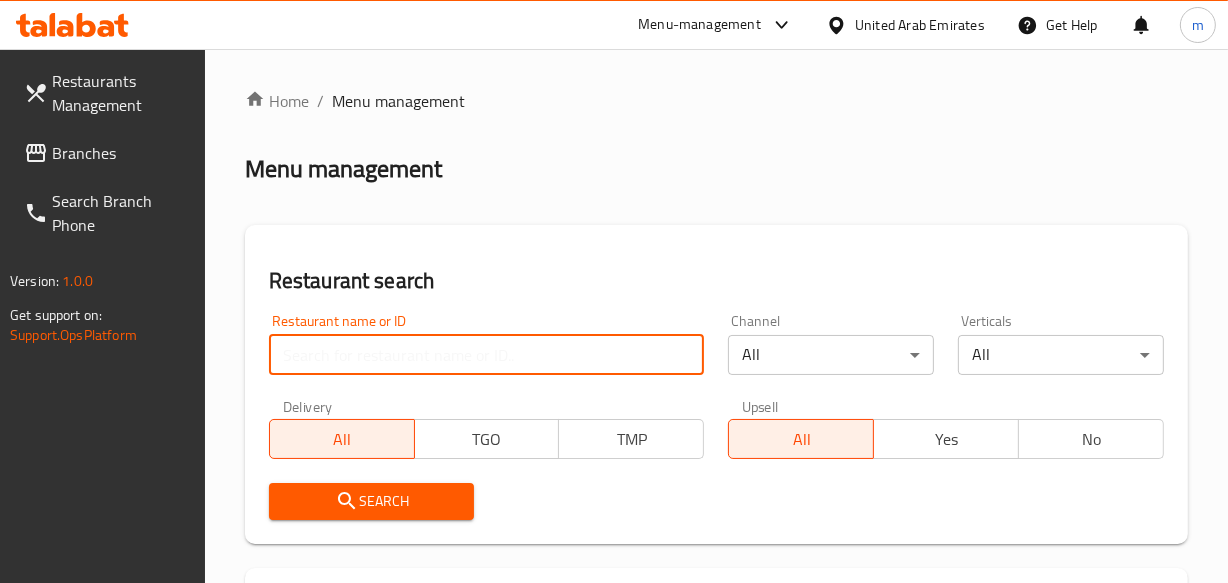 paste on "700208" 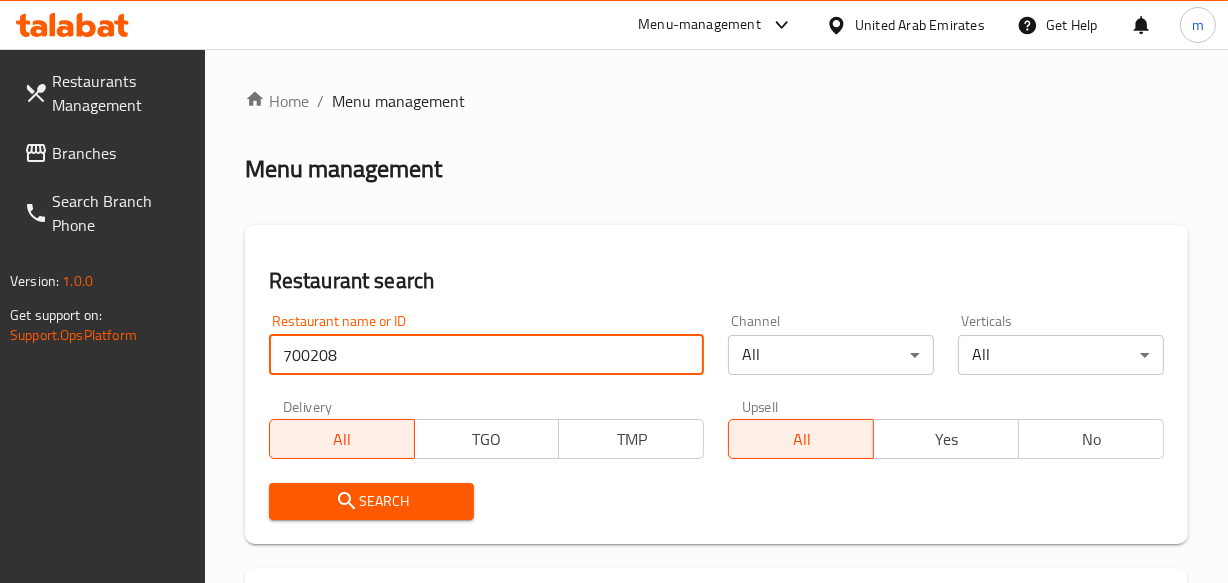 type on "700208" 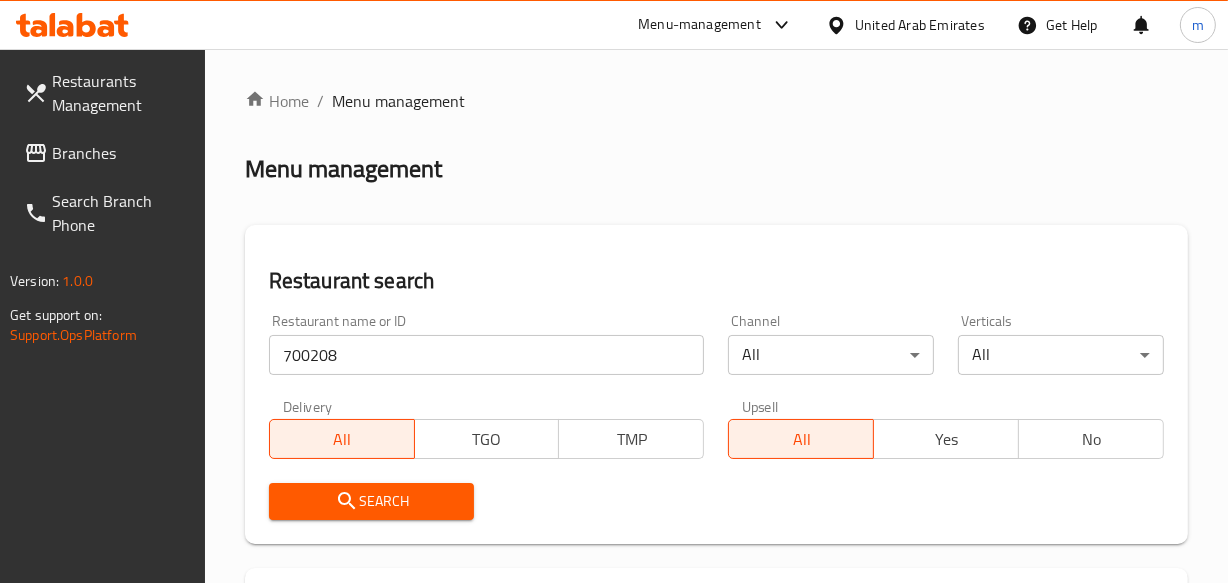 click on "Search" at bounding box center [372, 501] 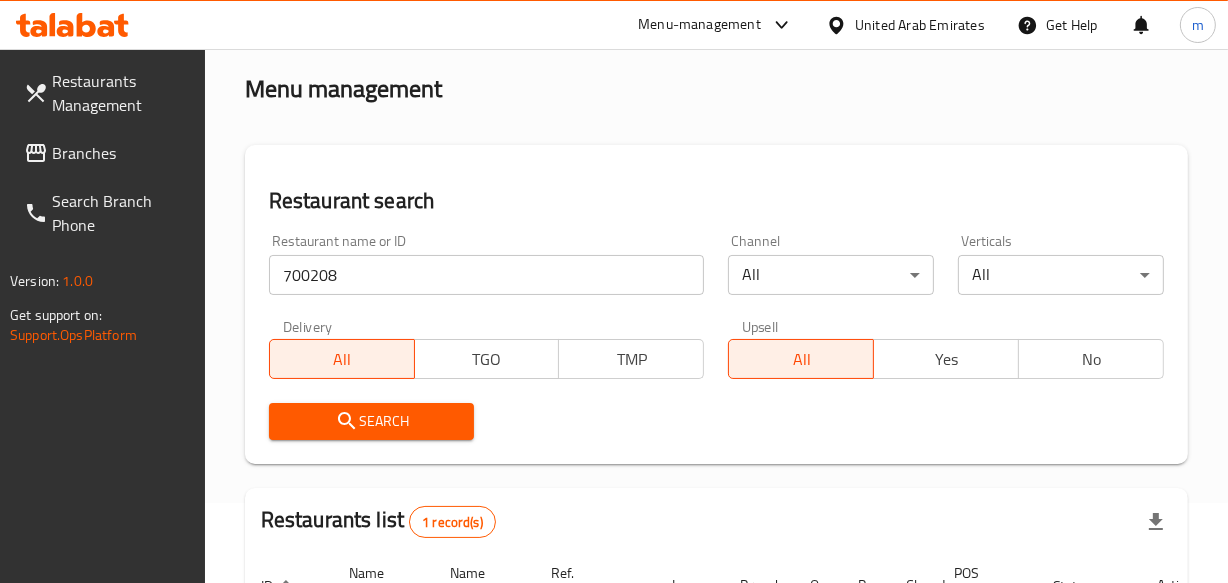 scroll, scrollTop: 272, scrollLeft: 0, axis: vertical 